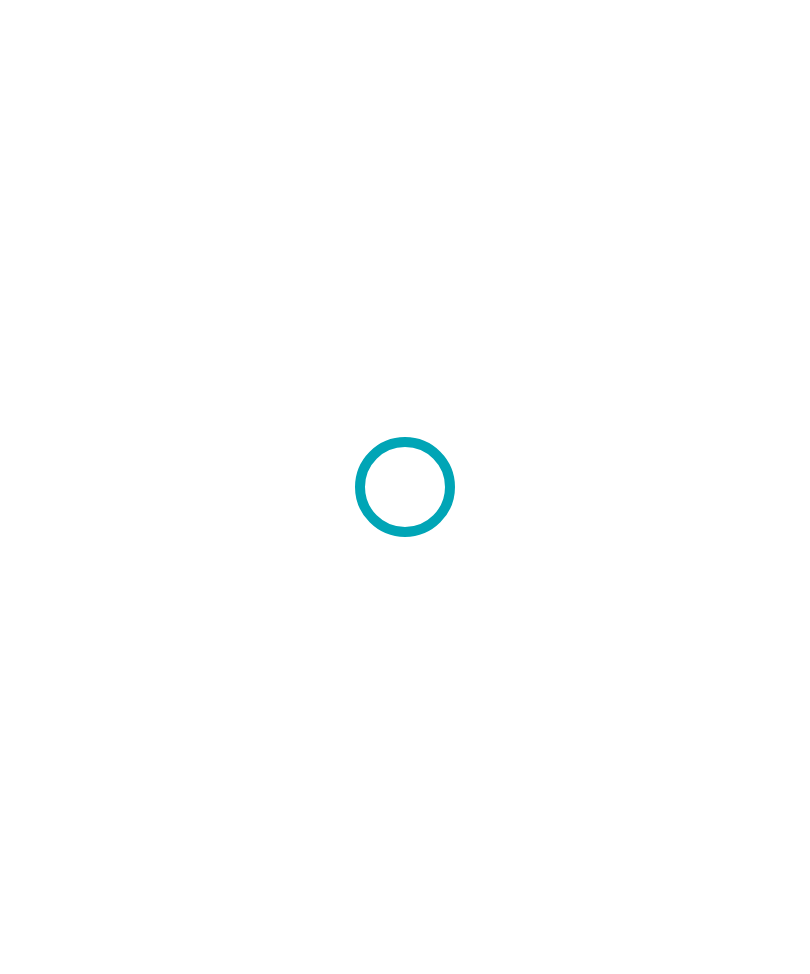 scroll, scrollTop: 0, scrollLeft: 0, axis: both 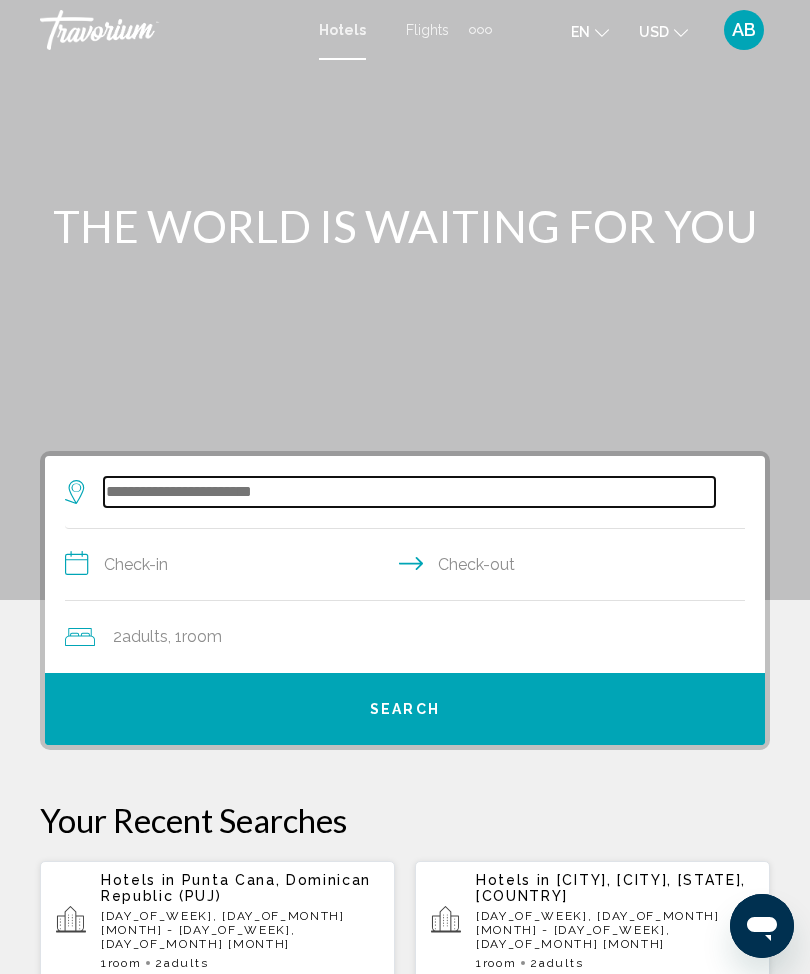 click at bounding box center [409, 492] 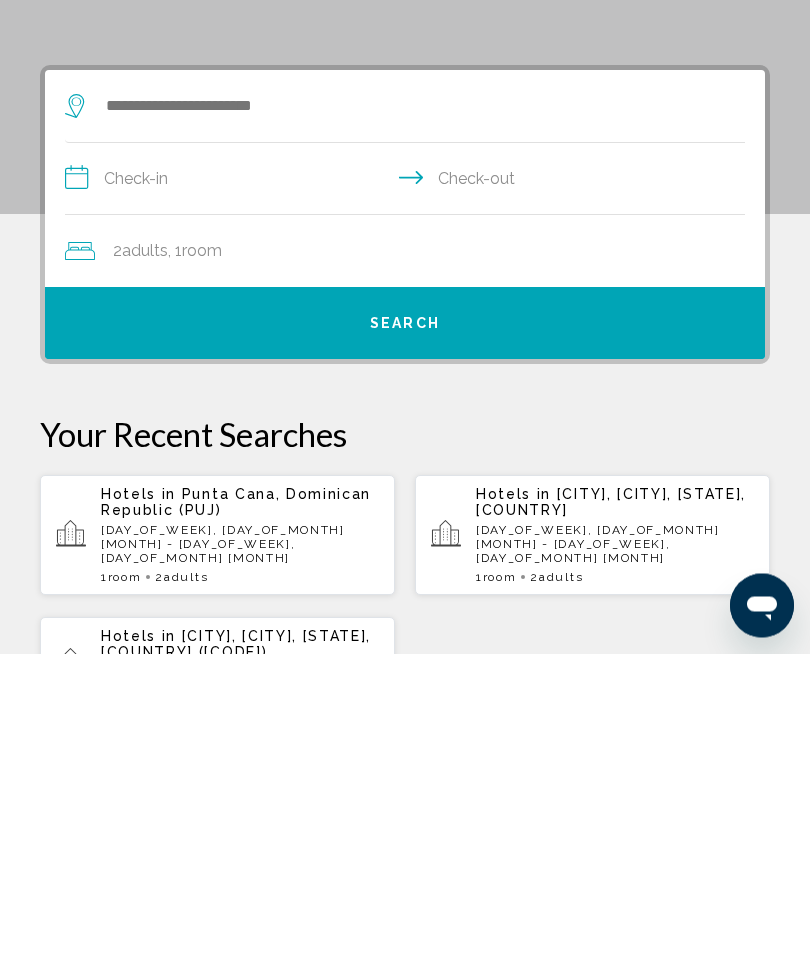 scroll, scrollTop: 386, scrollLeft: 0, axis: vertical 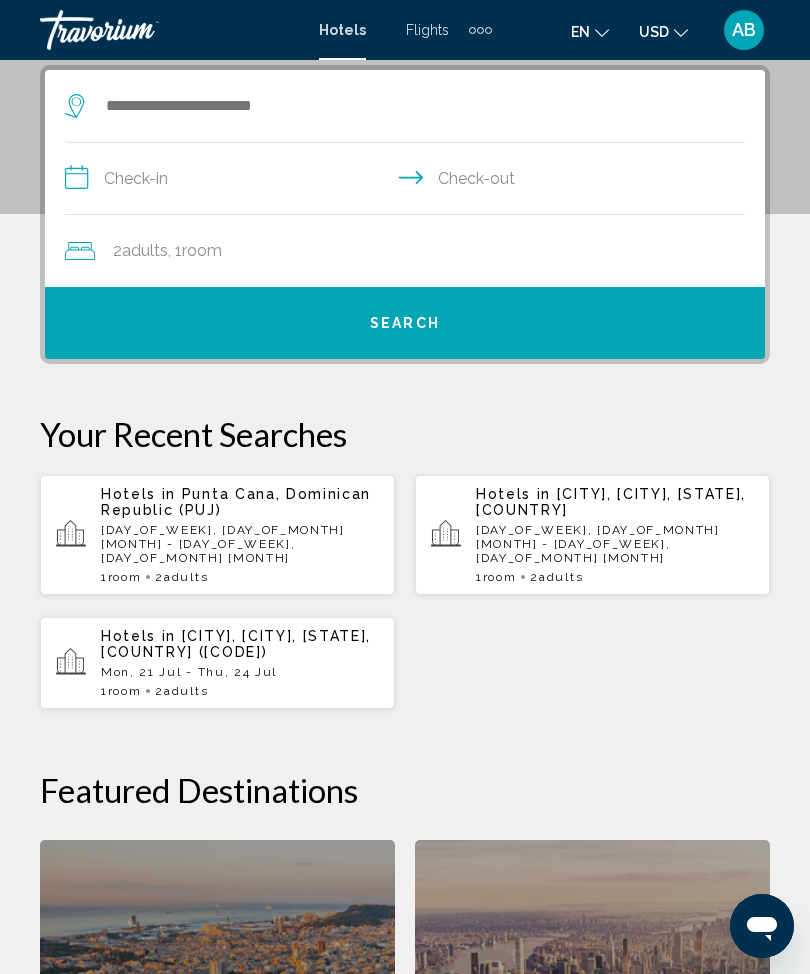 click on "[DAY_OF_WEEK], [DAY_OF_MONTH] [MONTH] - [DAY_OF_WEEK], [DAY_OF_MONTH] [MONTH]" at bounding box center (240, 544) 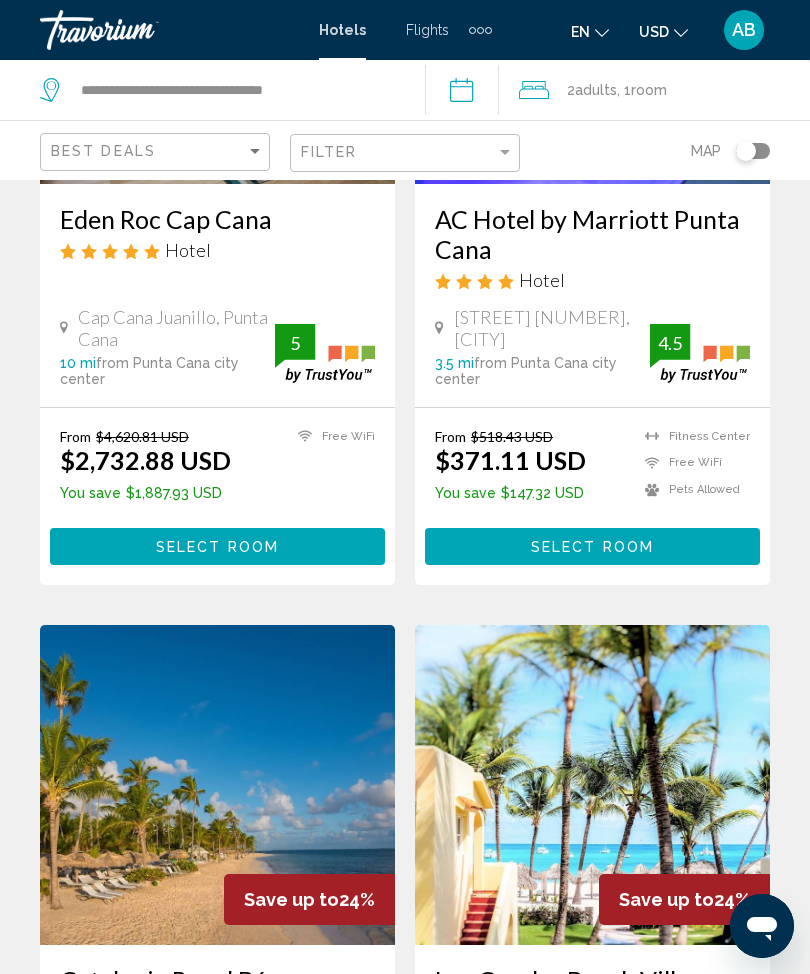 scroll, scrollTop: 0, scrollLeft: 0, axis: both 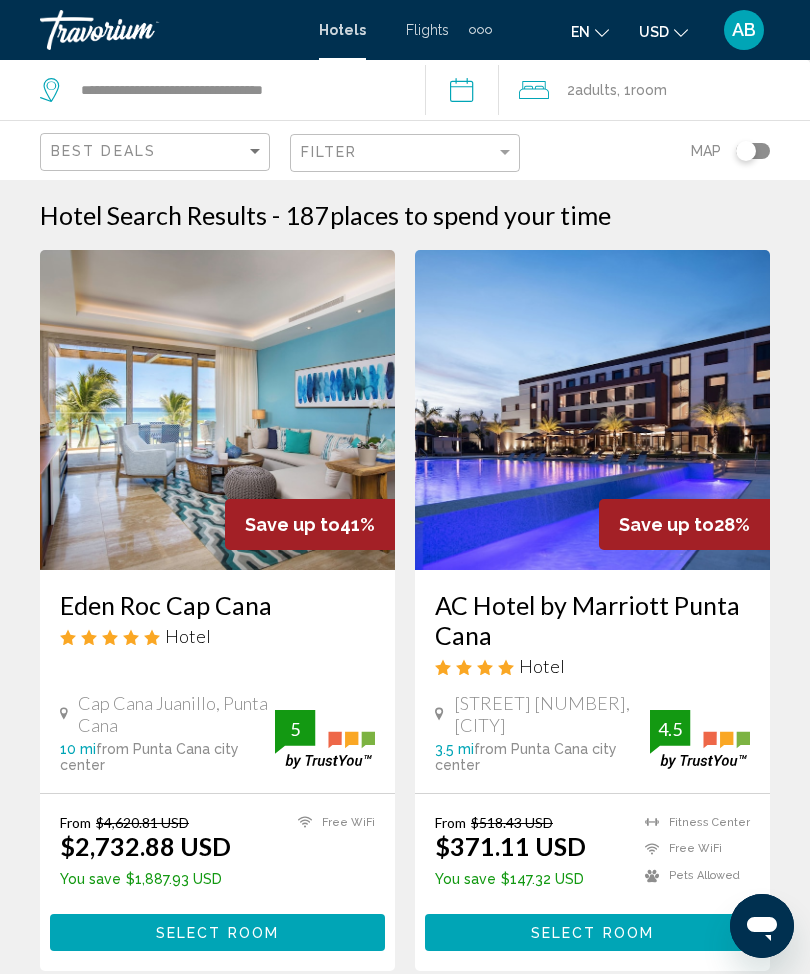 click on "2  Adult Adults" 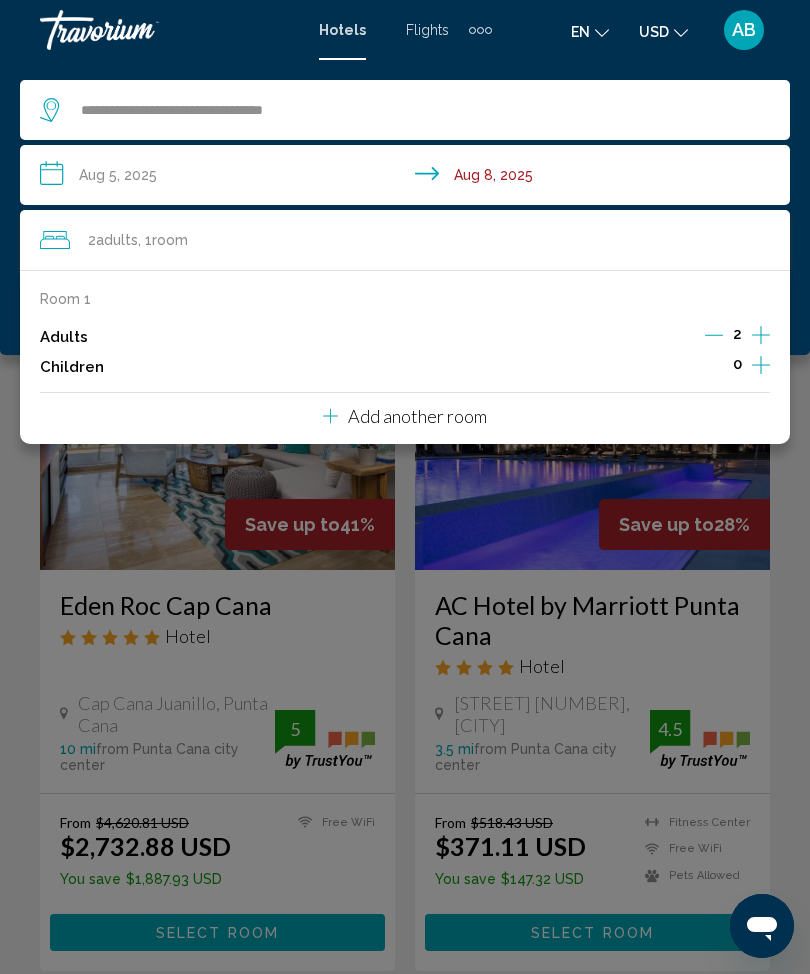 click on "**********" at bounding box center (409, 178) 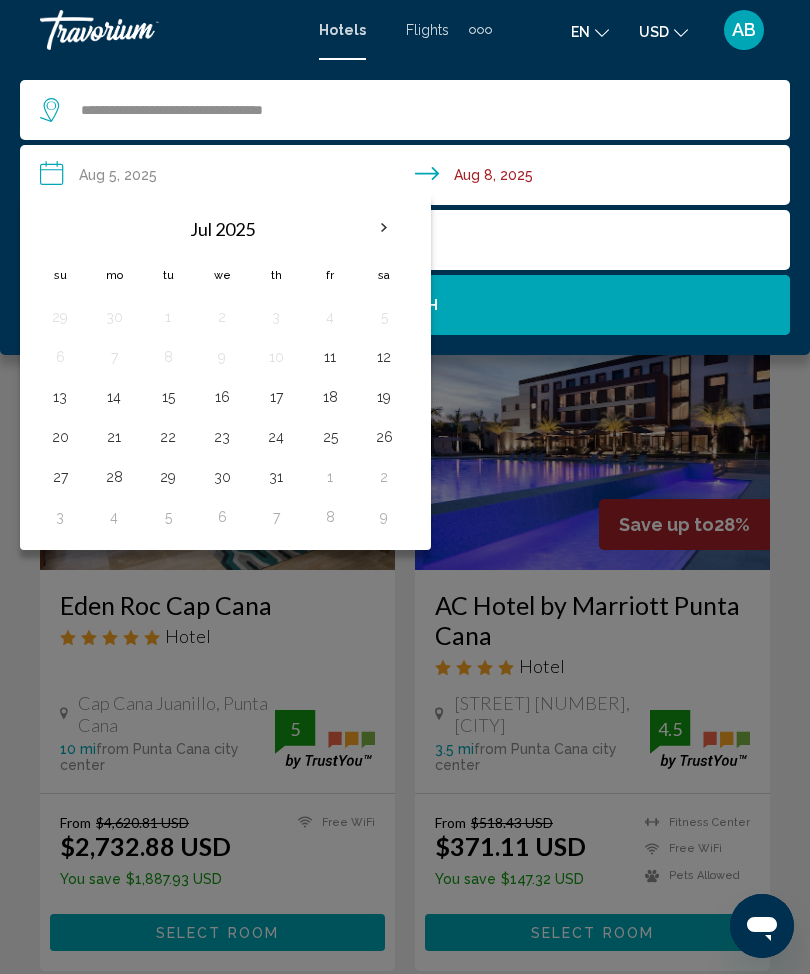 click at bounding box center [384, 228] 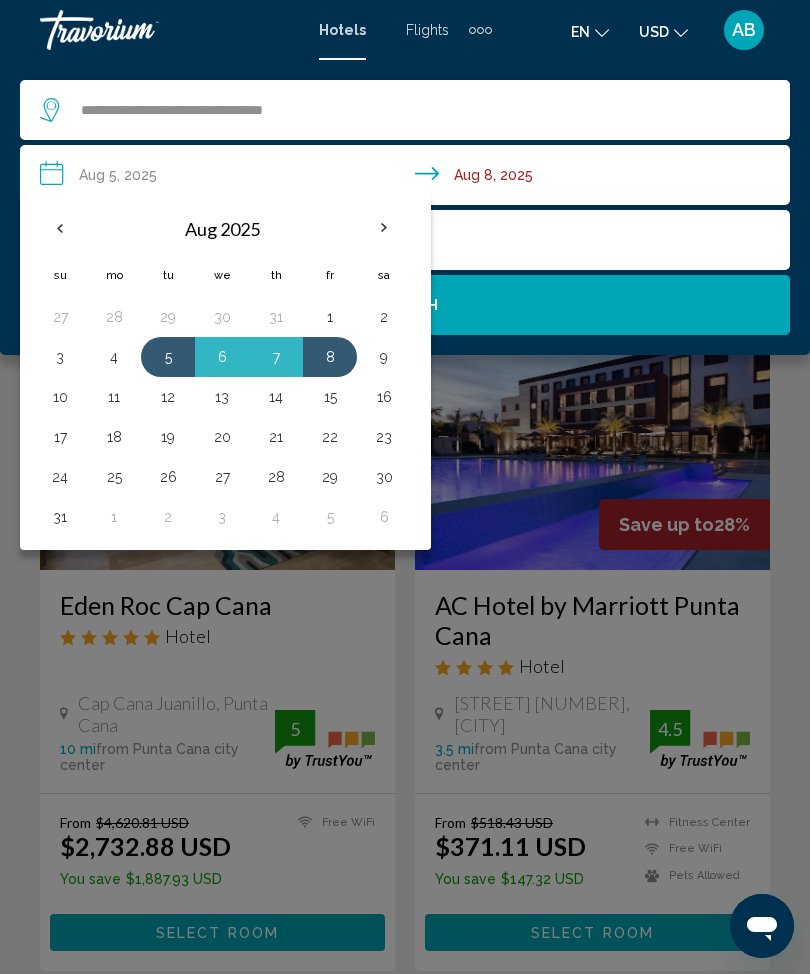 click at bounding box center (60, 228) 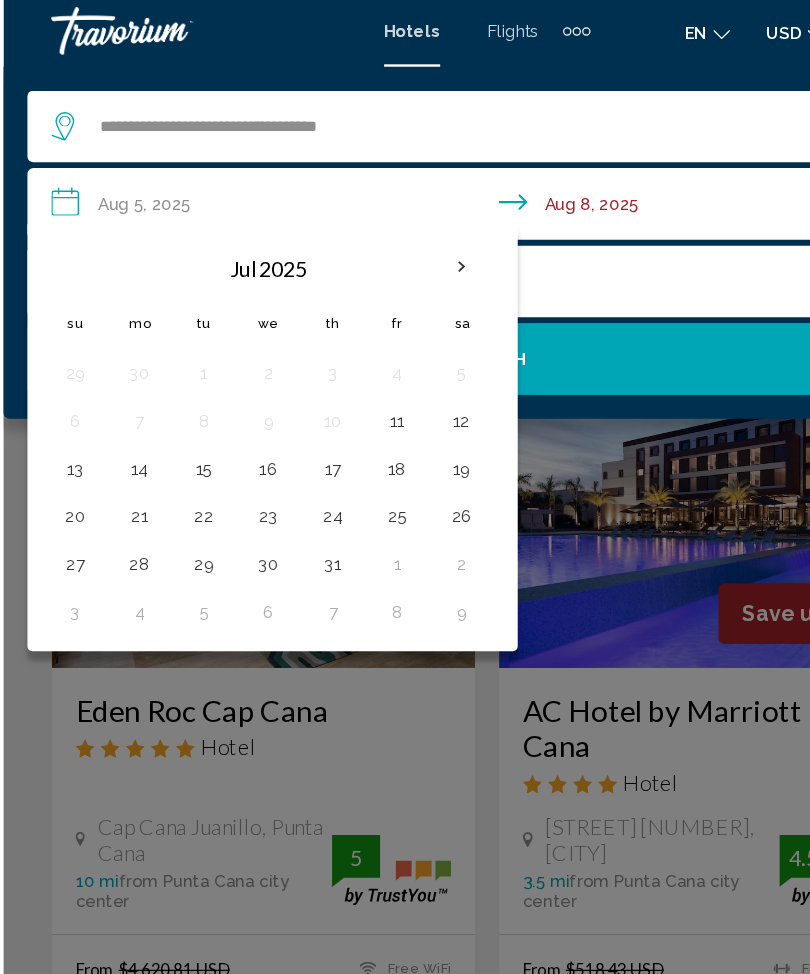 scroll, scrollTop: 0, scrollLeft: 0, axis: both 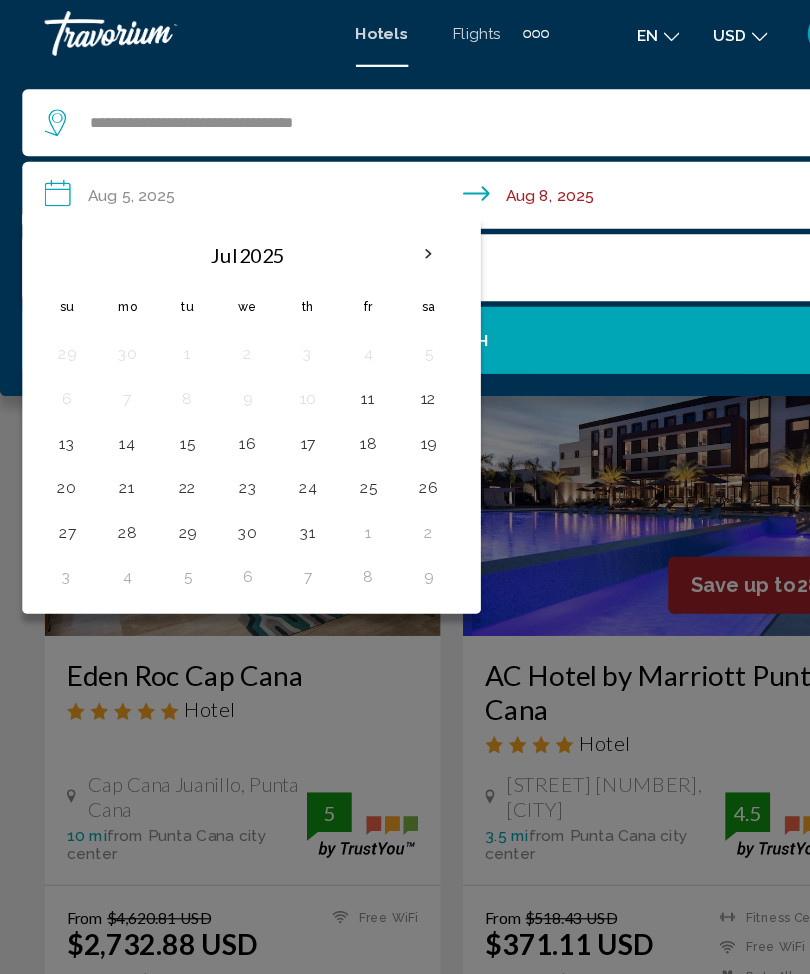 click on "11" at bounding box center [330, 357] 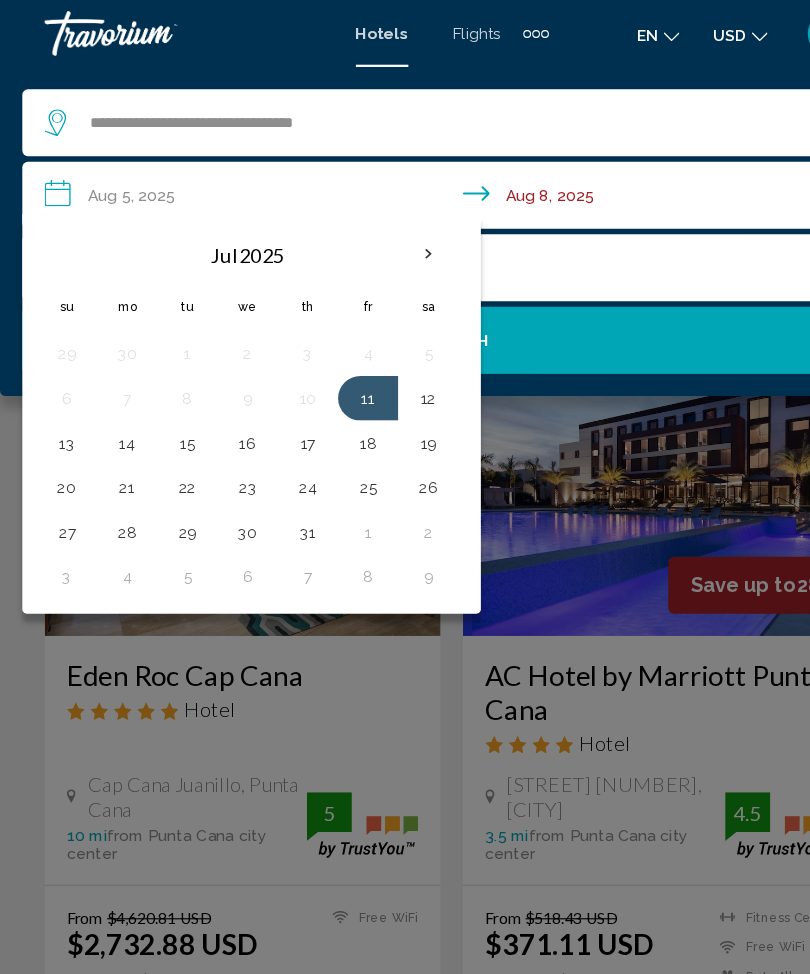 click 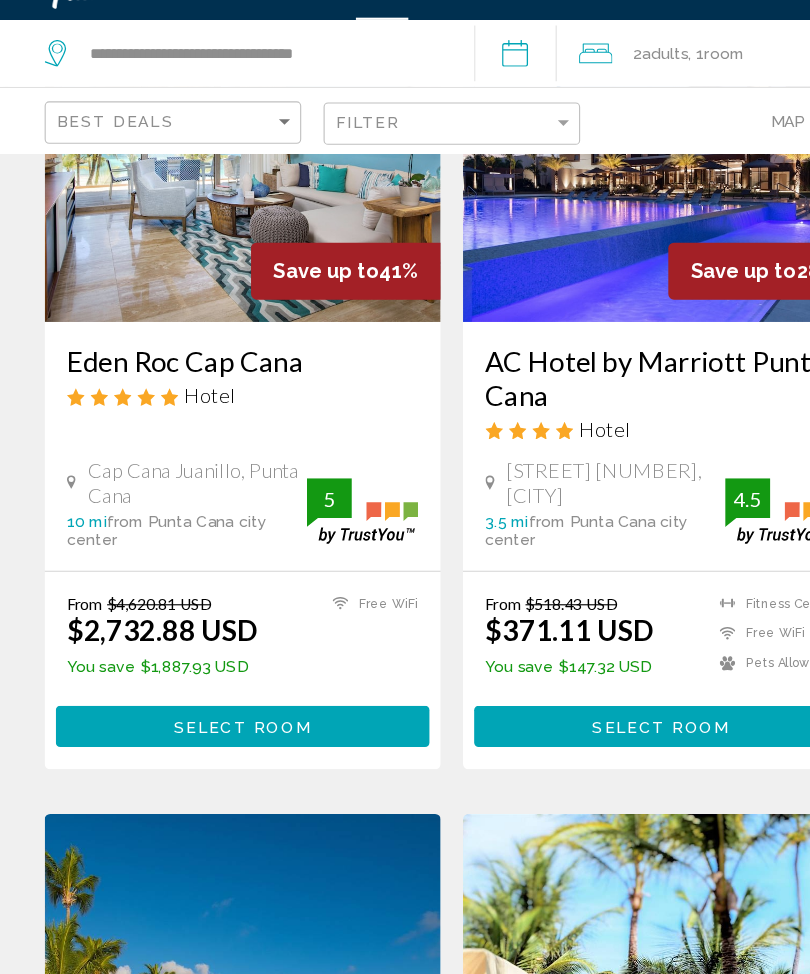 scroll, scrollTop: 240, scrollLeft: 0, axis: vertical 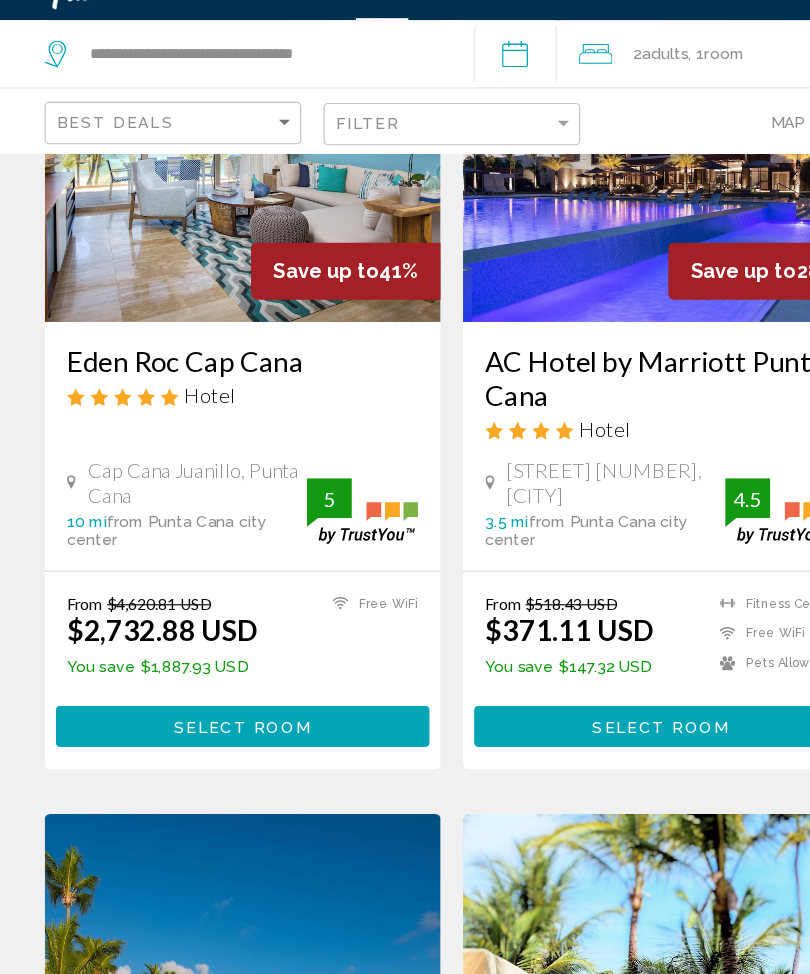 click on "Select Room" at bounding box center (217, 692) 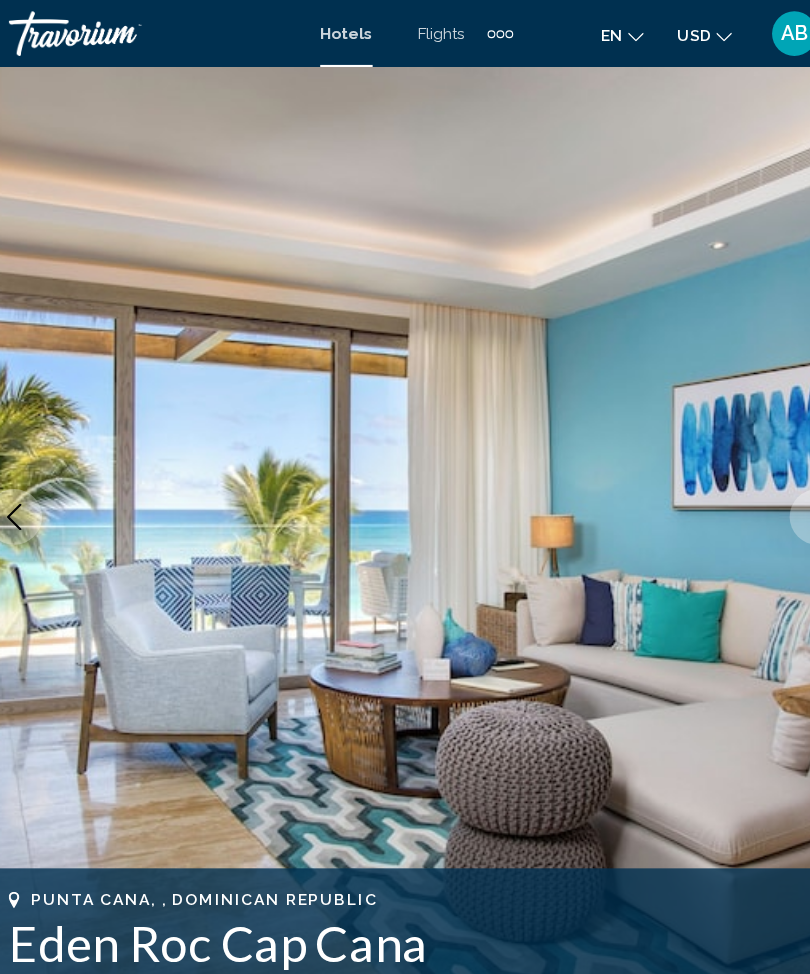scroll, scrollTop: 0, scrollLeft: 0, axis: both 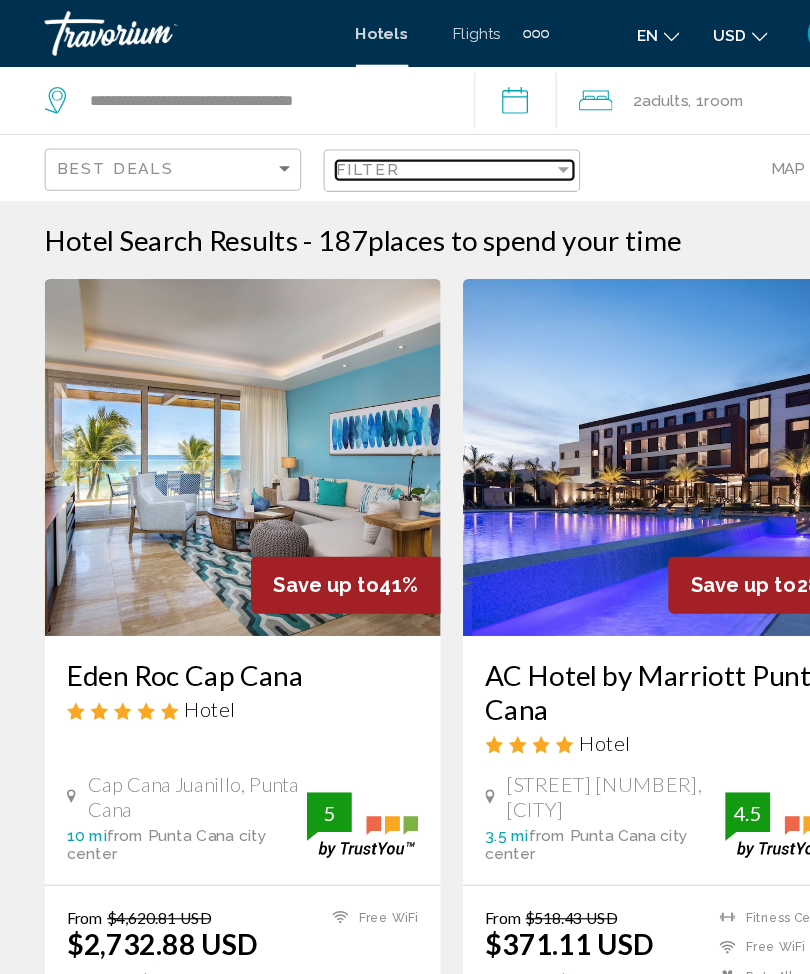 click at bounding box center (505, 152) 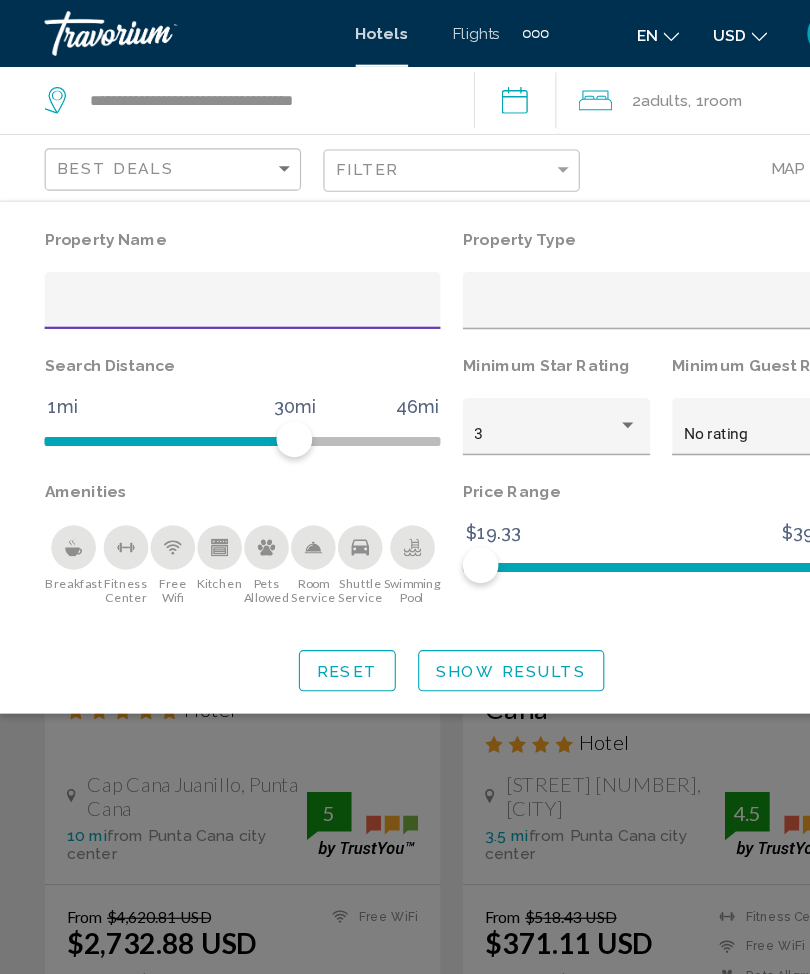 click at bounding box center [218, 277] 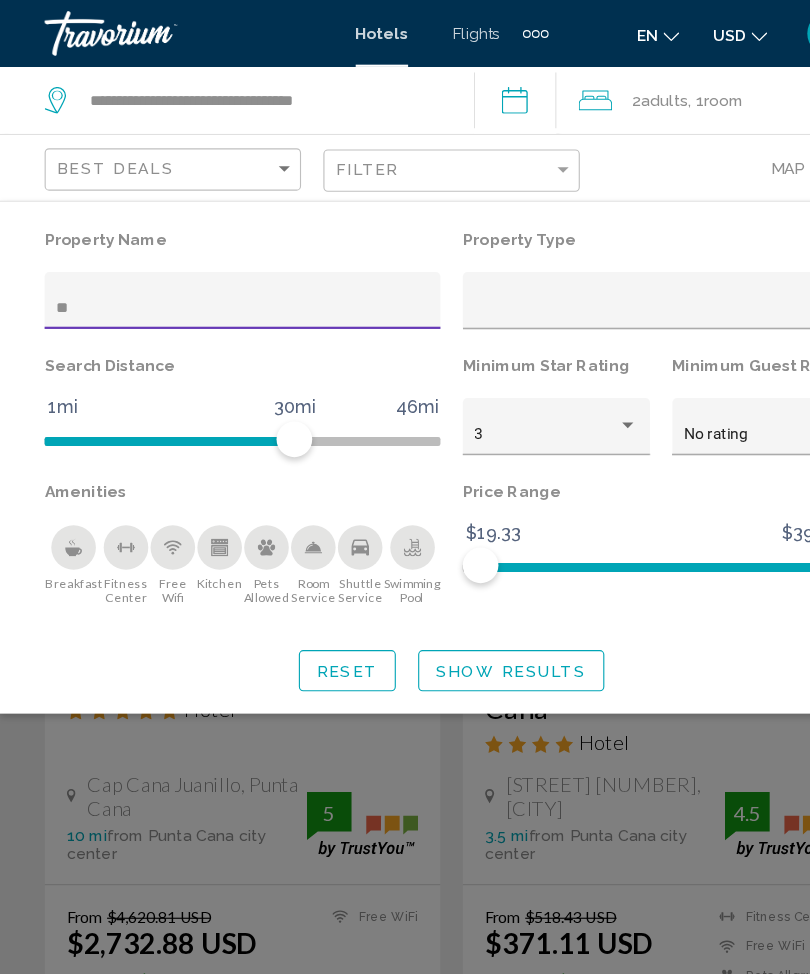 type on "***" 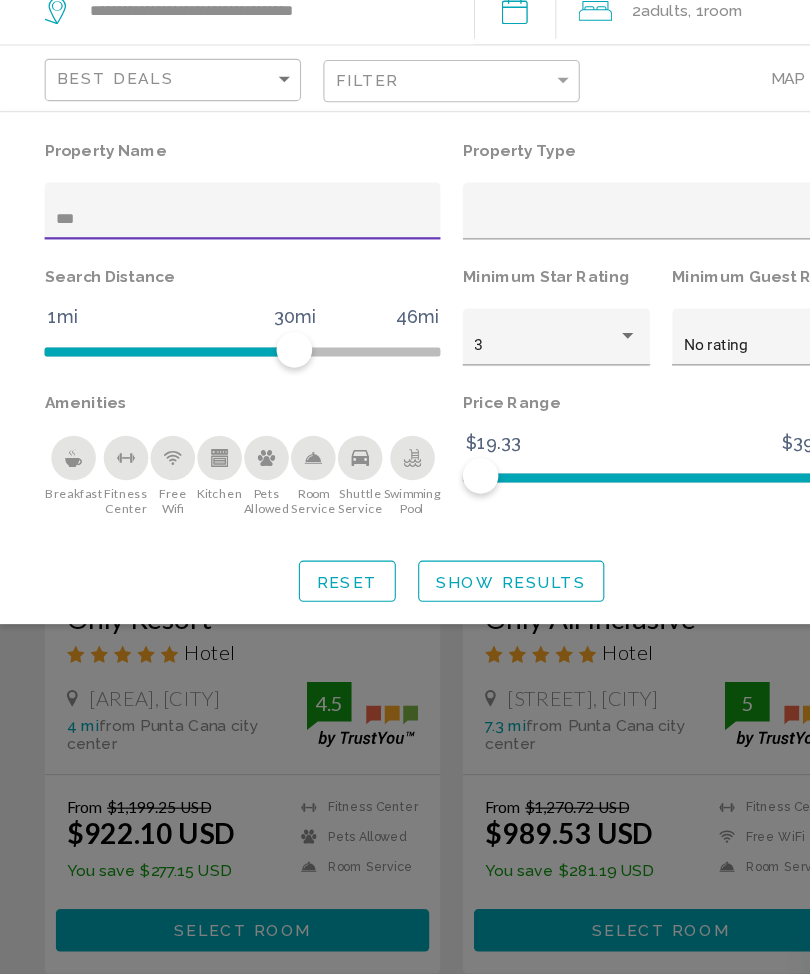 click on "Show Results" 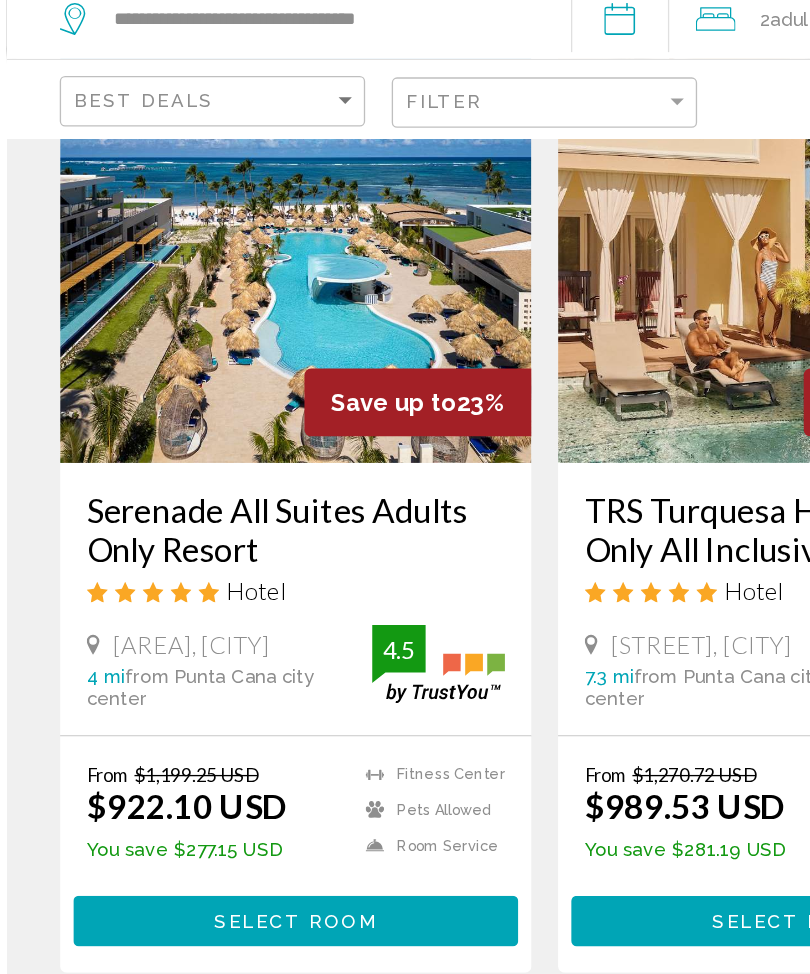 scroll, scrollTop: 138, scrollLeft: 0, axis: vertical 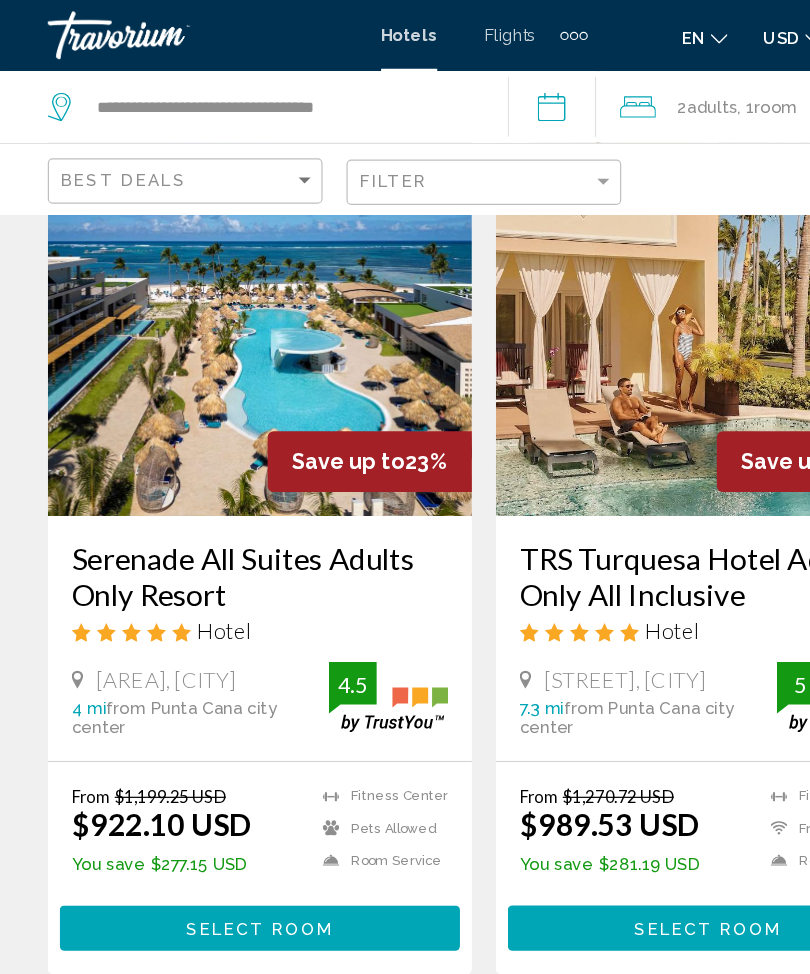 click on "Select Room" at bounding box center [217, 778] 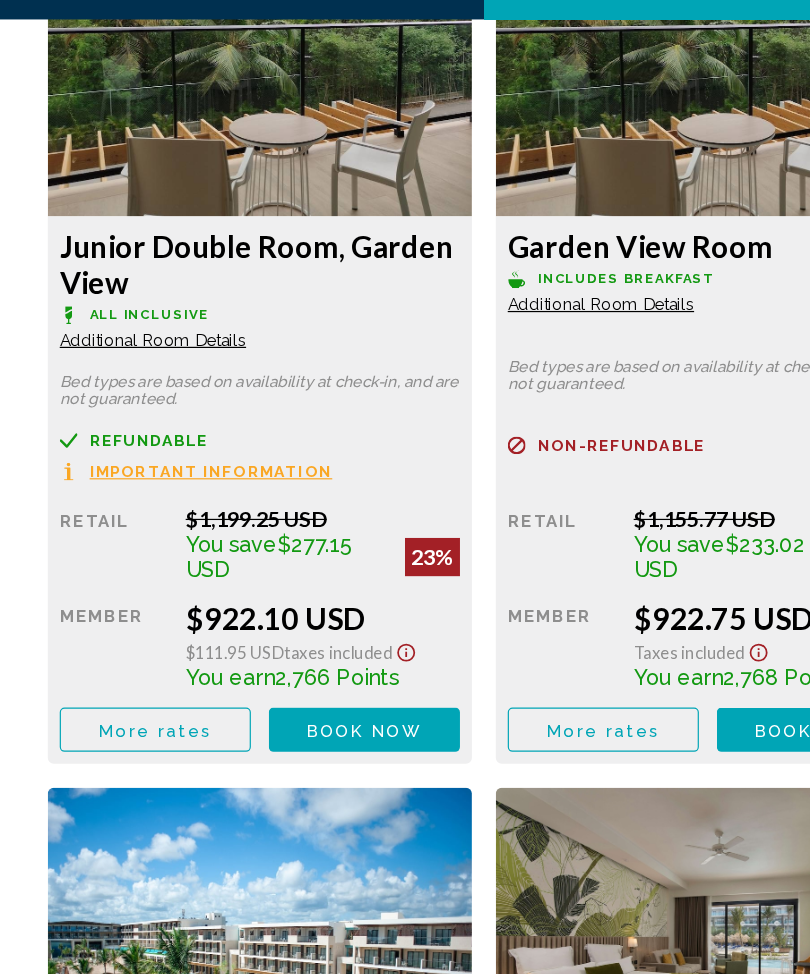 scroll, scrollTop: 3527, scrollLeft: 0, axis: vertical 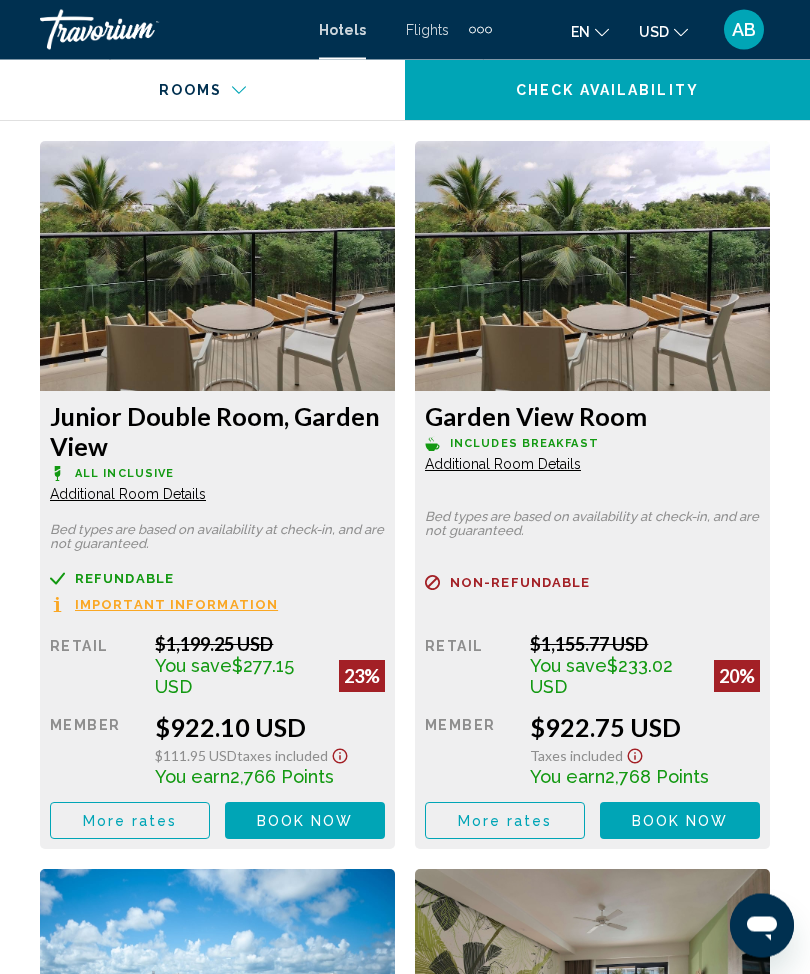 click on "Book now No longer available" at bounding box center (305, 821) 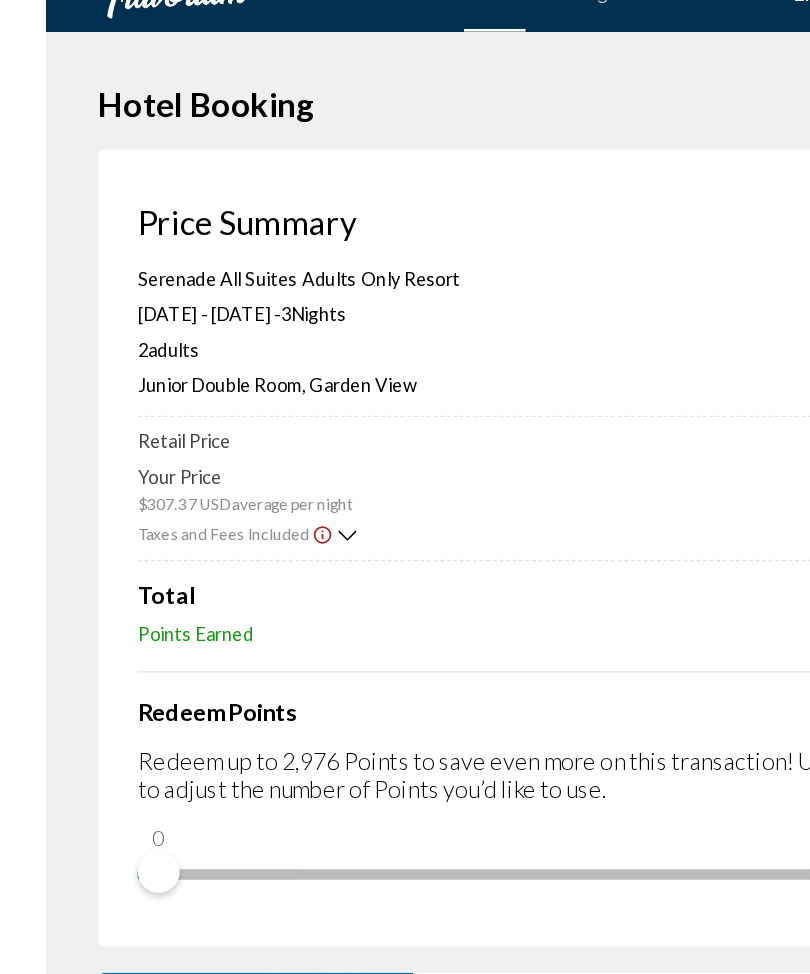scroll, scrollTop: 0, scrollLeft: 0, axis: both 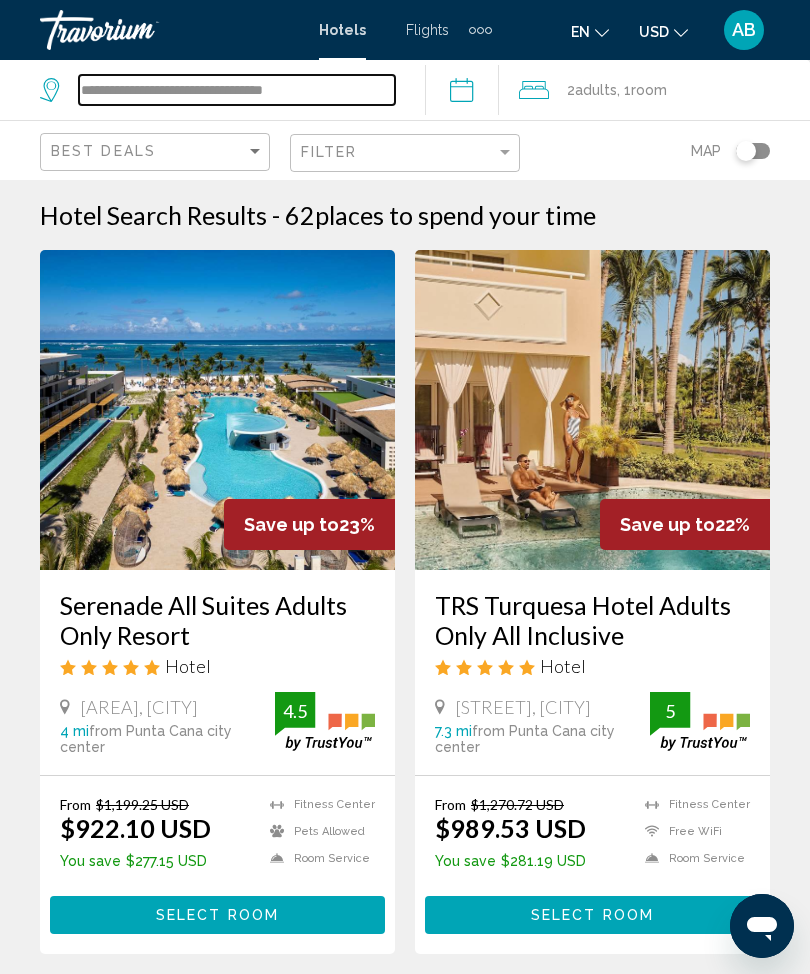 click on "**********" at bounding box center (237, 90) 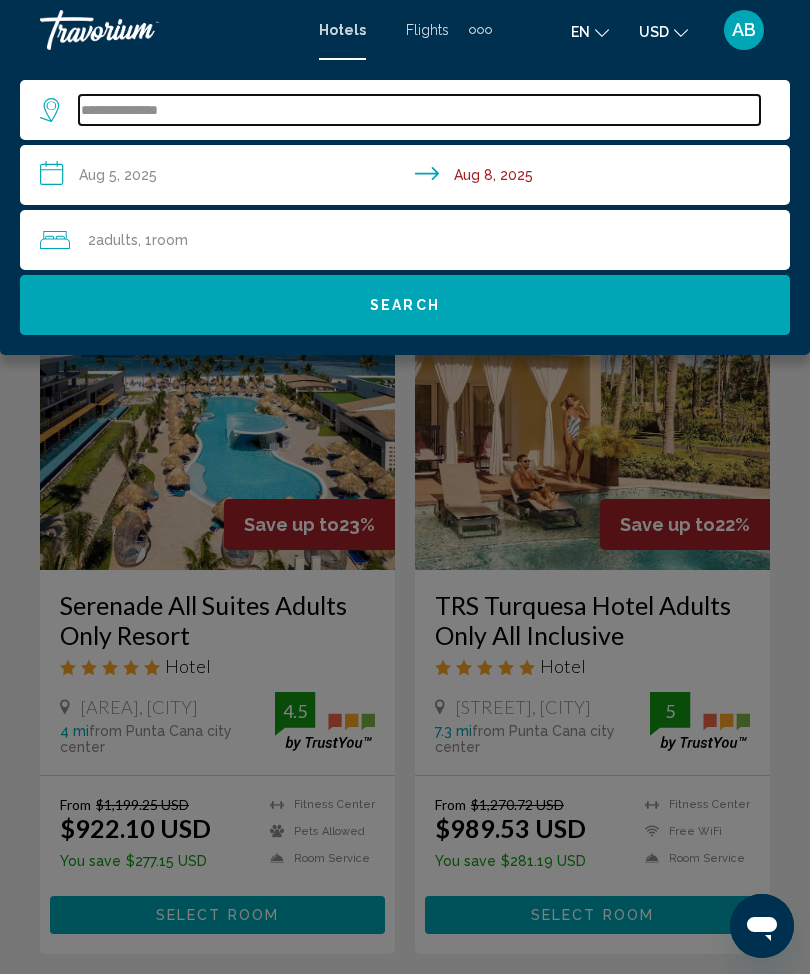 type on "*****" 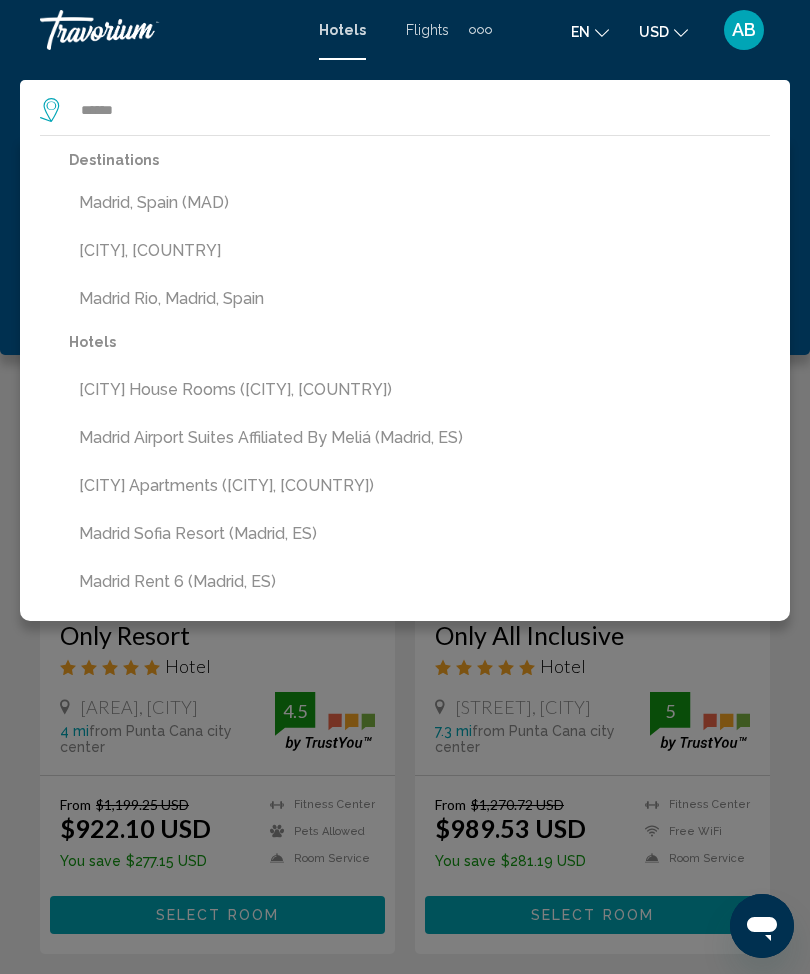 click on "Madrid, Spain (MAD)" at bounding box center (419, 203) 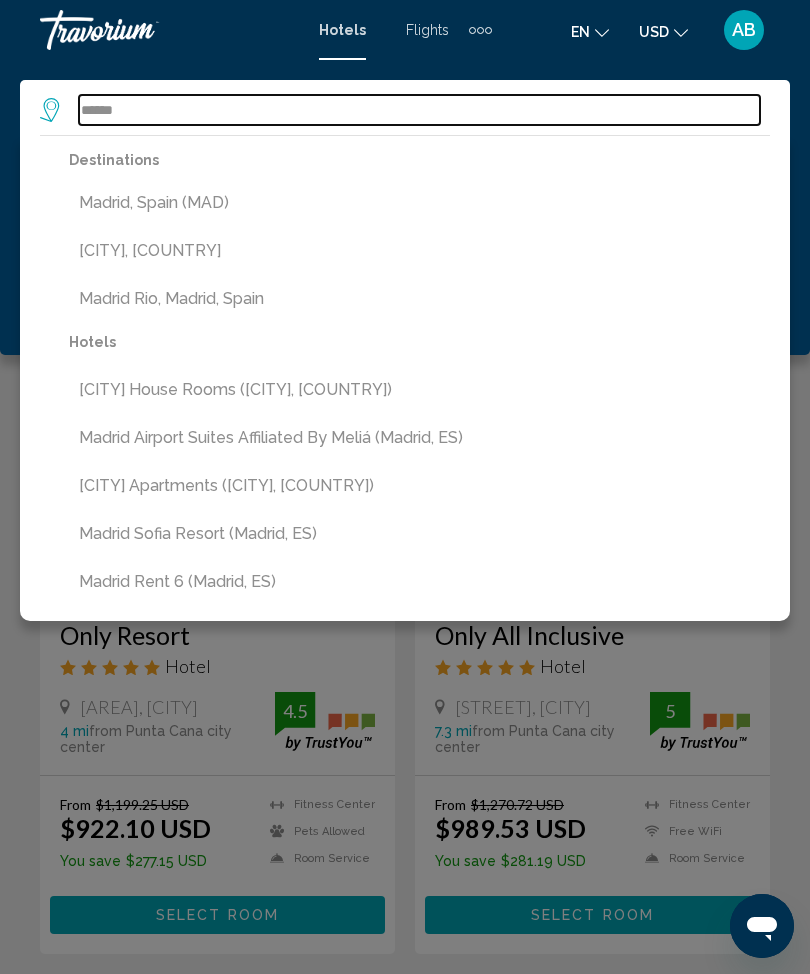 type on "**********" 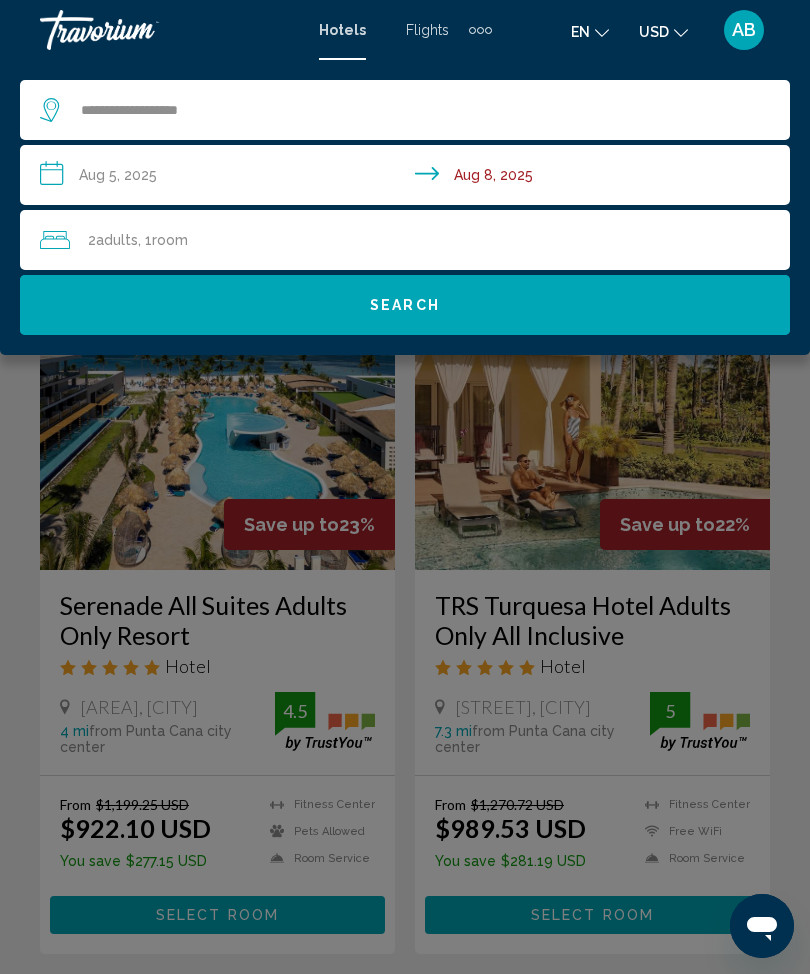 click on "**********" at bounding box center (409, 178) 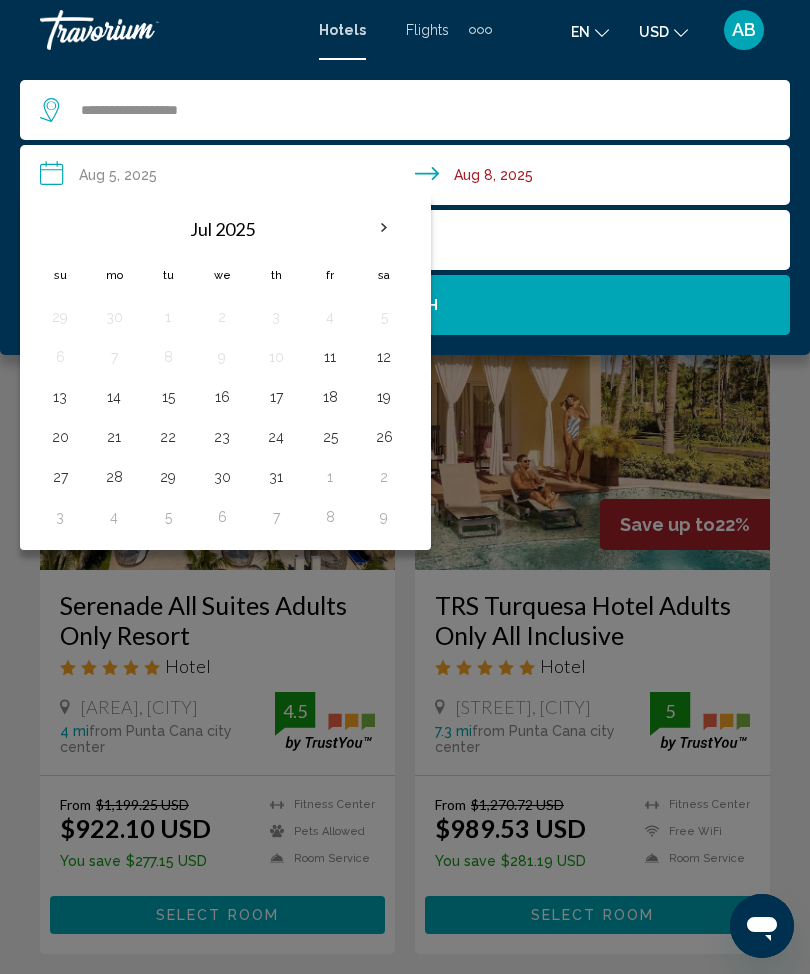 click at bounding box center [384, 228] 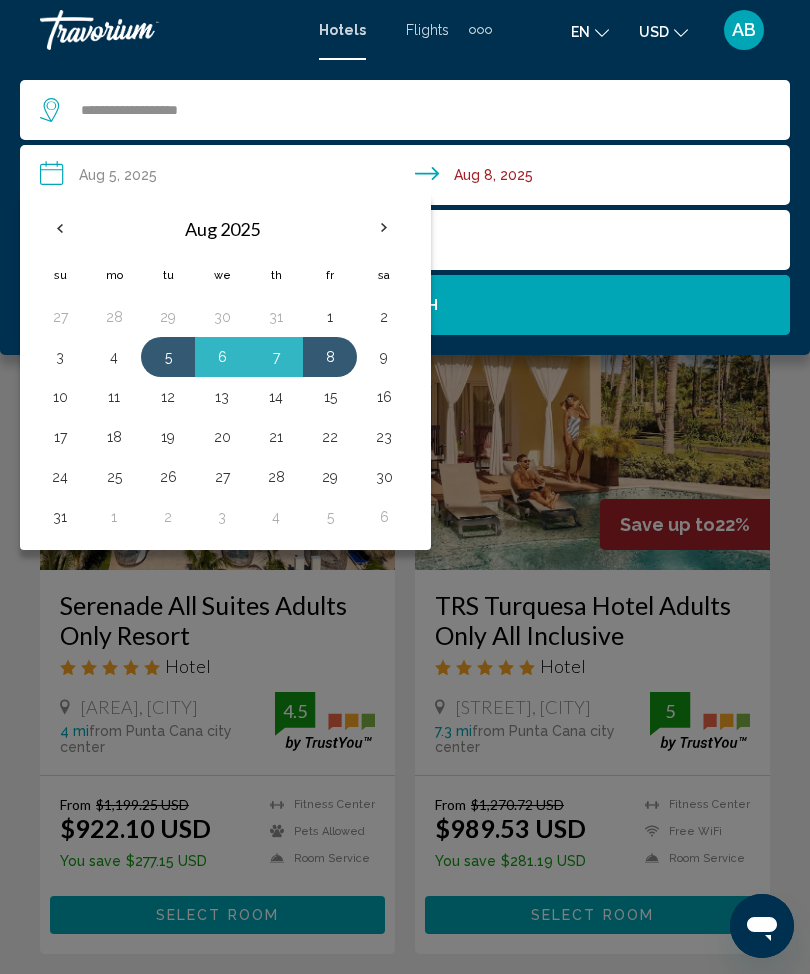 click at bounding box center (384, 228) 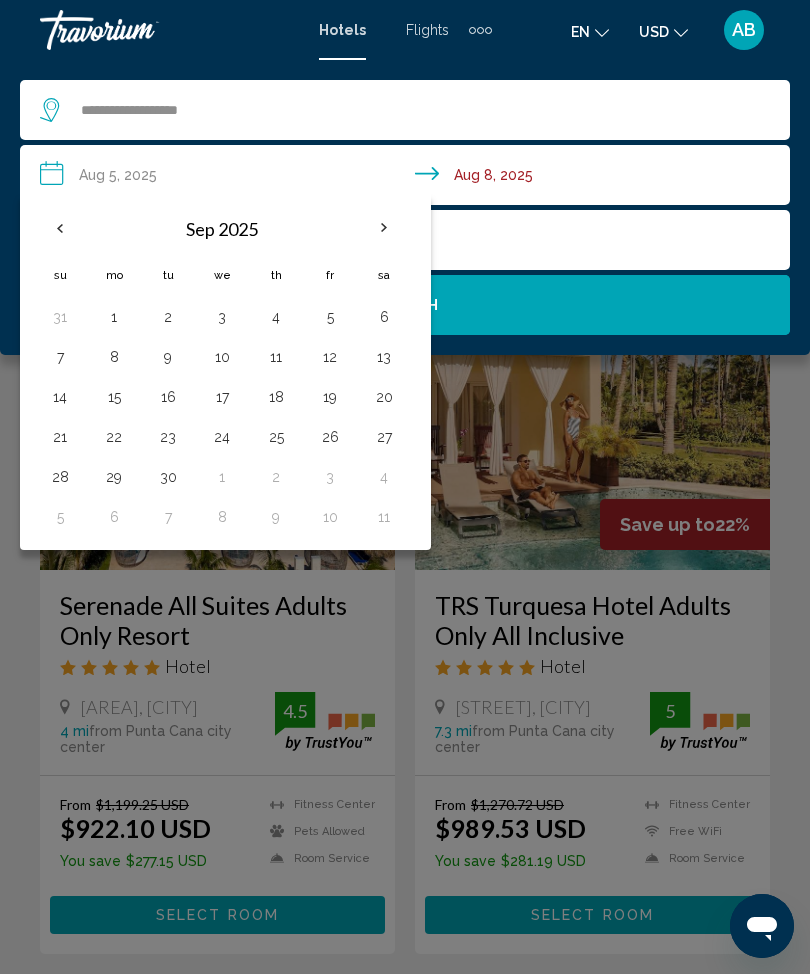 click at bounding box center (384, 228) 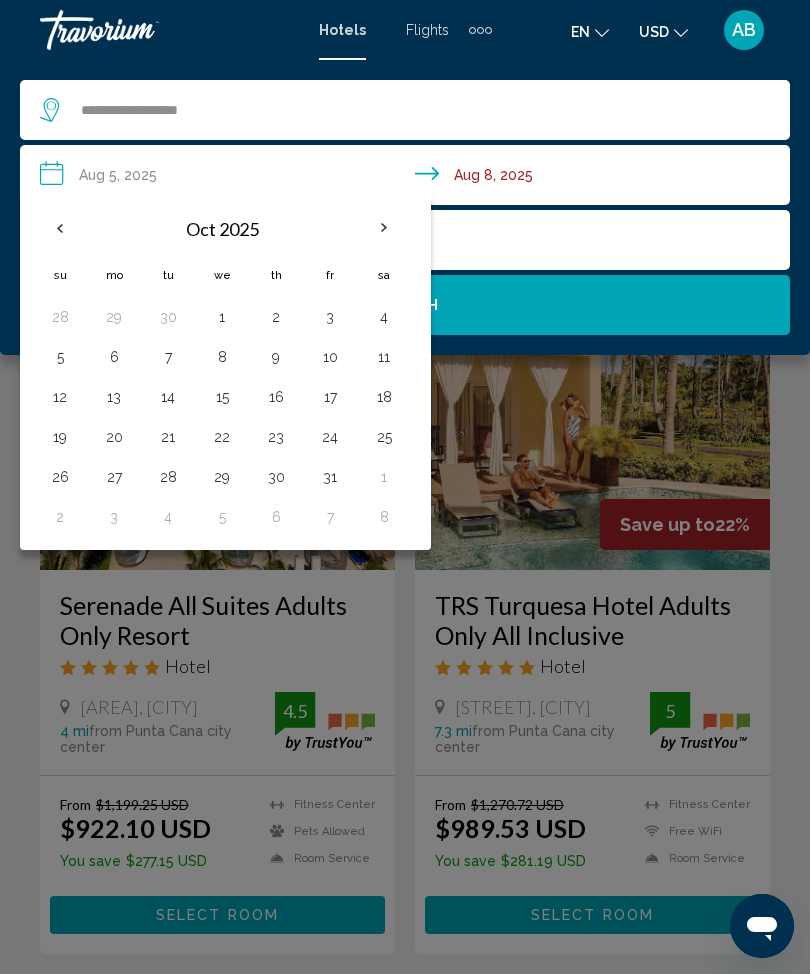 click on "24" at bounding box center (330, 437) 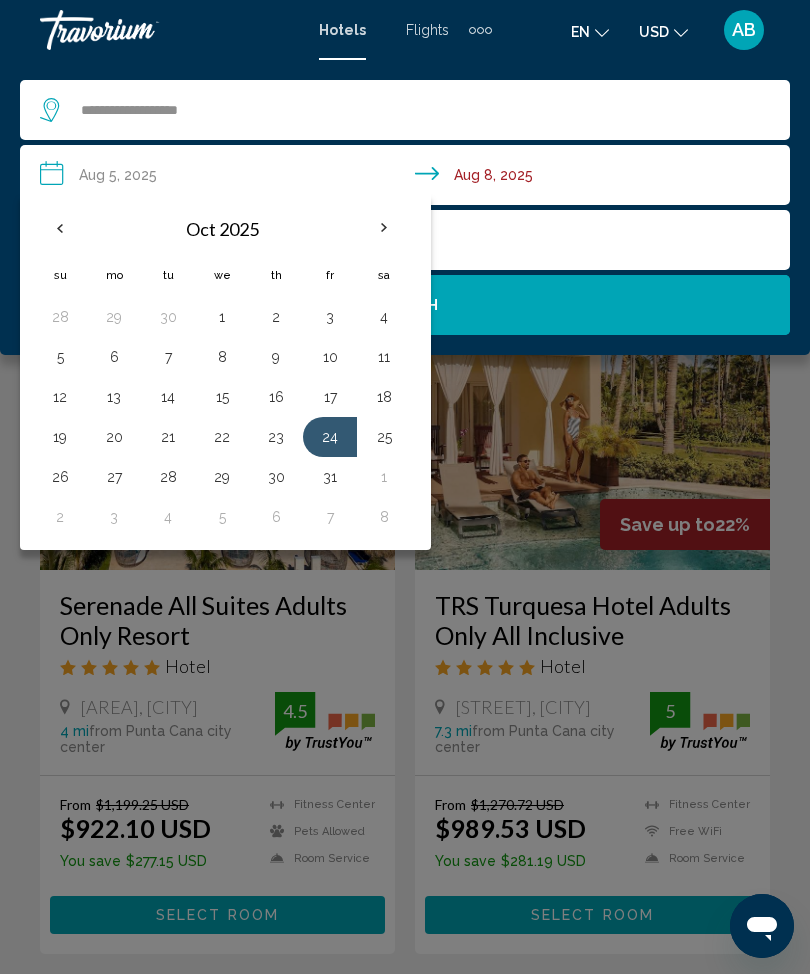 click on "27" at bounding box center [114, 477] 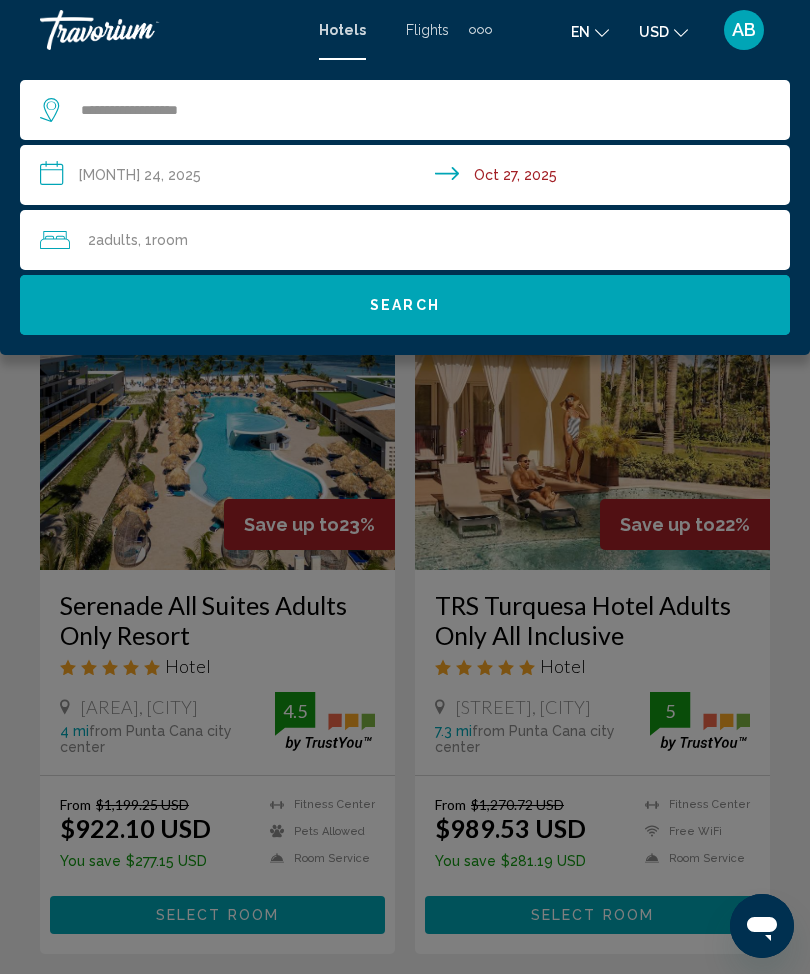 click on "Search" 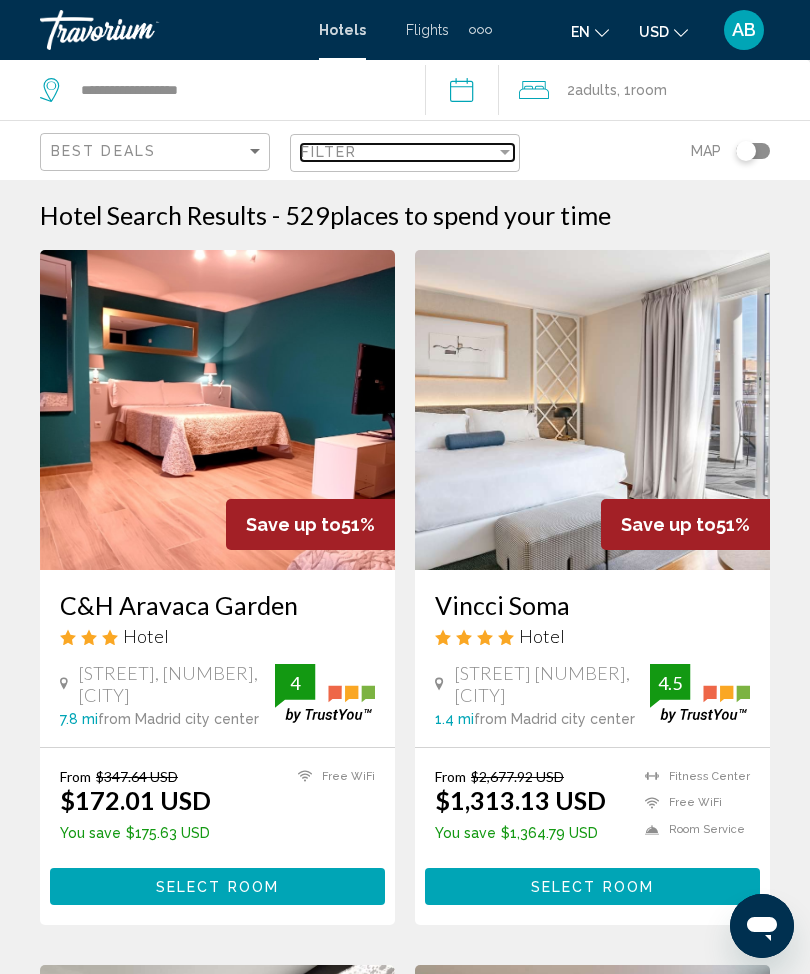 click at bounding box center (505, 152) 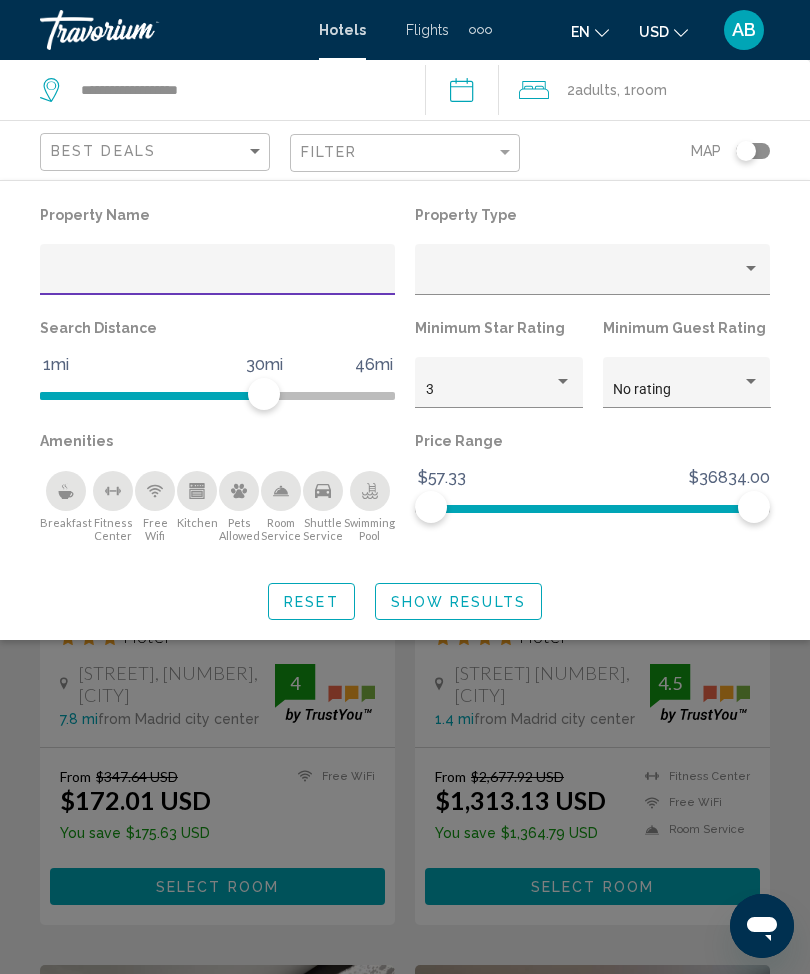 click at bounding box center [563, 382] 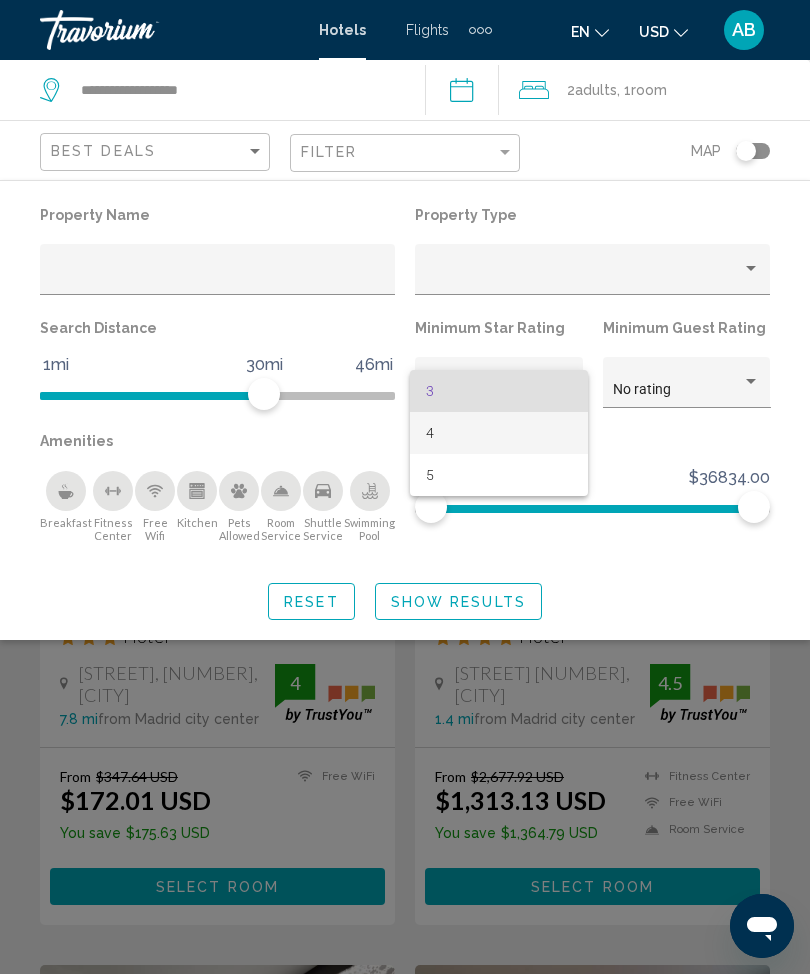 click on "4" at bounding box center [499, 433] 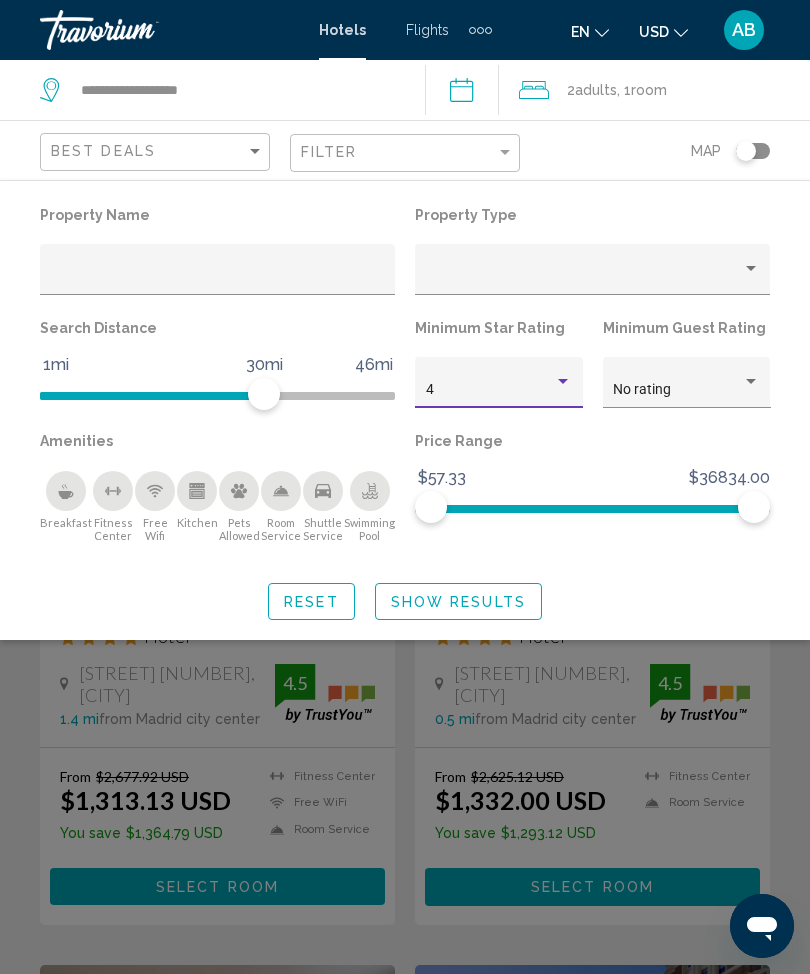 click on "Show Results" 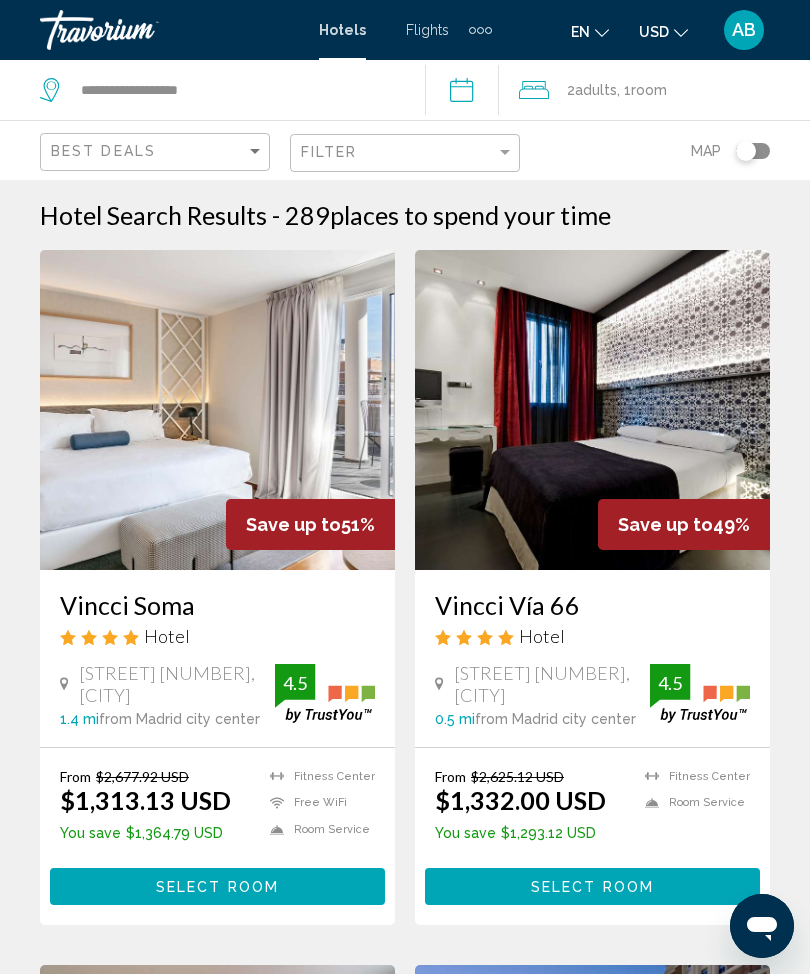 click on "2  Adult Adults , 1  Room rooms" 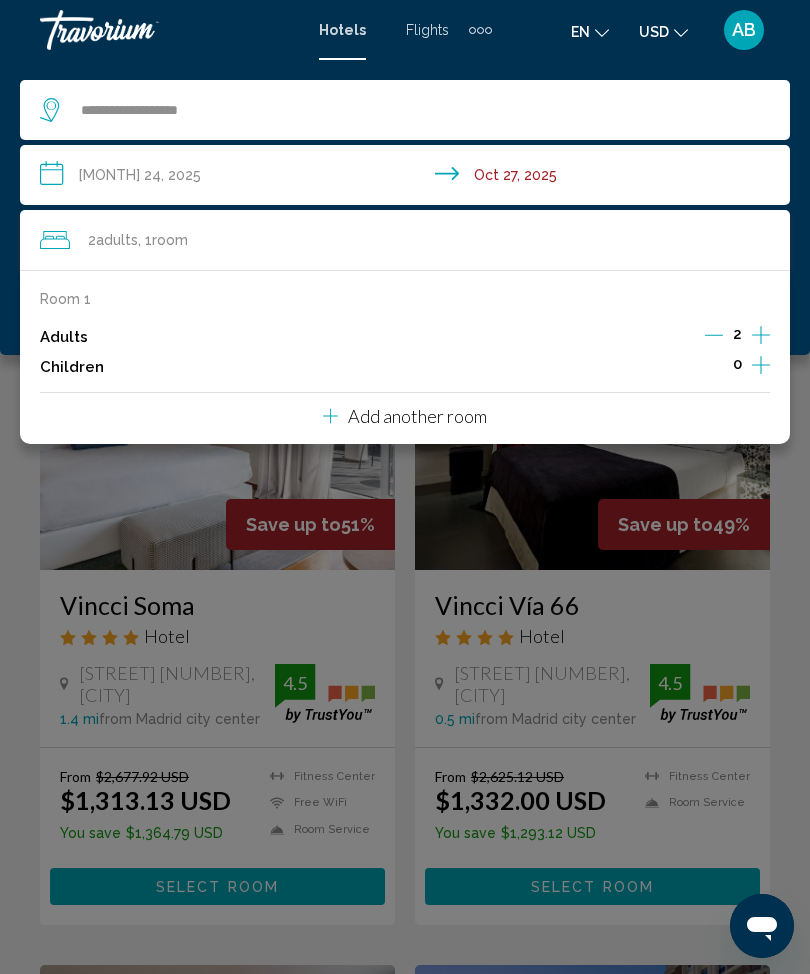click 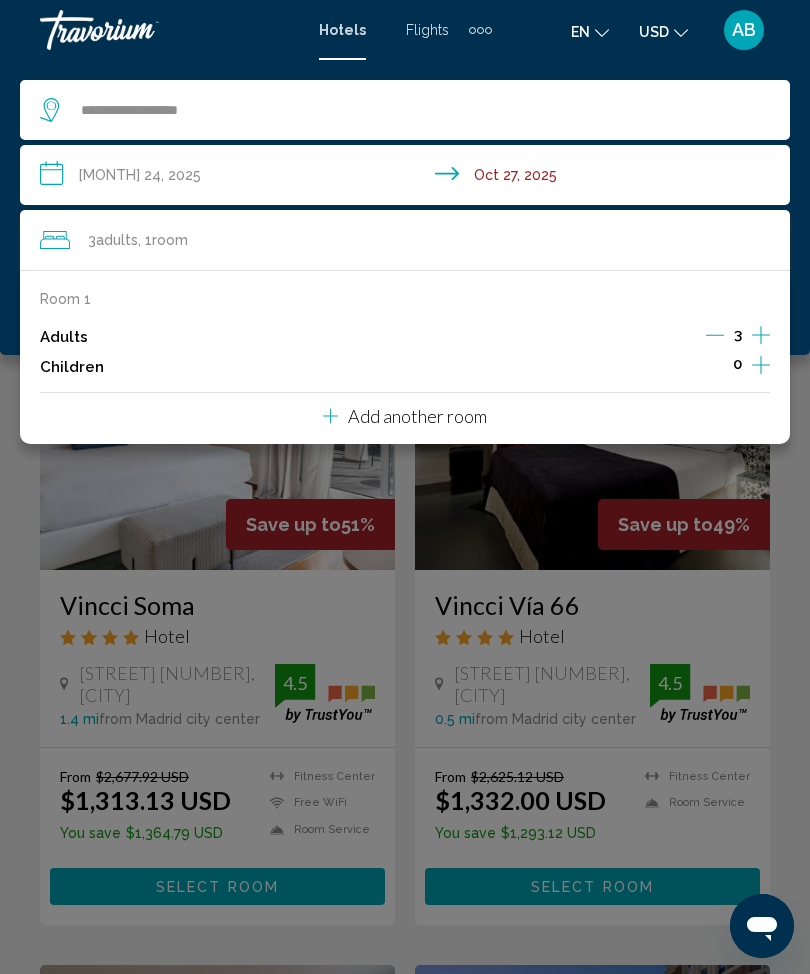 click 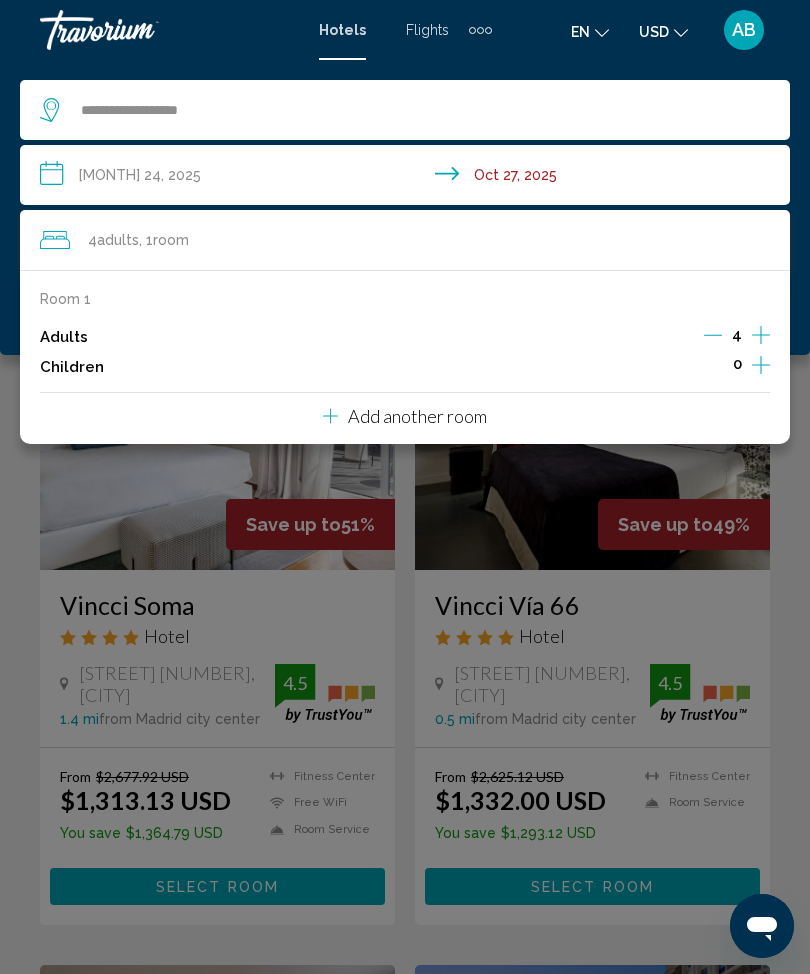 click on "Room 1 Adults
4
Children
0" at bounding box center [405, 336] 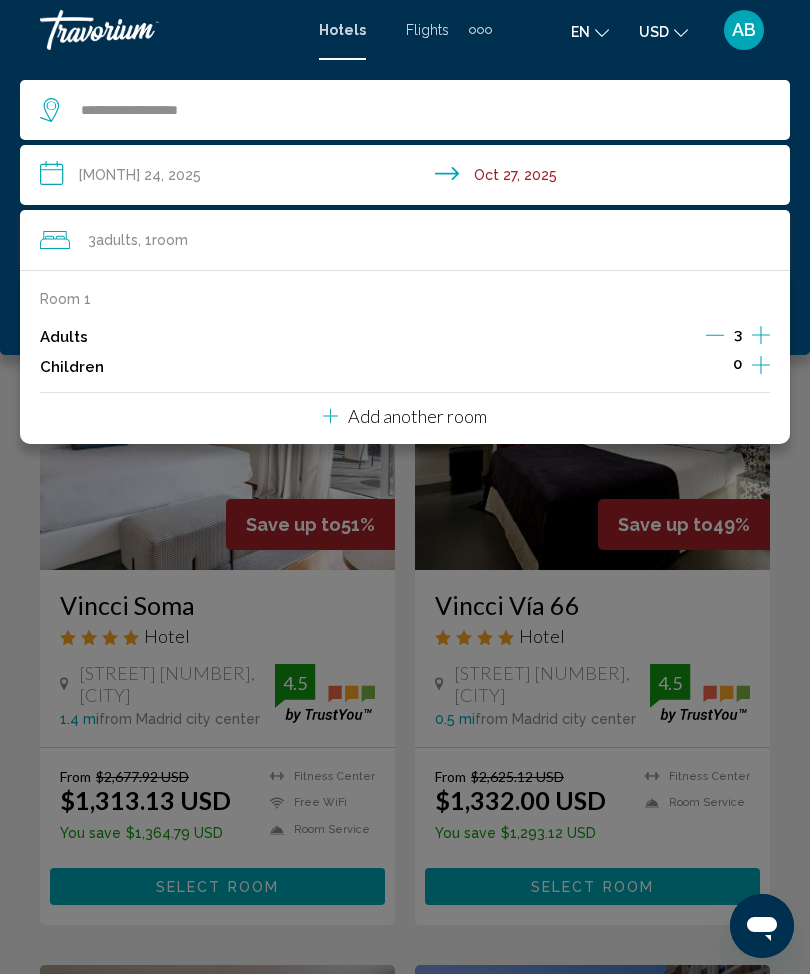 click 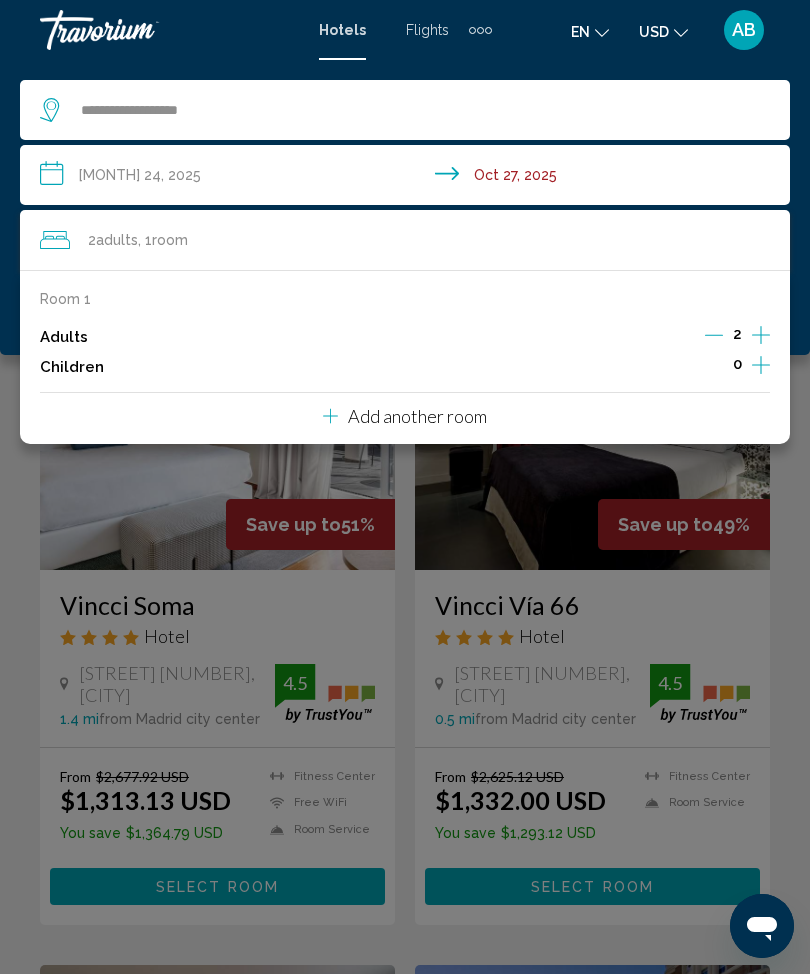 click on "Add another room" at bounding box center [405, 416] 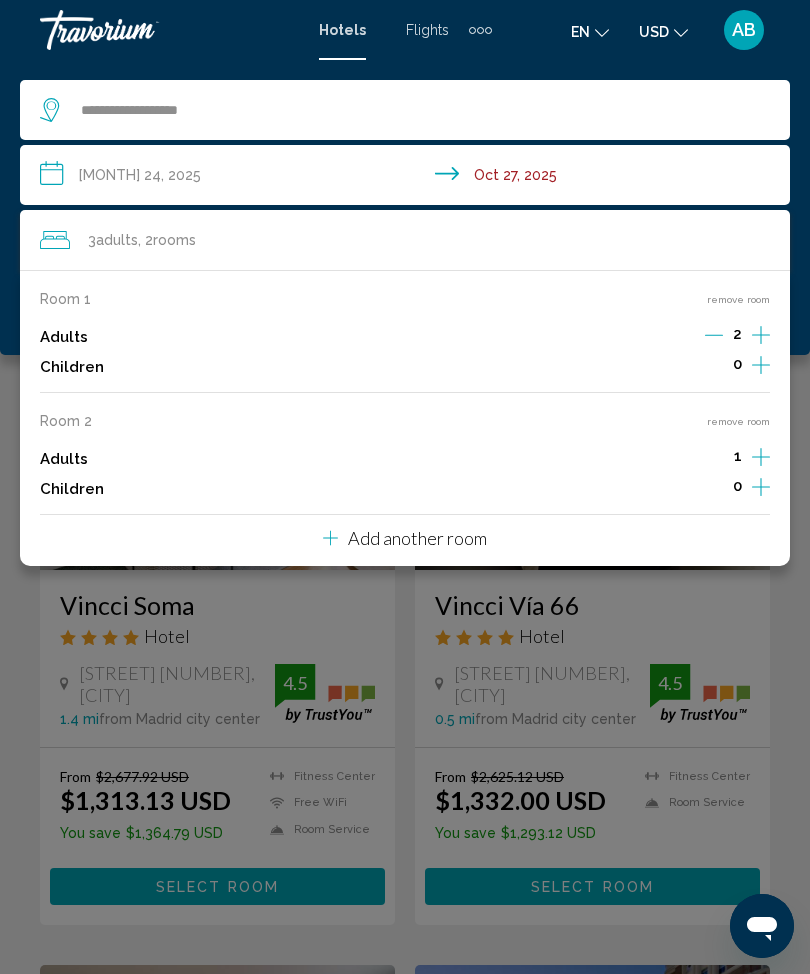 click 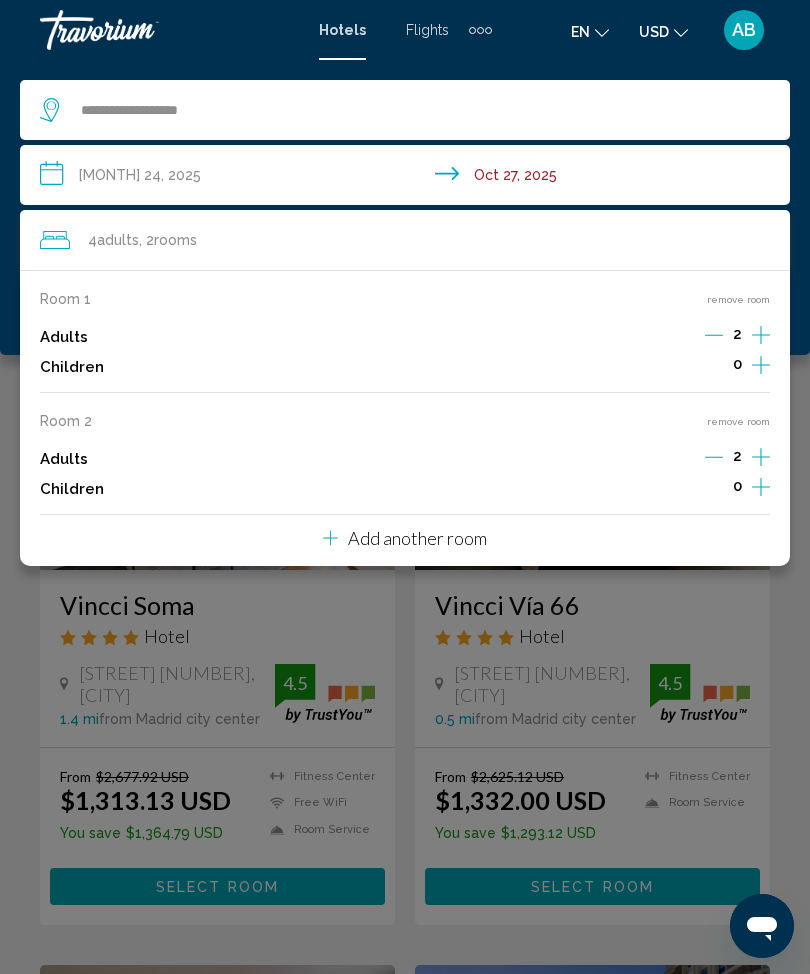 click 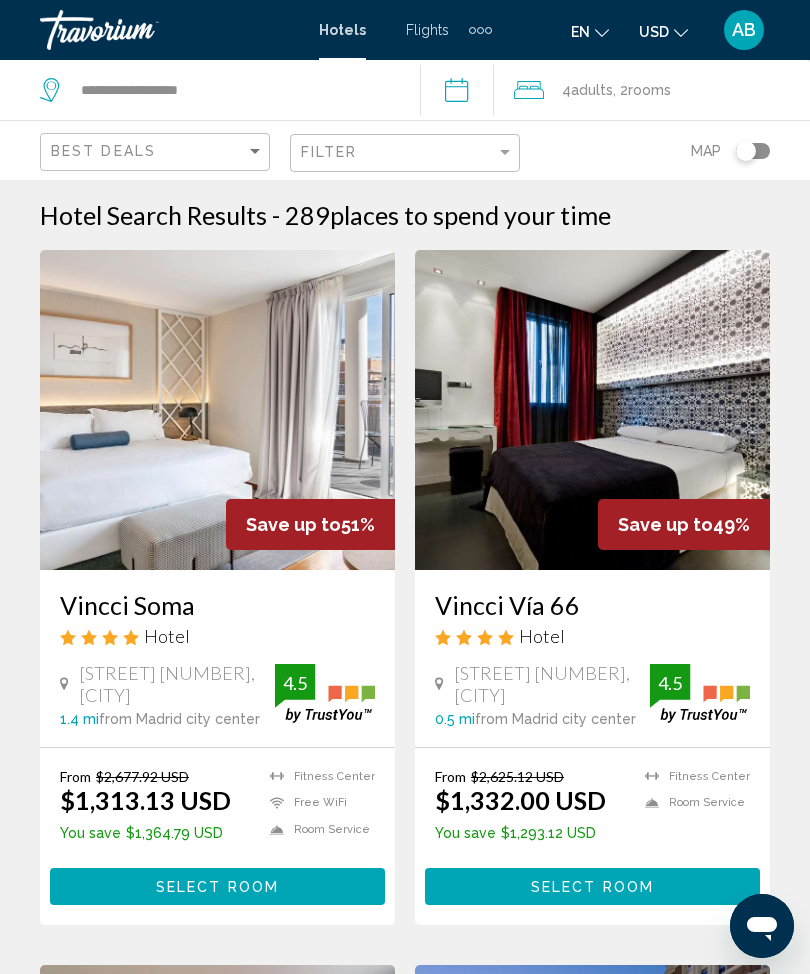 click on "4  Adult Adults" 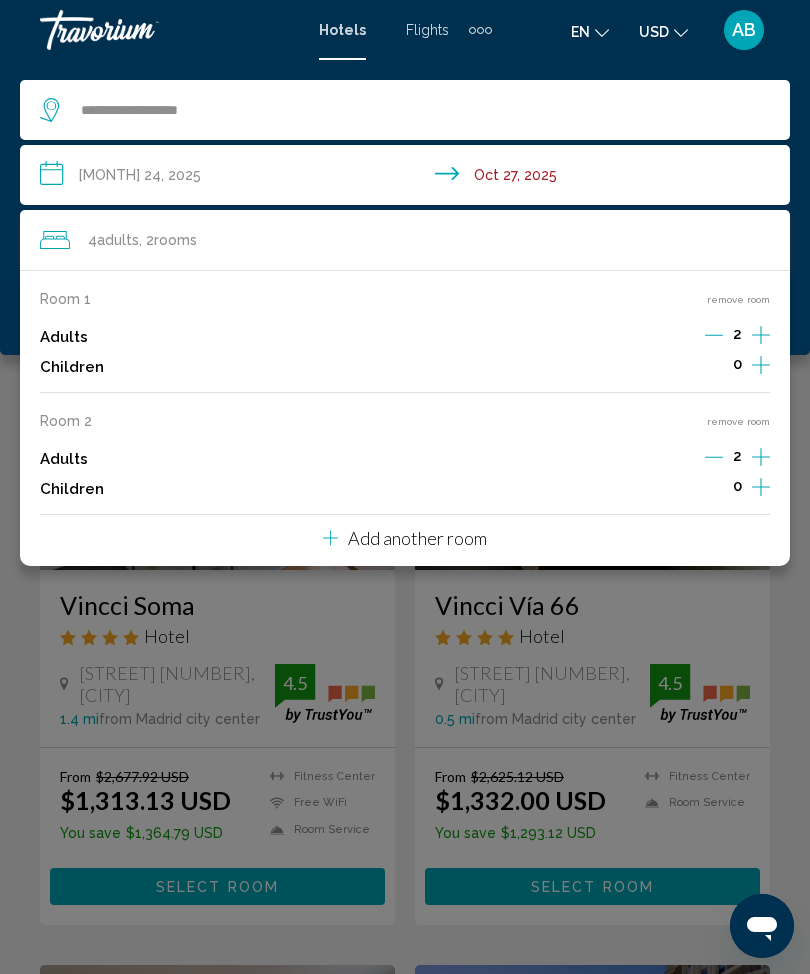 click on "**********" 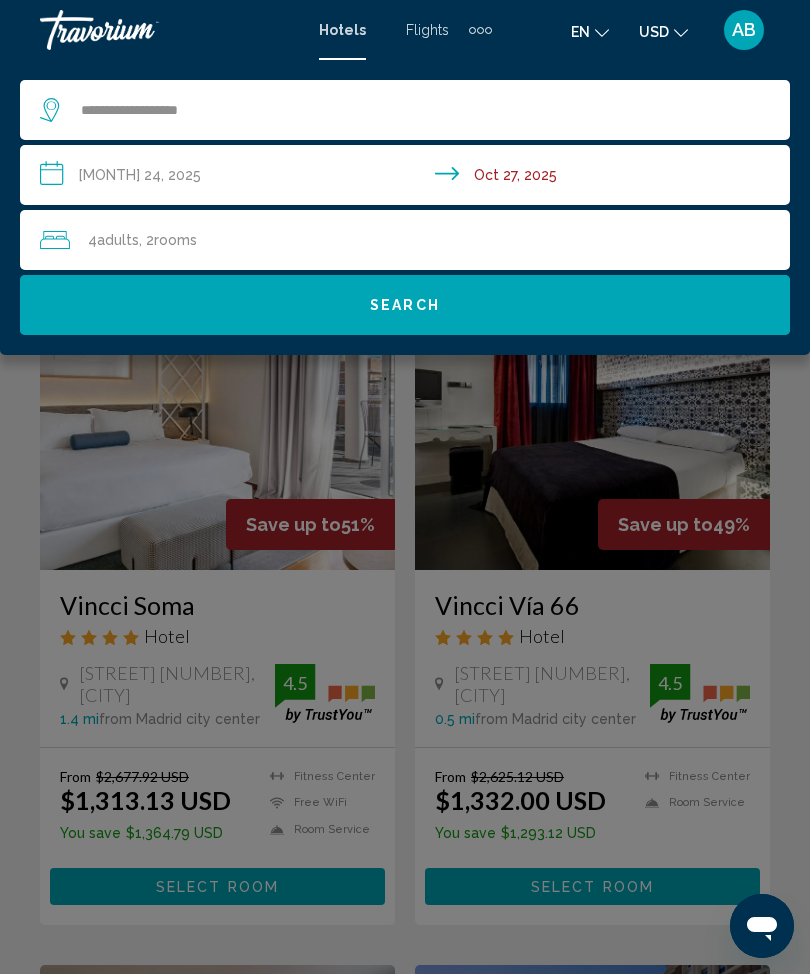 click on "Search" 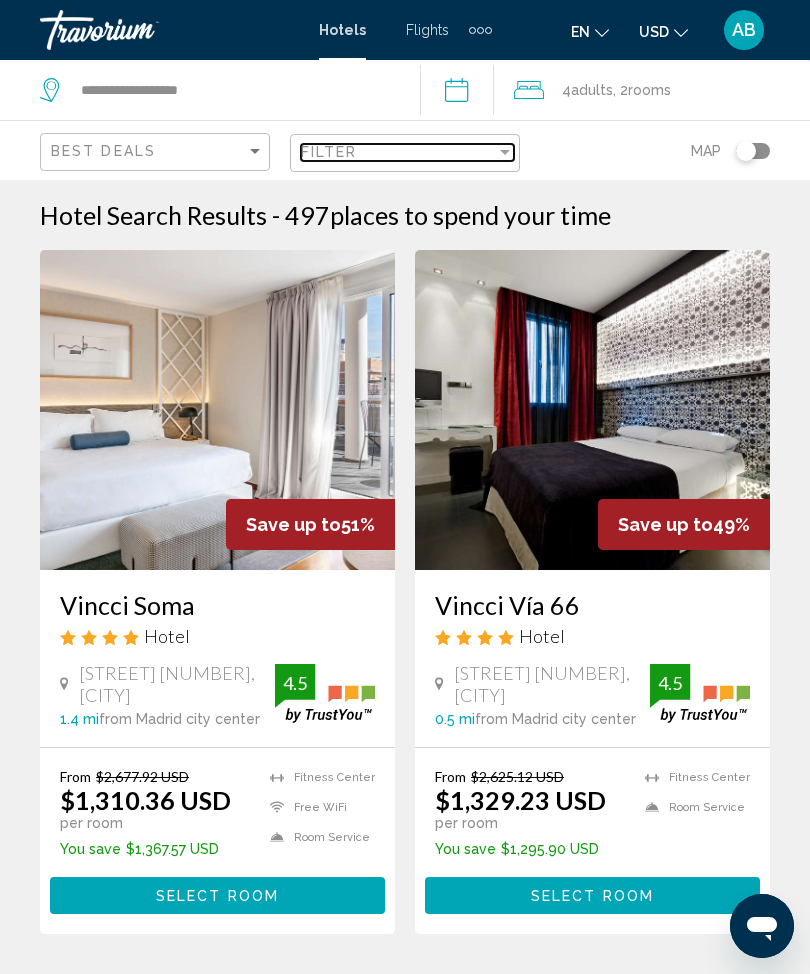 click on "Filter" at bounding box center [398, 152] 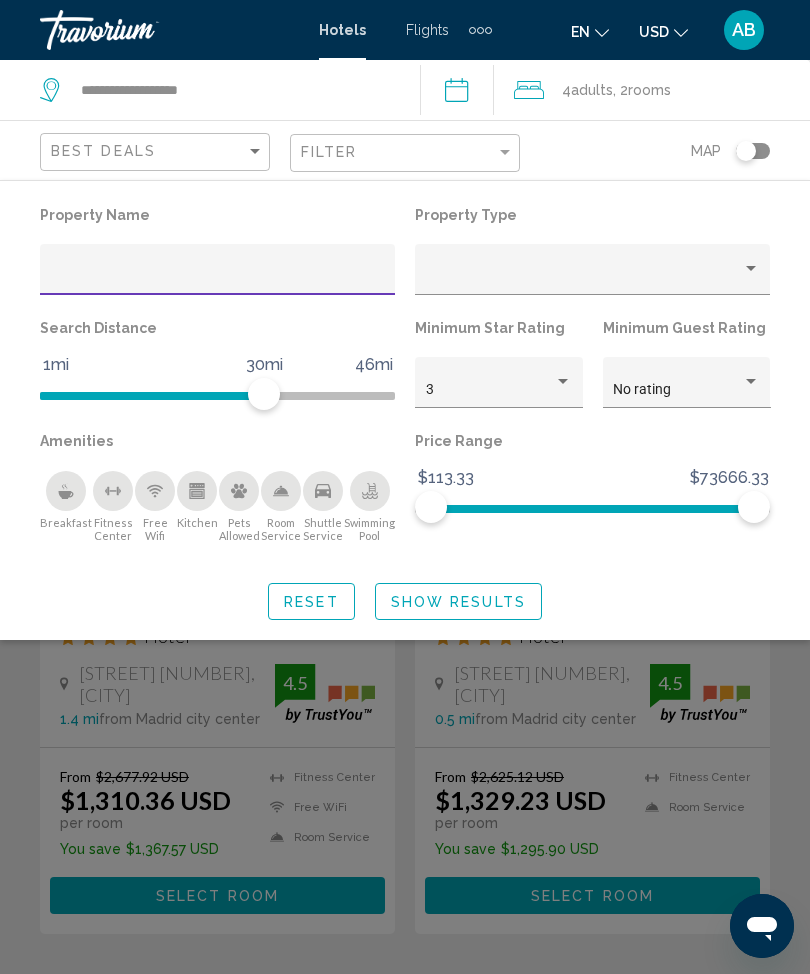 click at bounding box center [563, 382] 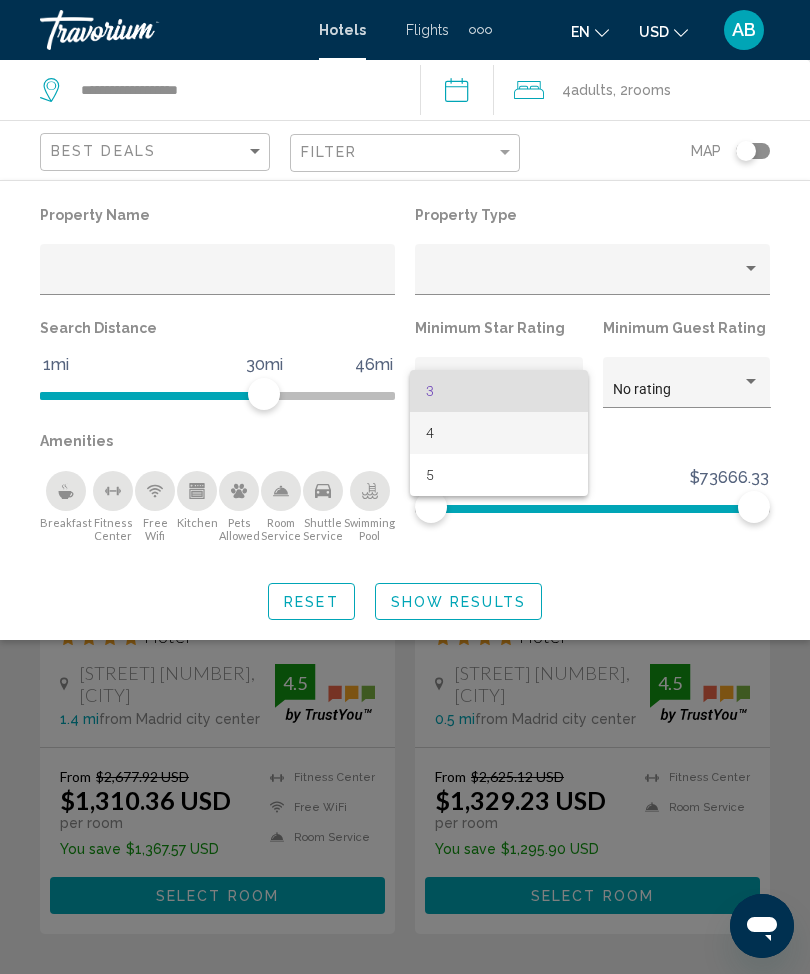 click on "4" at bounding box center [499, 433] 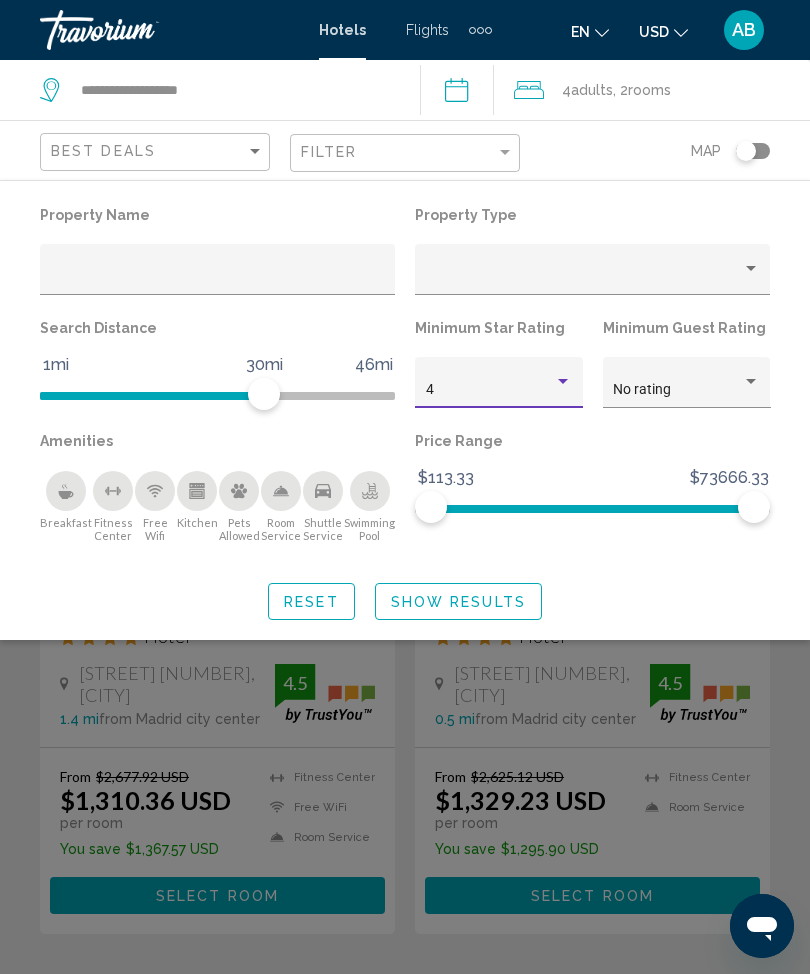 click on "Show Results" 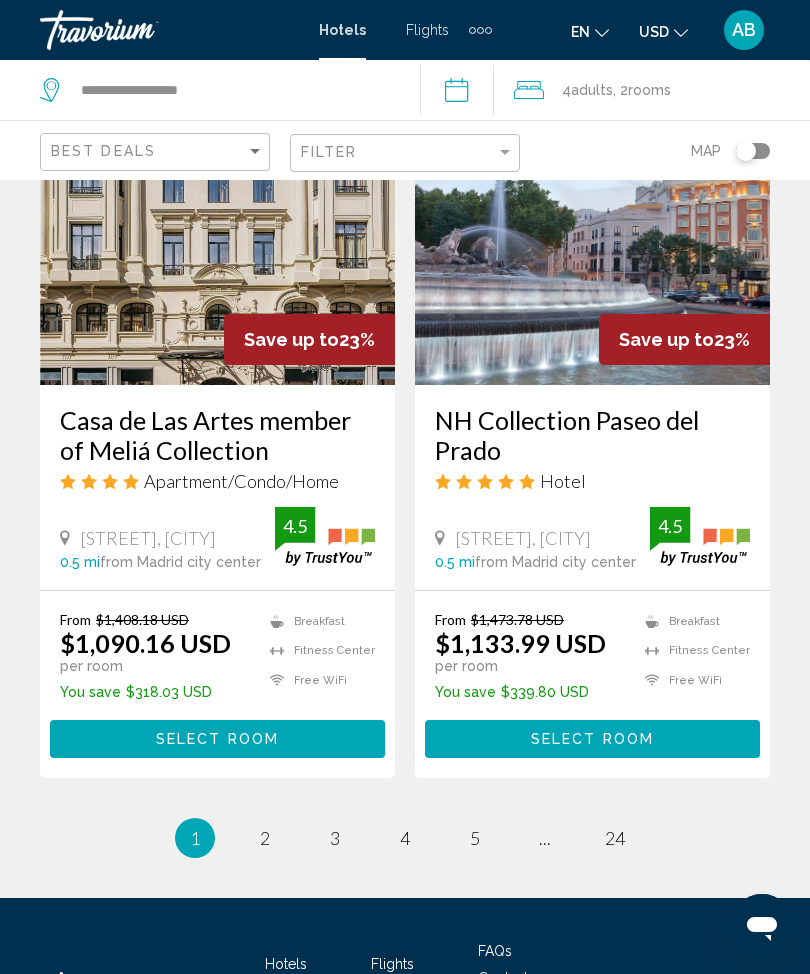 scroll, scrollTop: 3872, scrollLeft: 0, axis: vertical 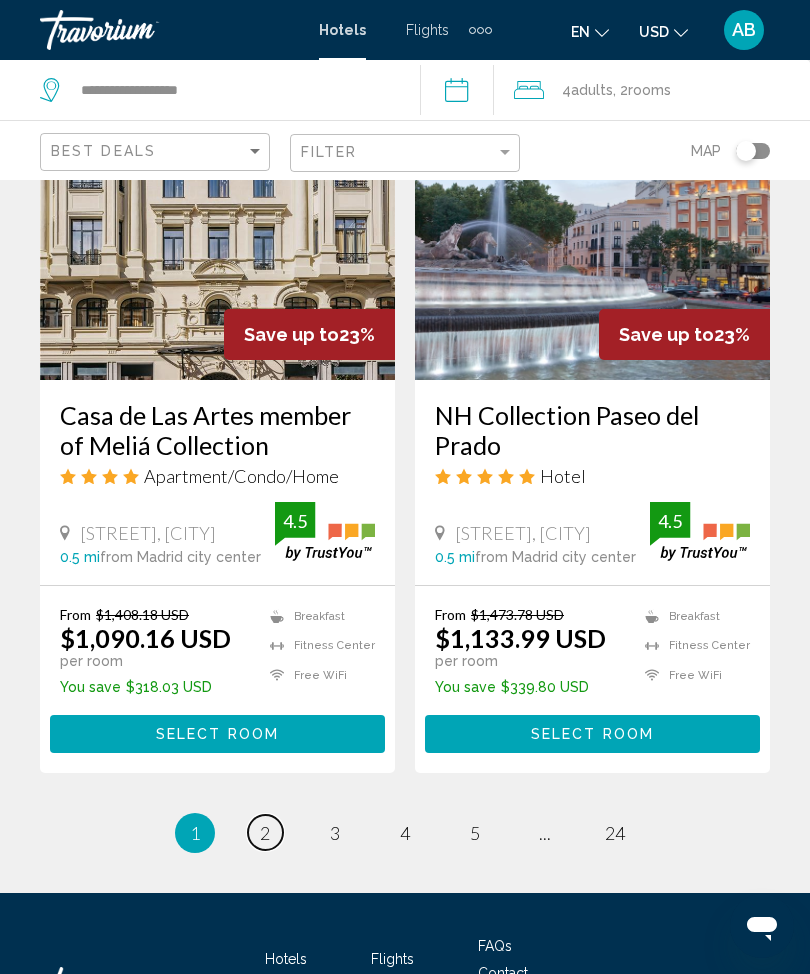 click on "page  2" at bounding box center [265, 832] 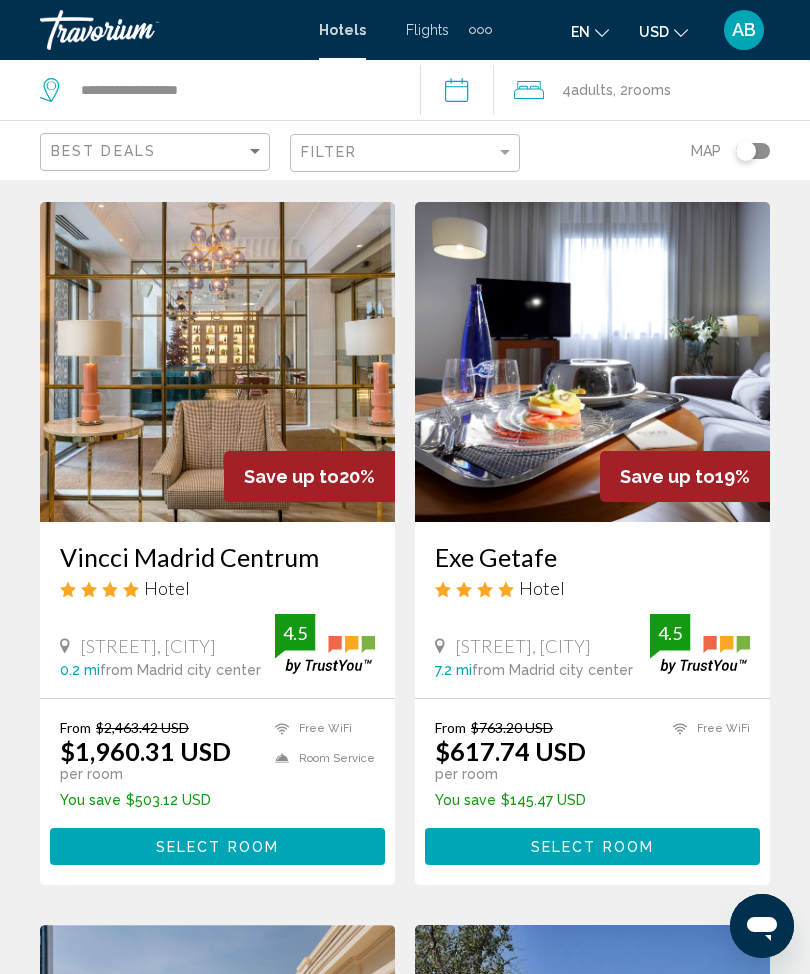 scroll, scrollTop: 0, scrollLeft: 0, axis: both 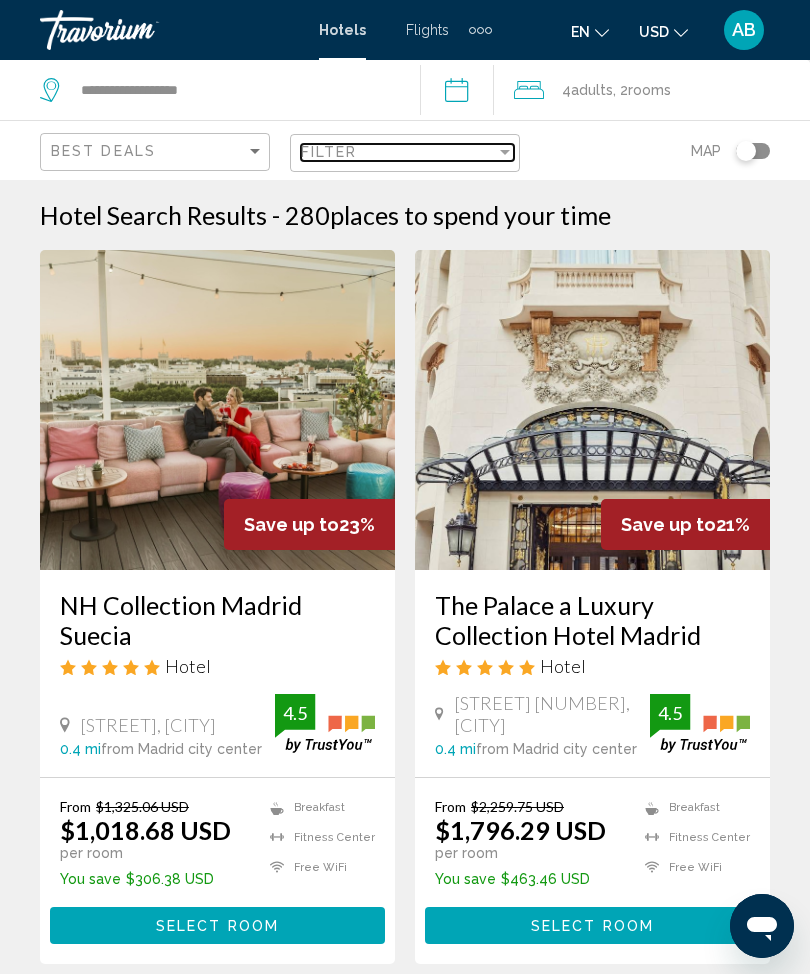 click at bounding box center (505, 152) 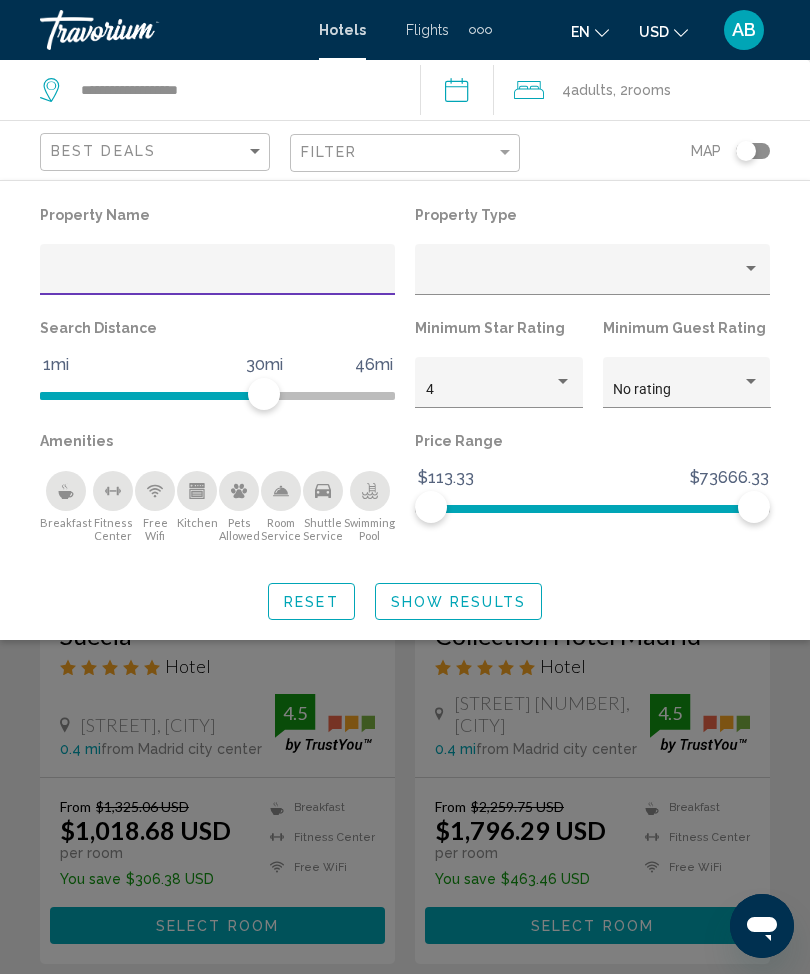click at bounding box center (218, 277) 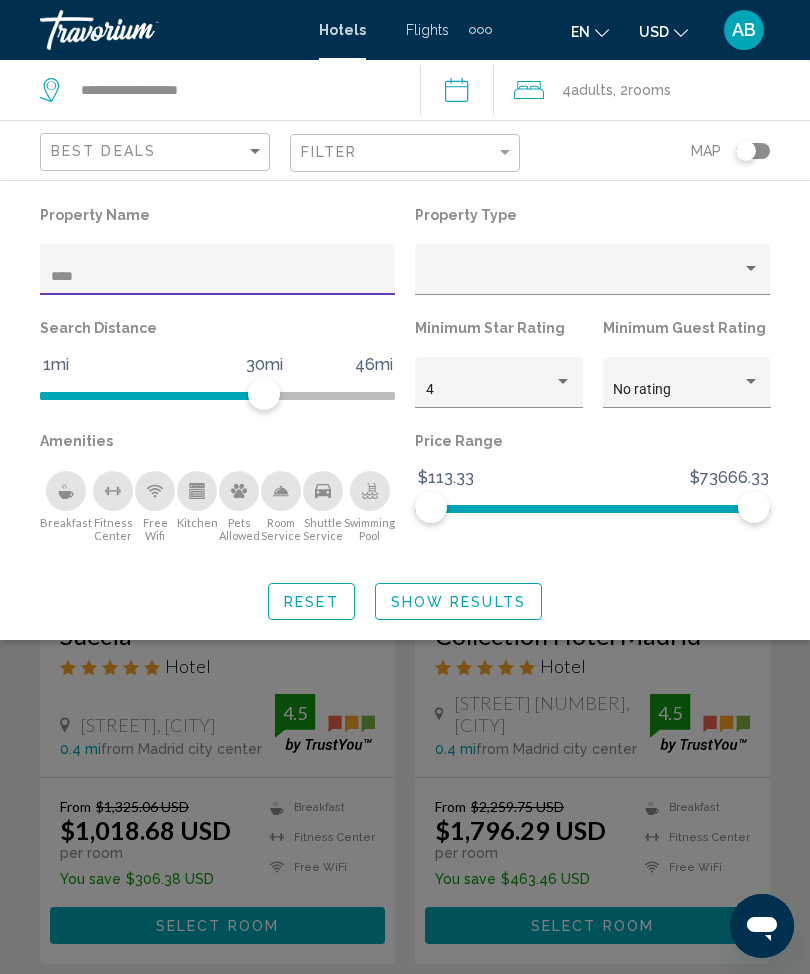 type on "*****" 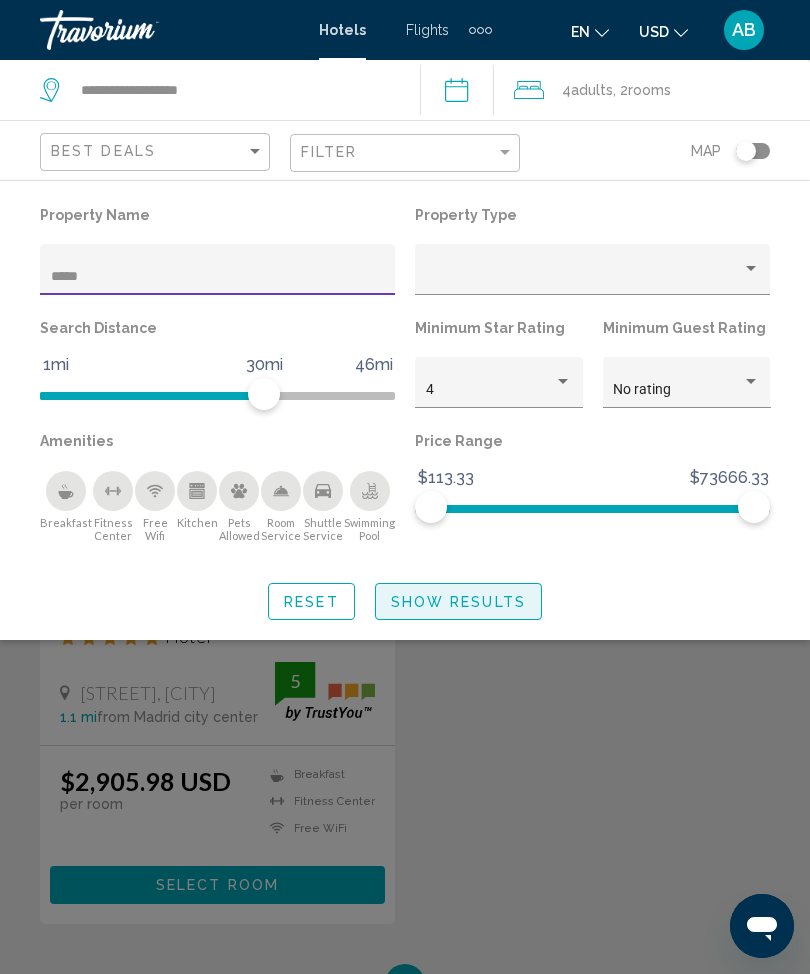 click on "Show Results" 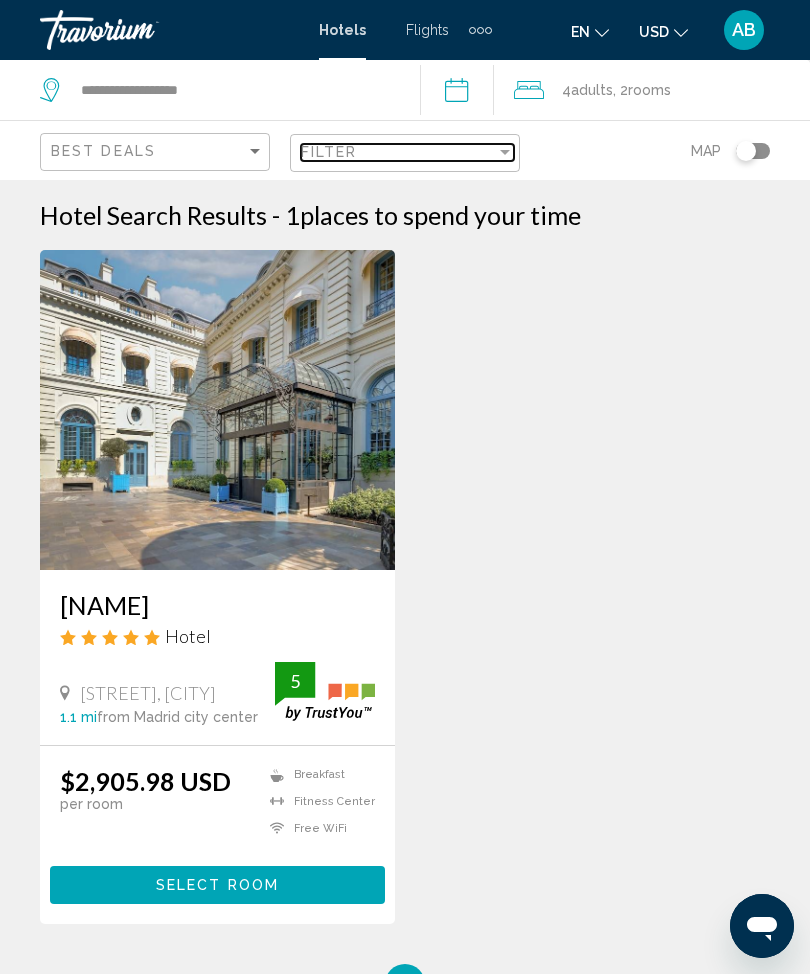 click on "Filter" at bounding box center [398, 152] 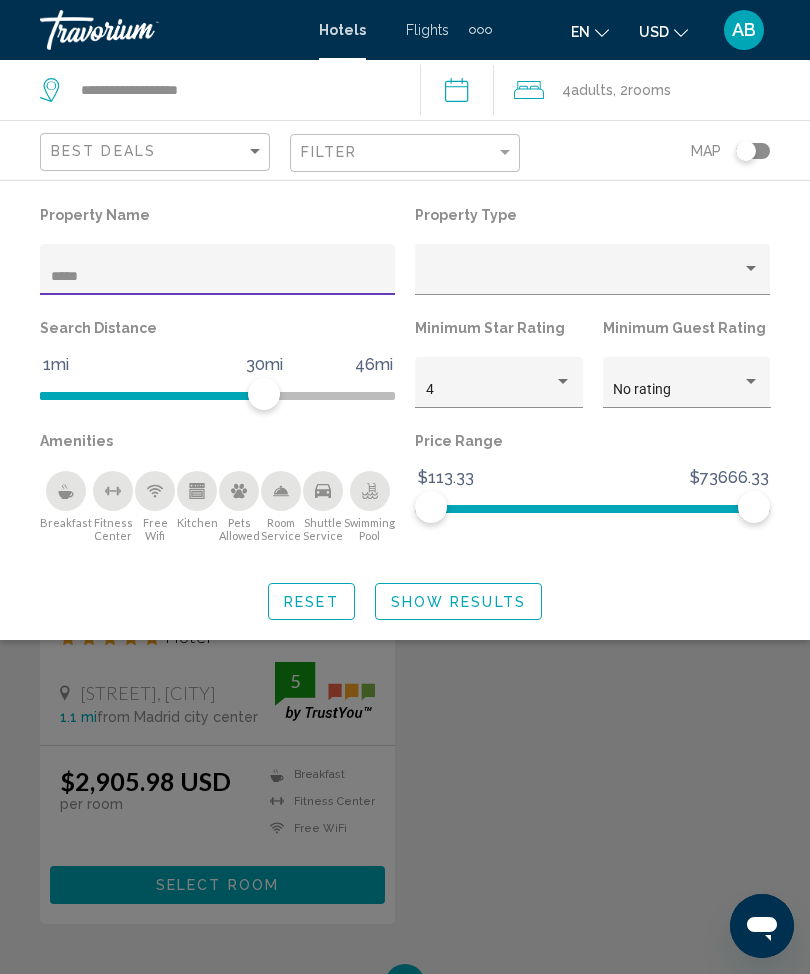 click on "*****" at bounding box center (218, 277) 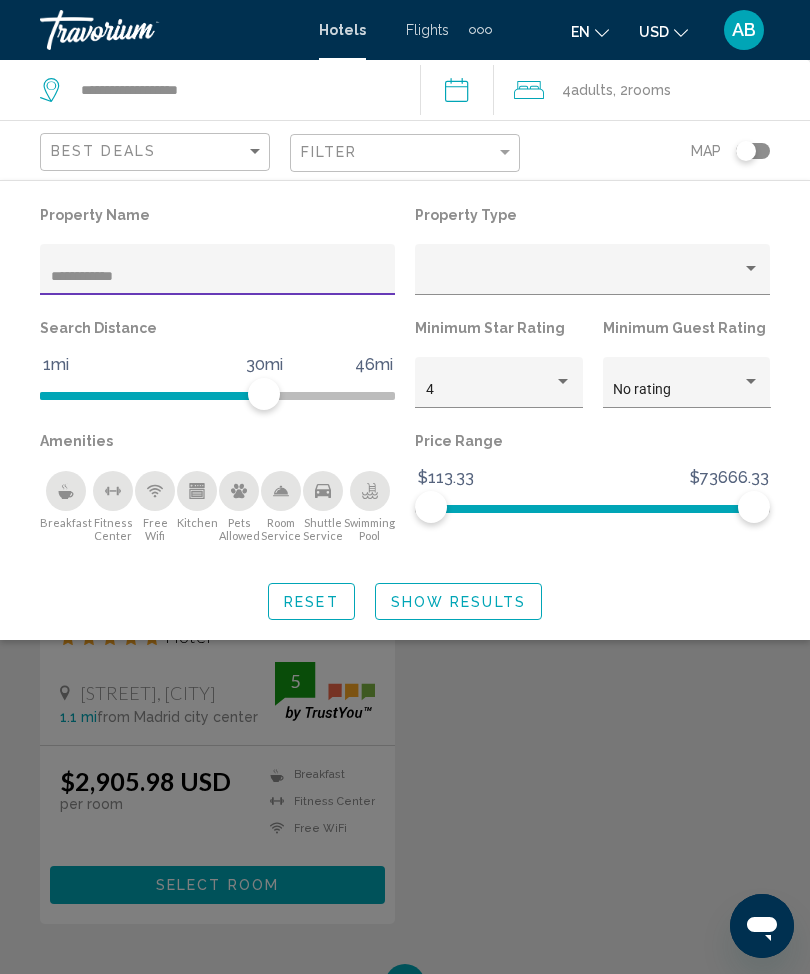 type on "**********" 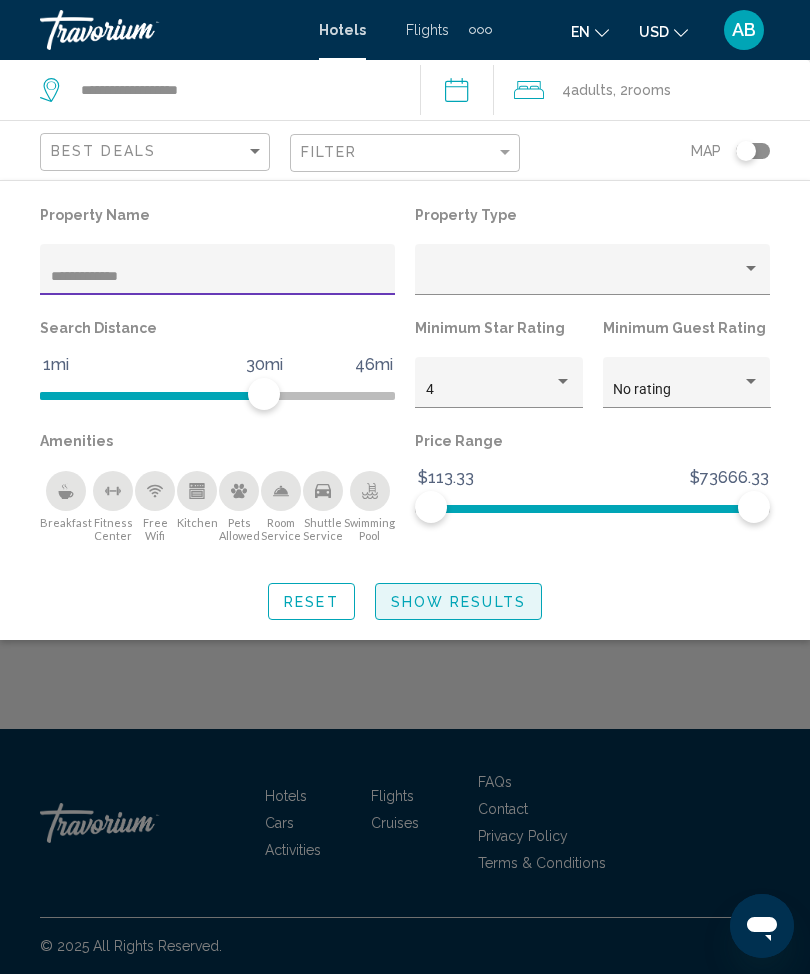 click on "Show Results" 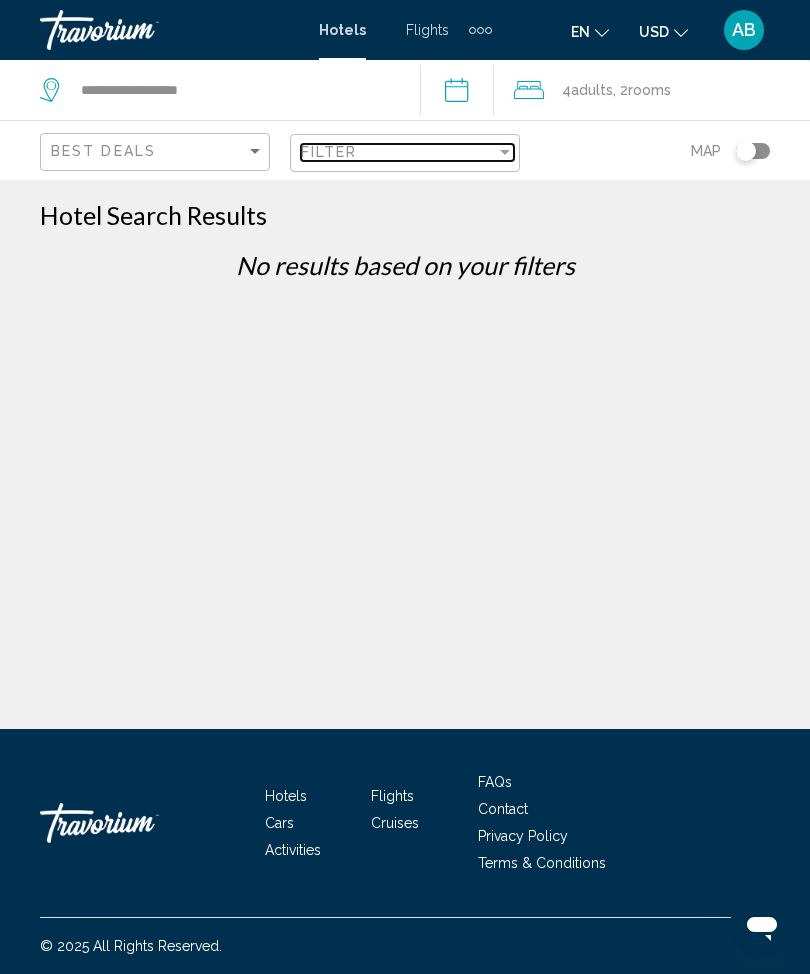 click at bounding box center (505, 152) 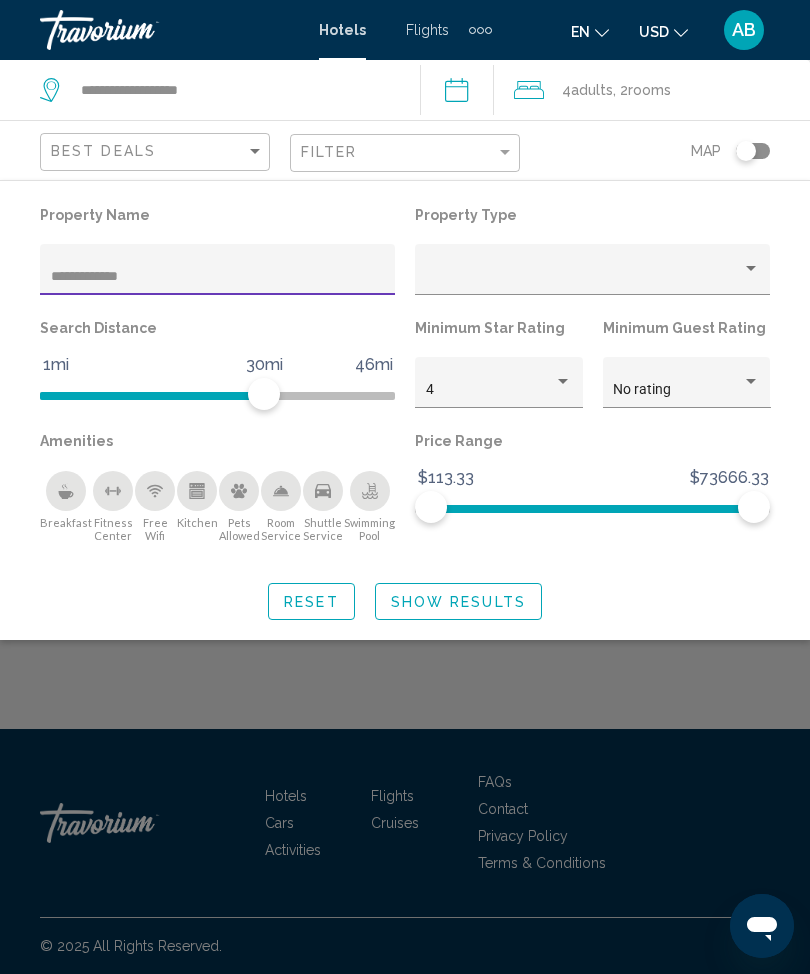 click on "**********" at bounding box center [218, 277] 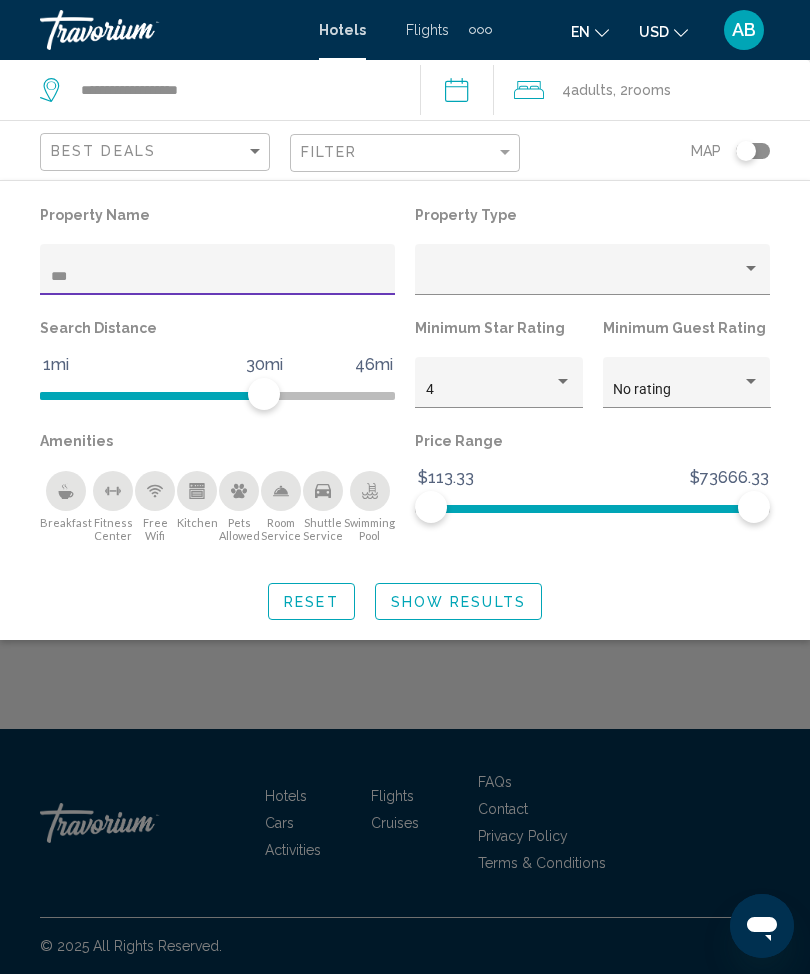 type on "**" 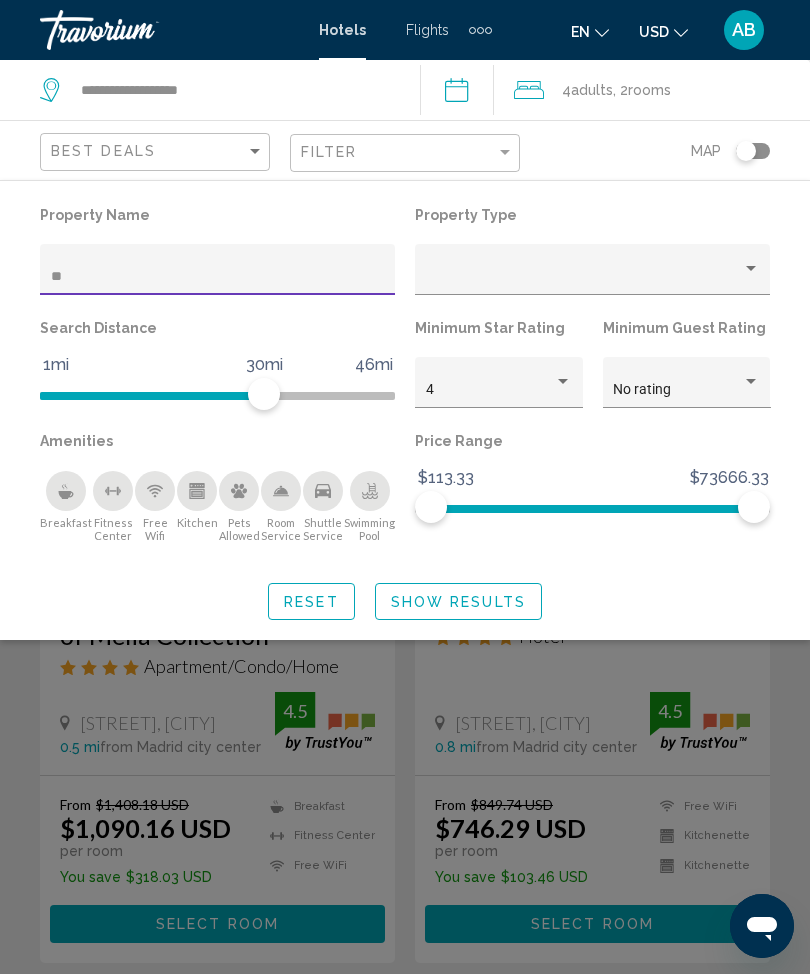 click on "Show Results" 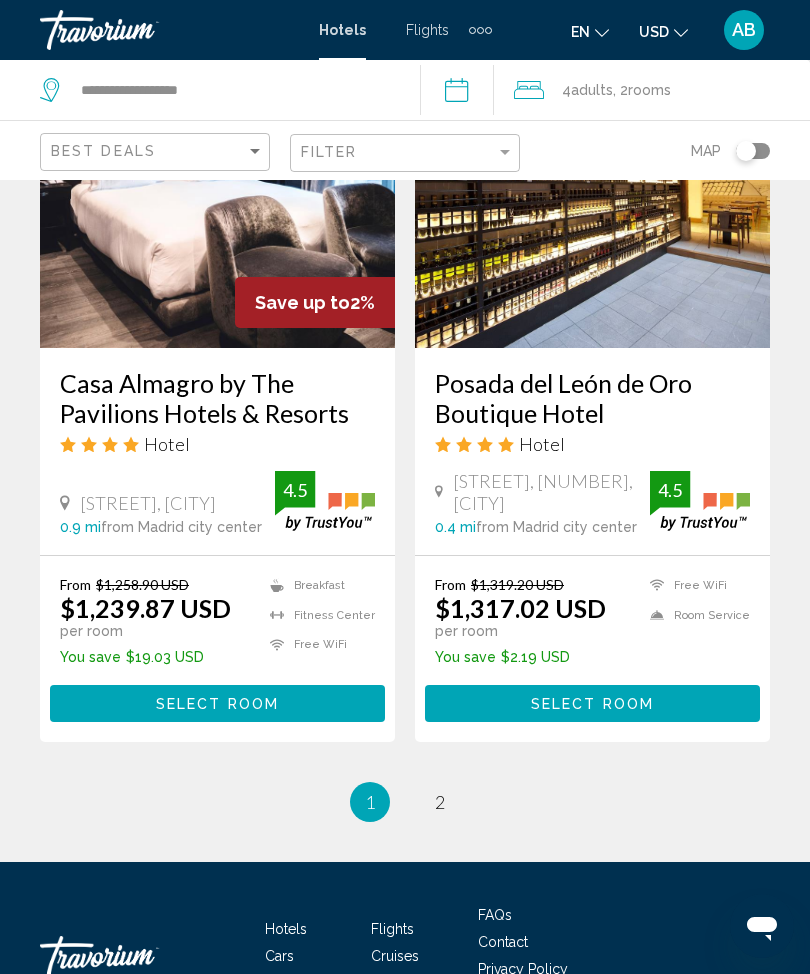 scroll, scrollTop: 4004, scrollLeft: 0, axis: vertical 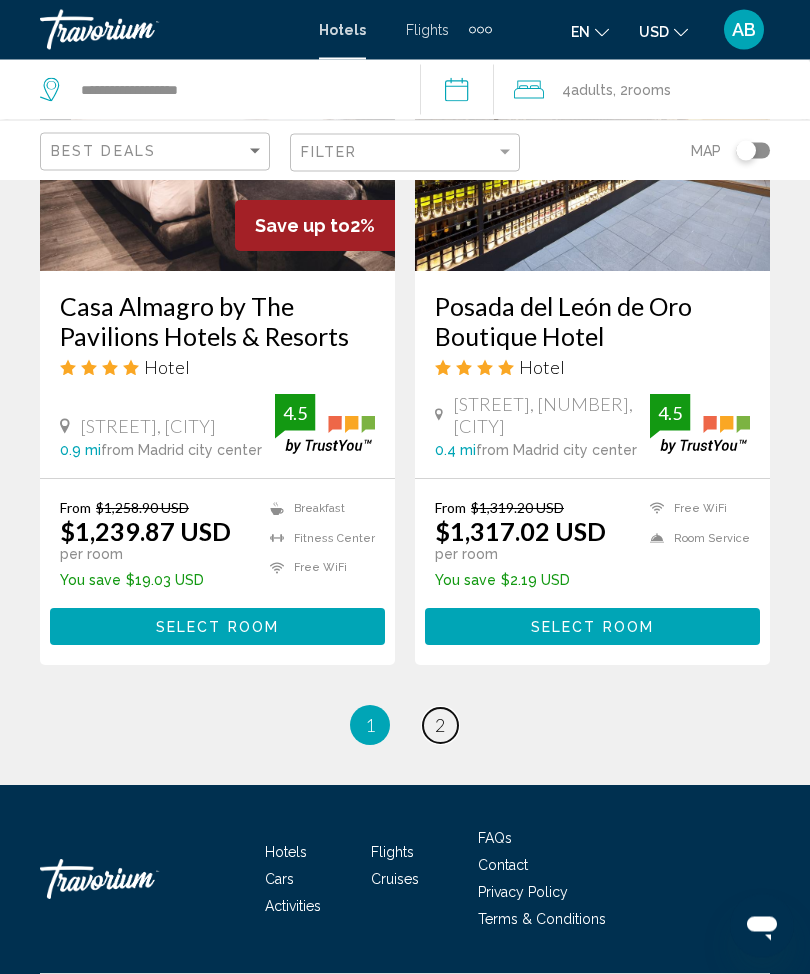 click on "page  2" at bounding box center (440, 726) 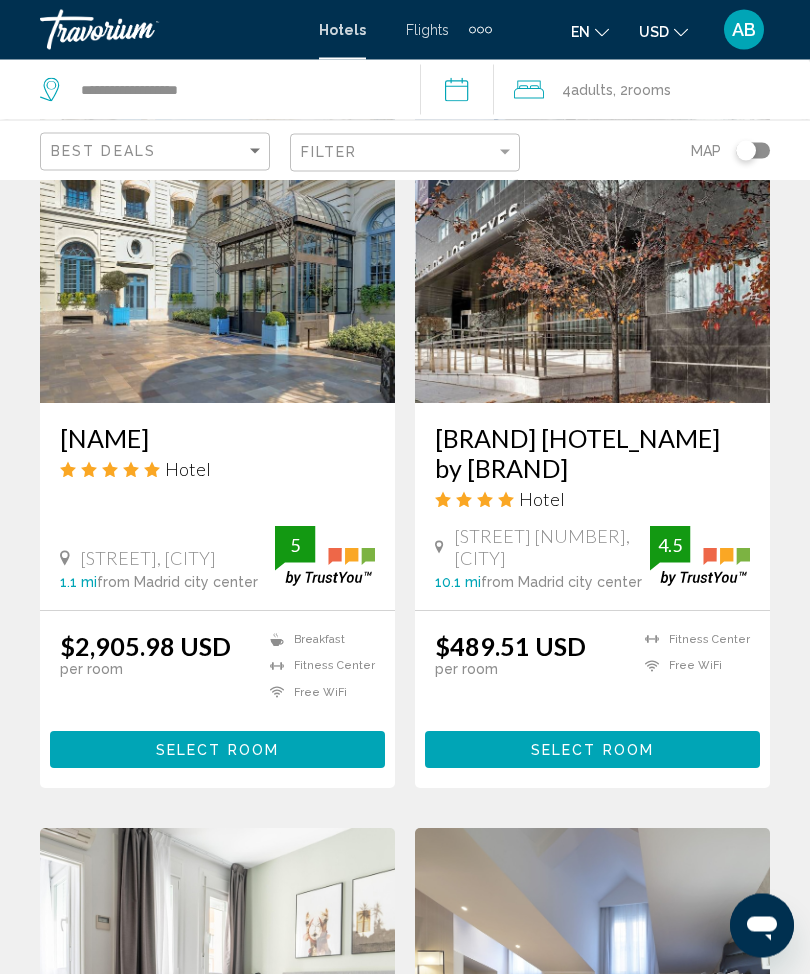 scroll, scrollTop: 907, scrollLeft: 0, axis: vertical 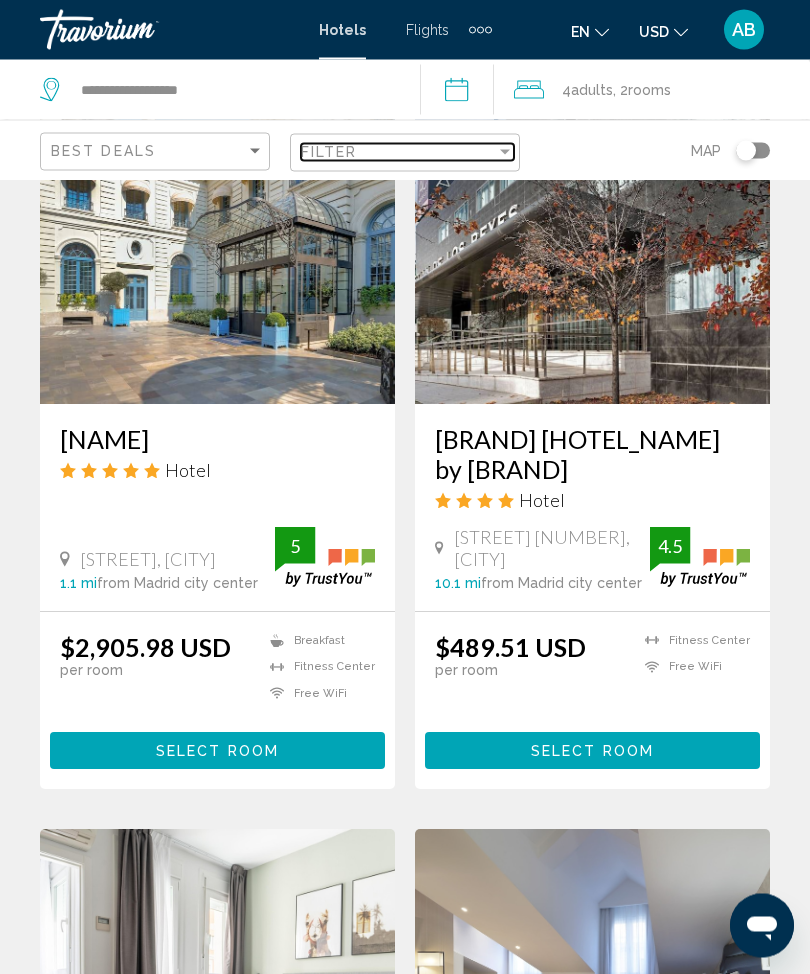 click at bounding box center [505, 152] 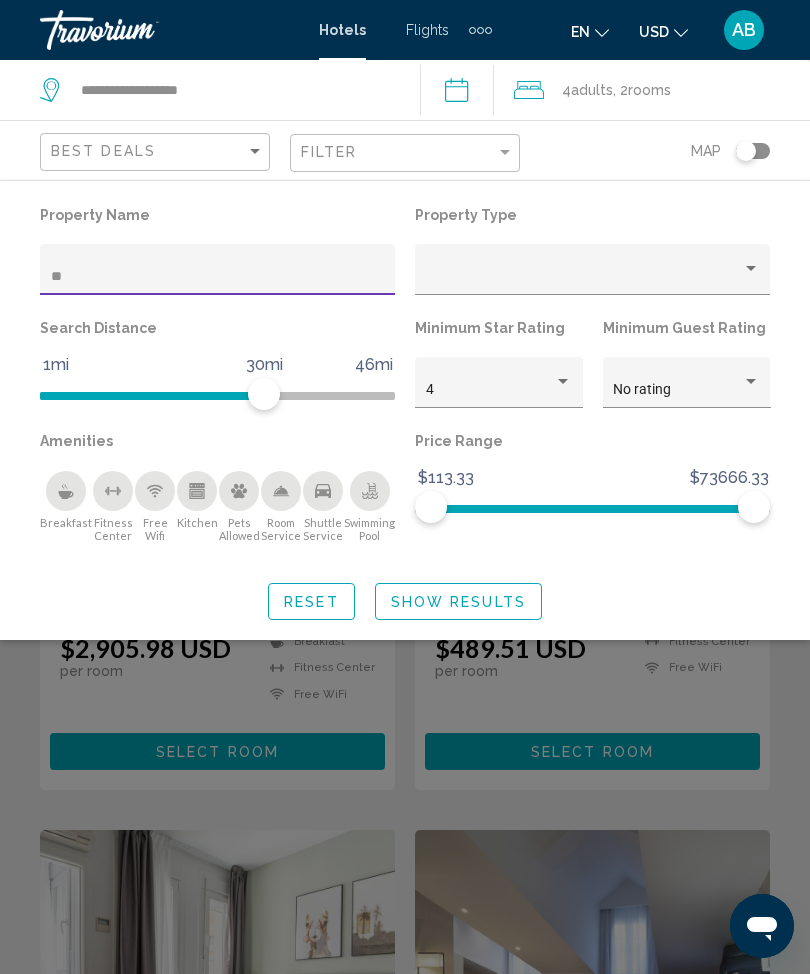 click on "**" at bounding box center (218, 277) 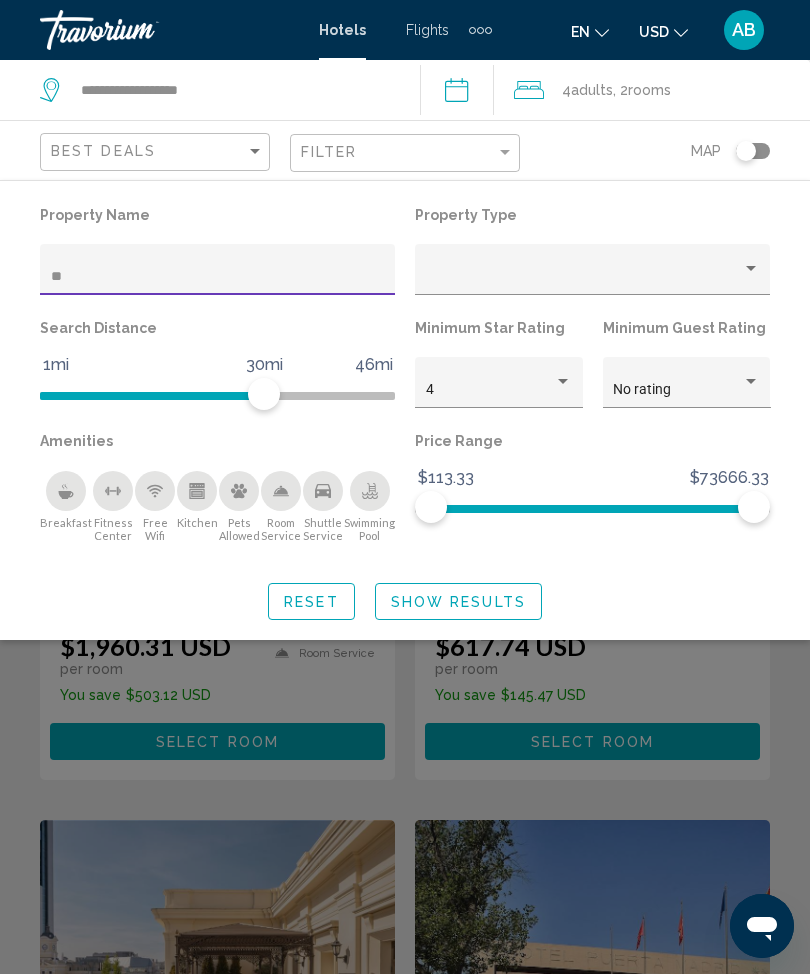 type on "***" 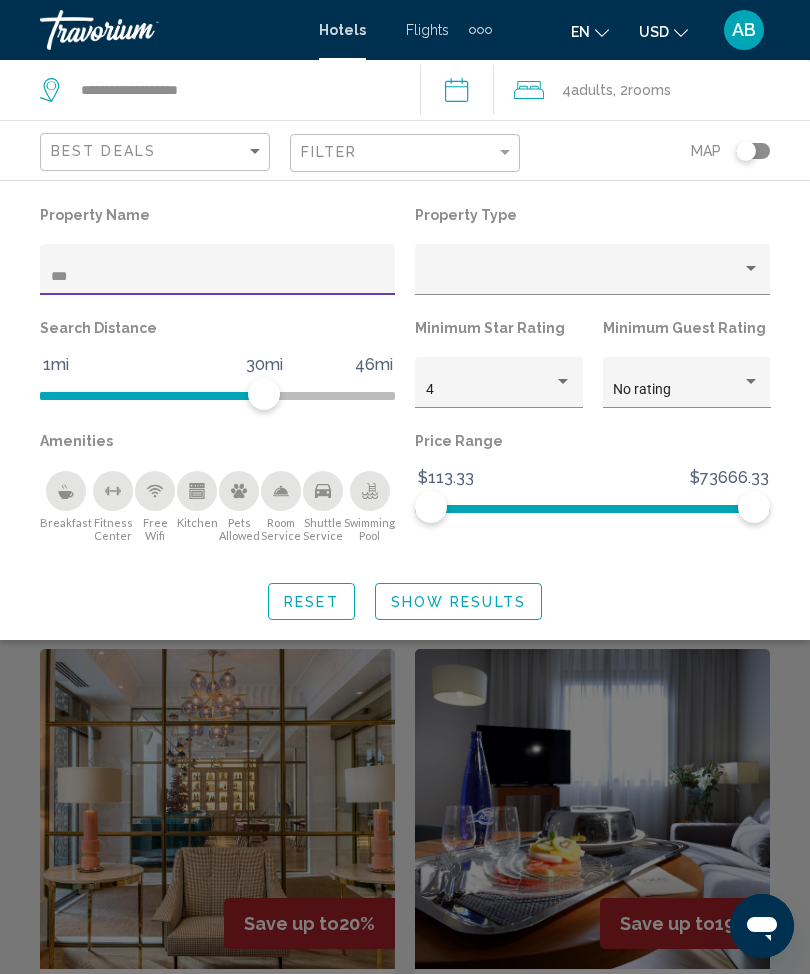 click on "Show Results" 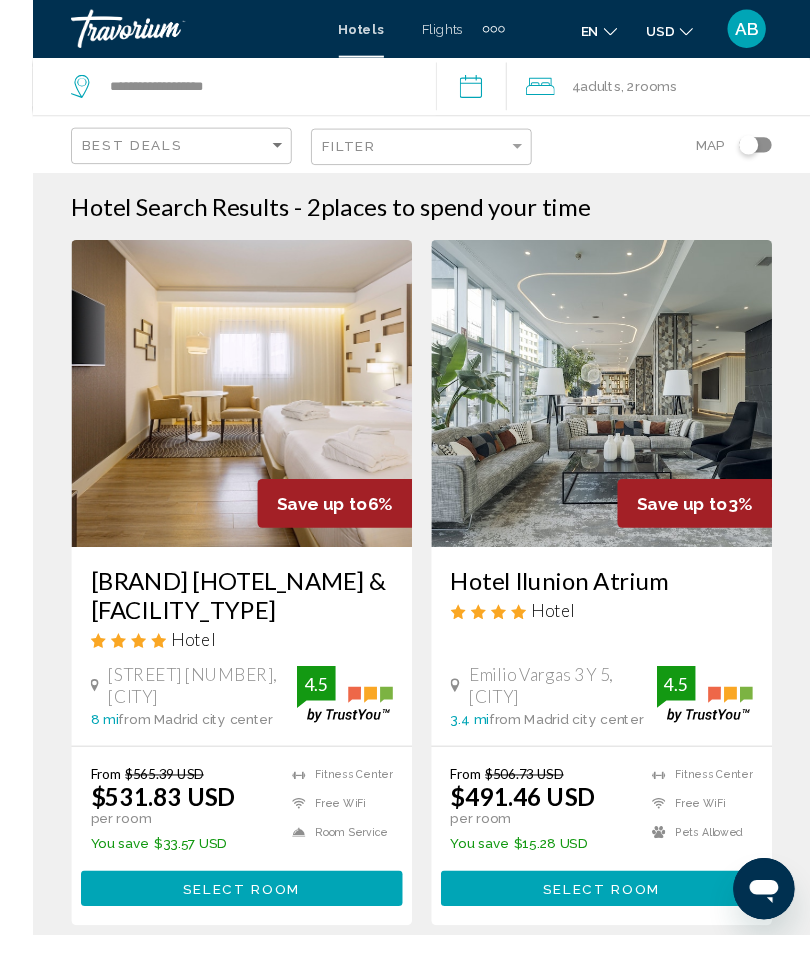 scroll, scrollTop: 132, scrollLeft: 0, axis: vertical 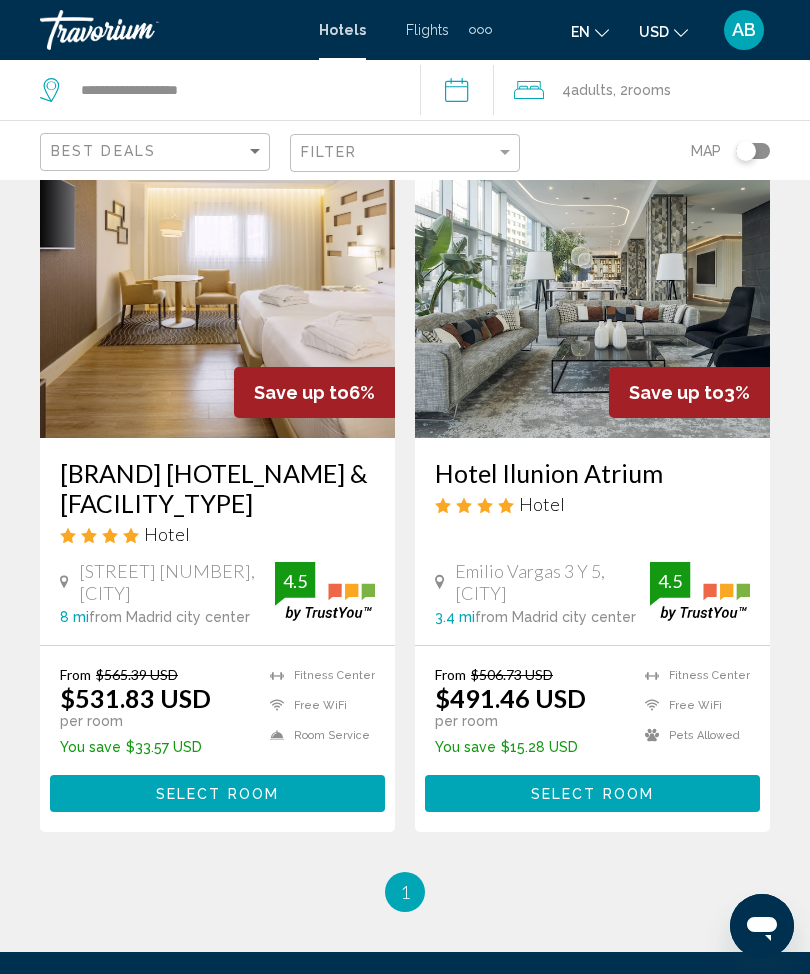click on "Select Room" at bounding box center (592, 793) 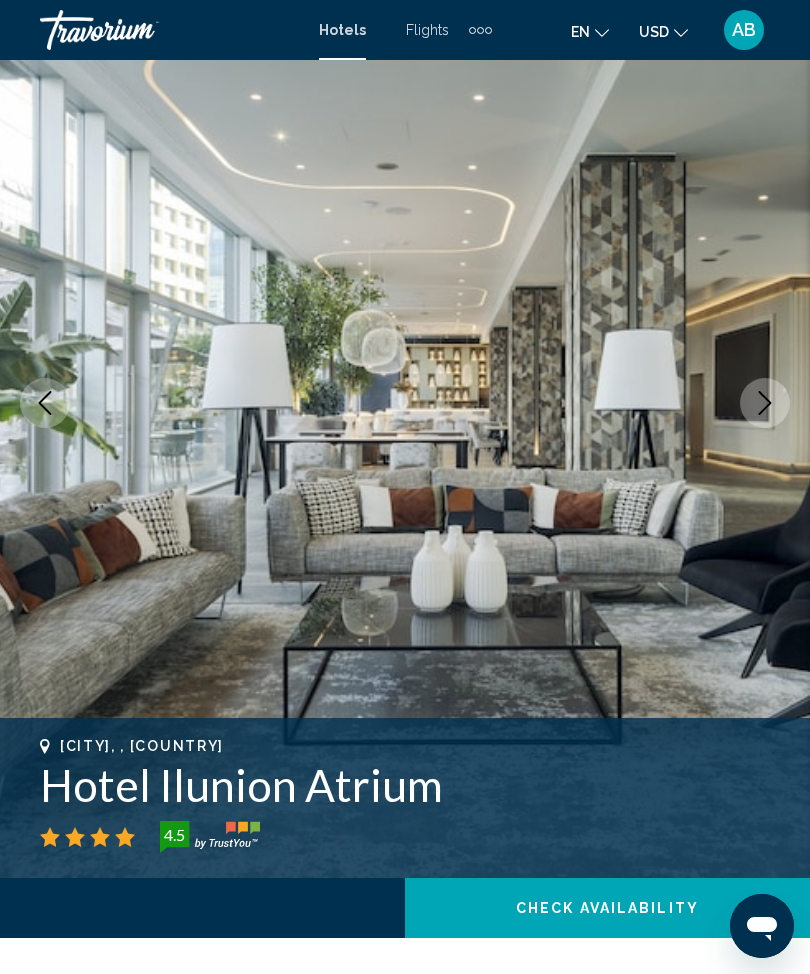 scroll, scrollTop: 0, scrollLeft: 0, axis: both 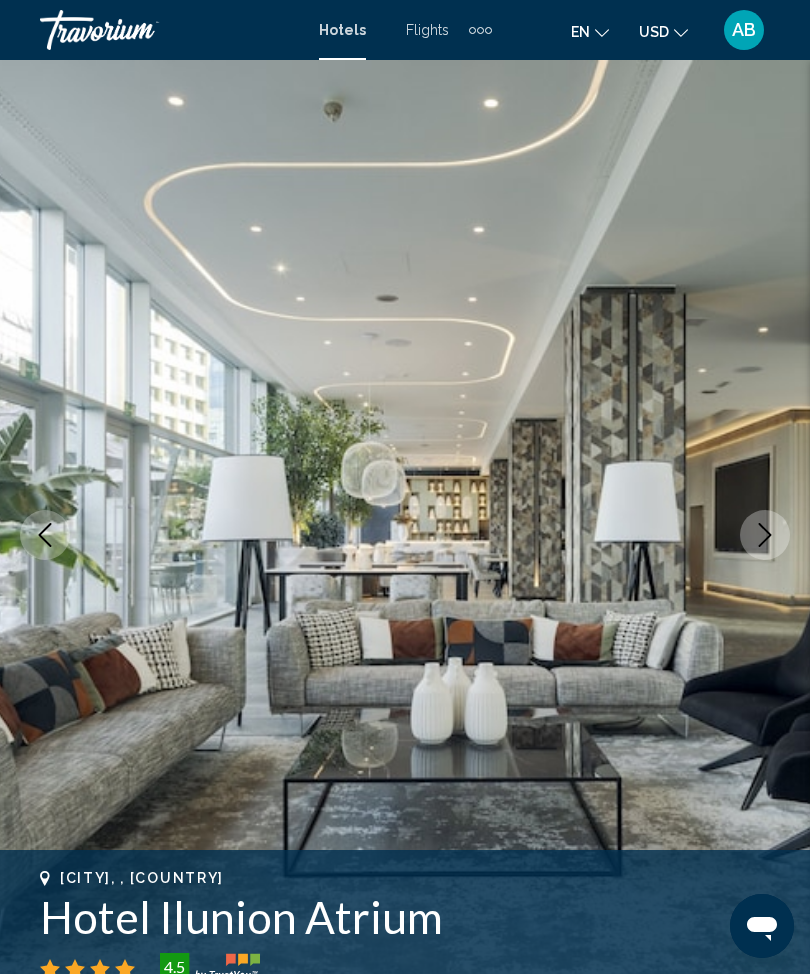 click 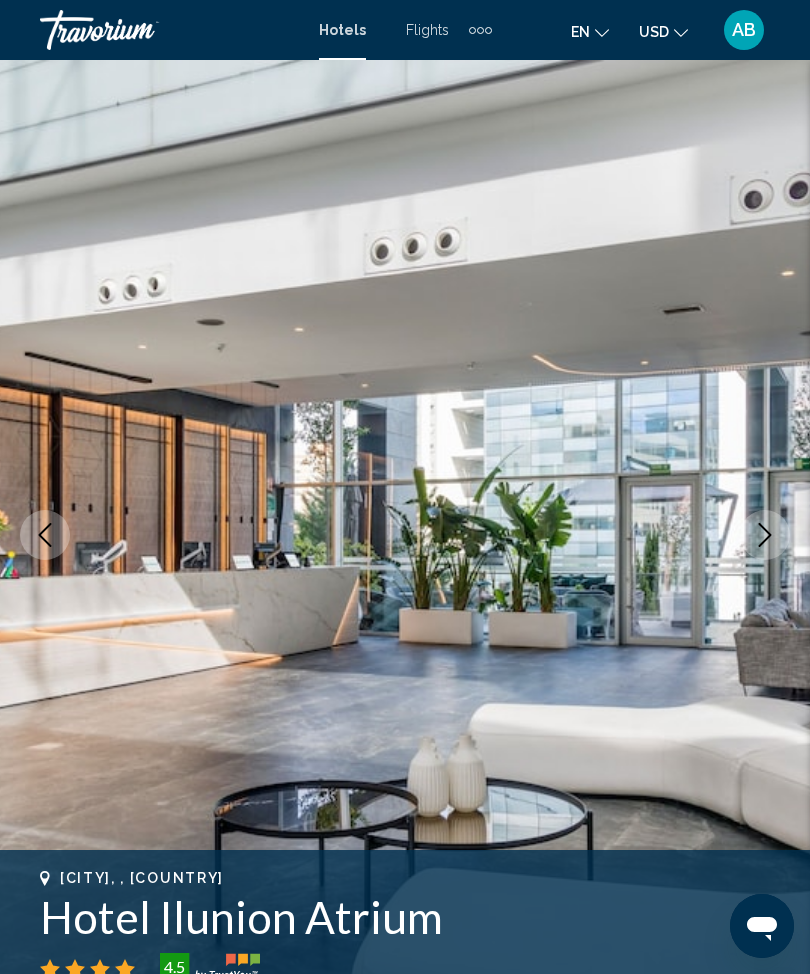 click 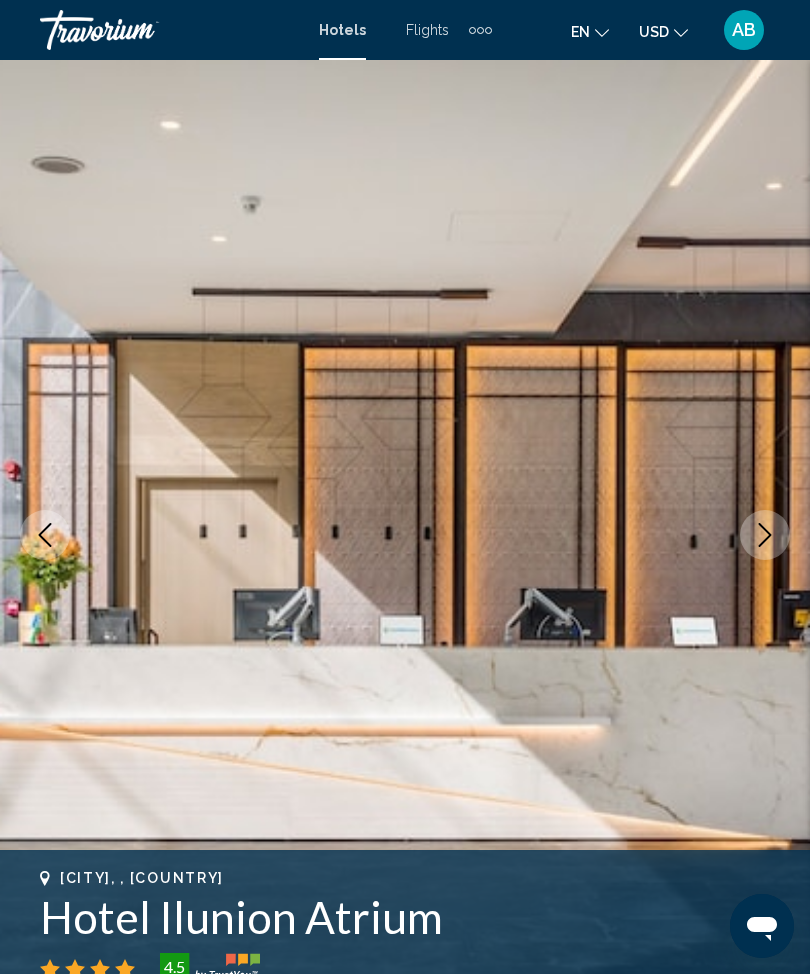 click 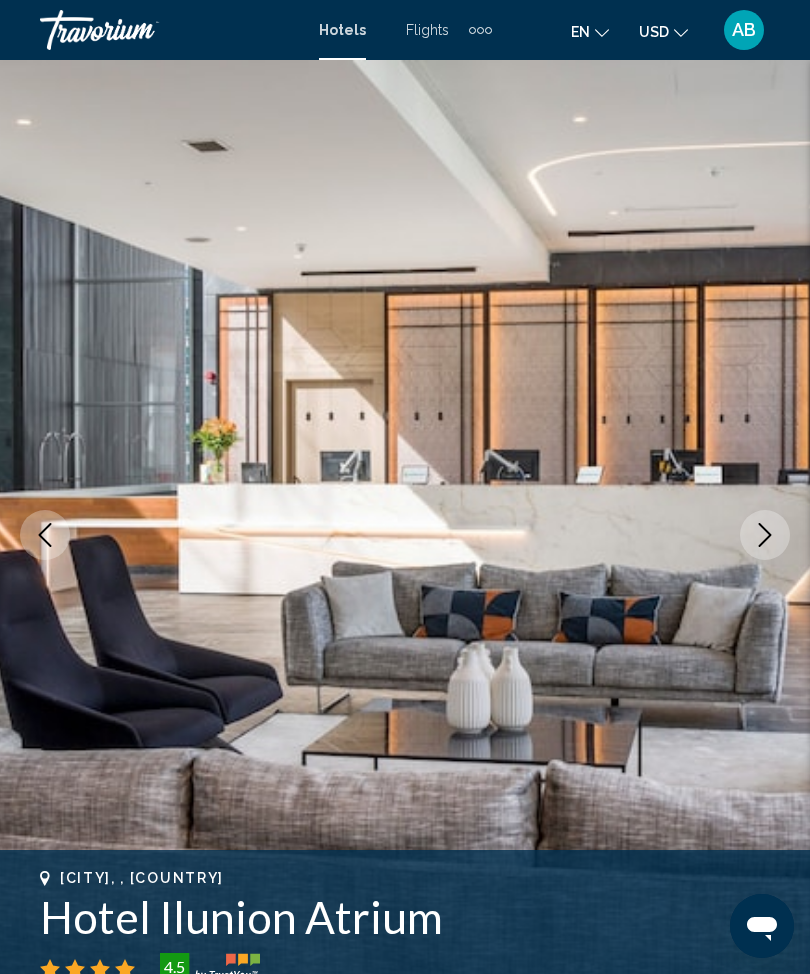 click 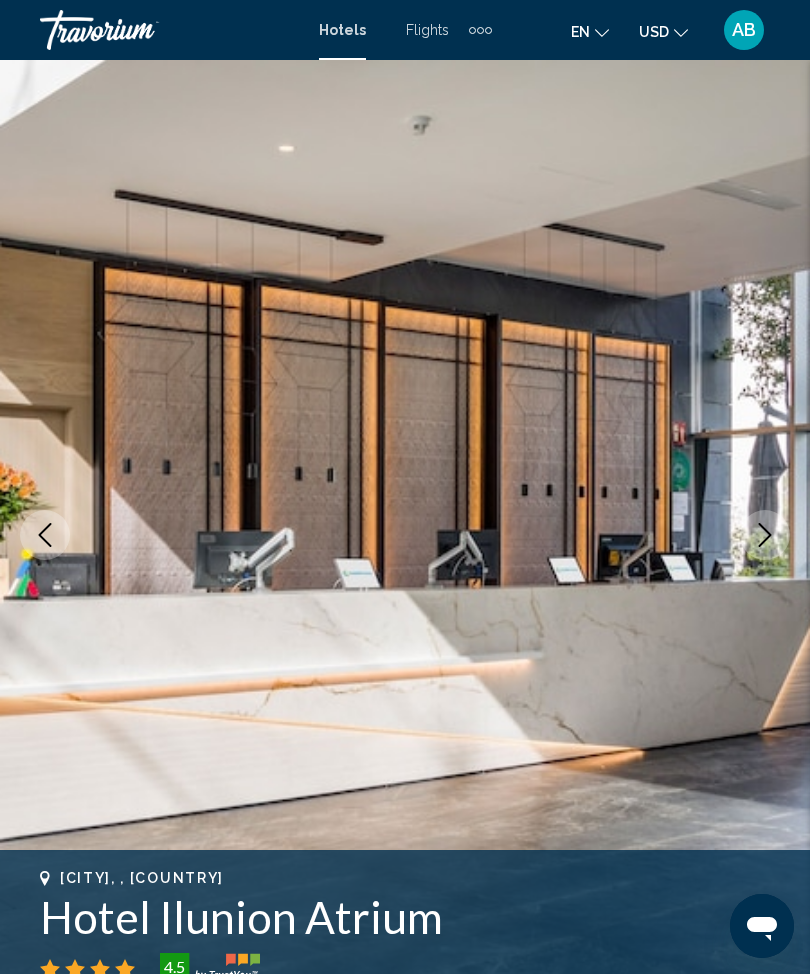 click at bounding box center [765, 535] 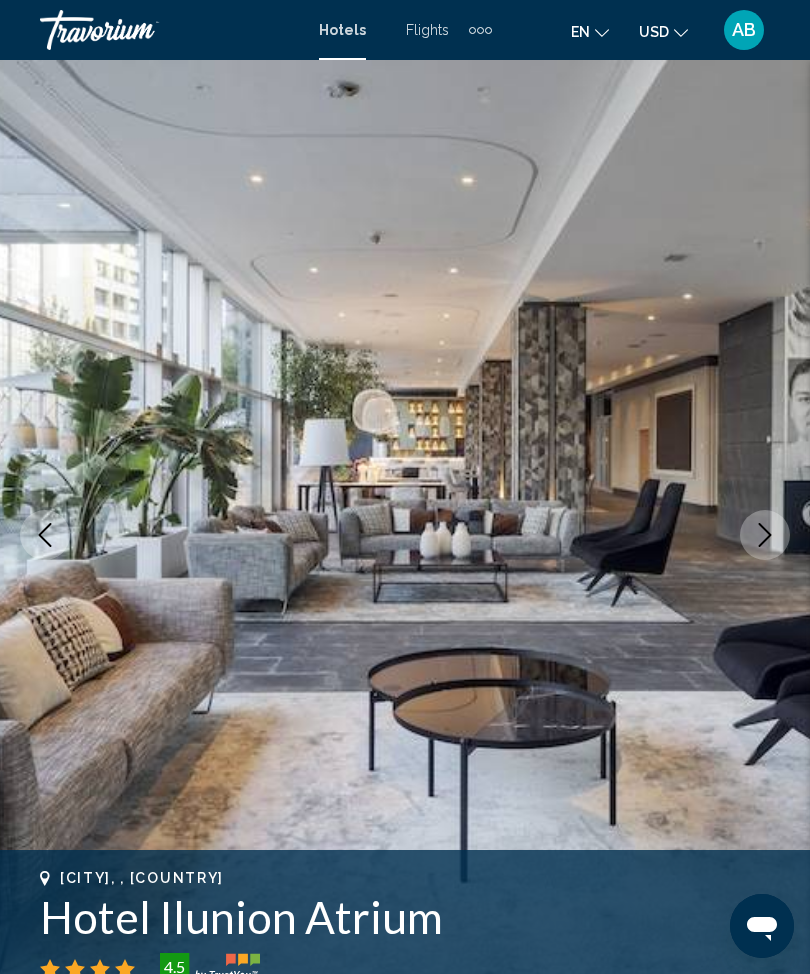 click at bounding box center [765, 535] 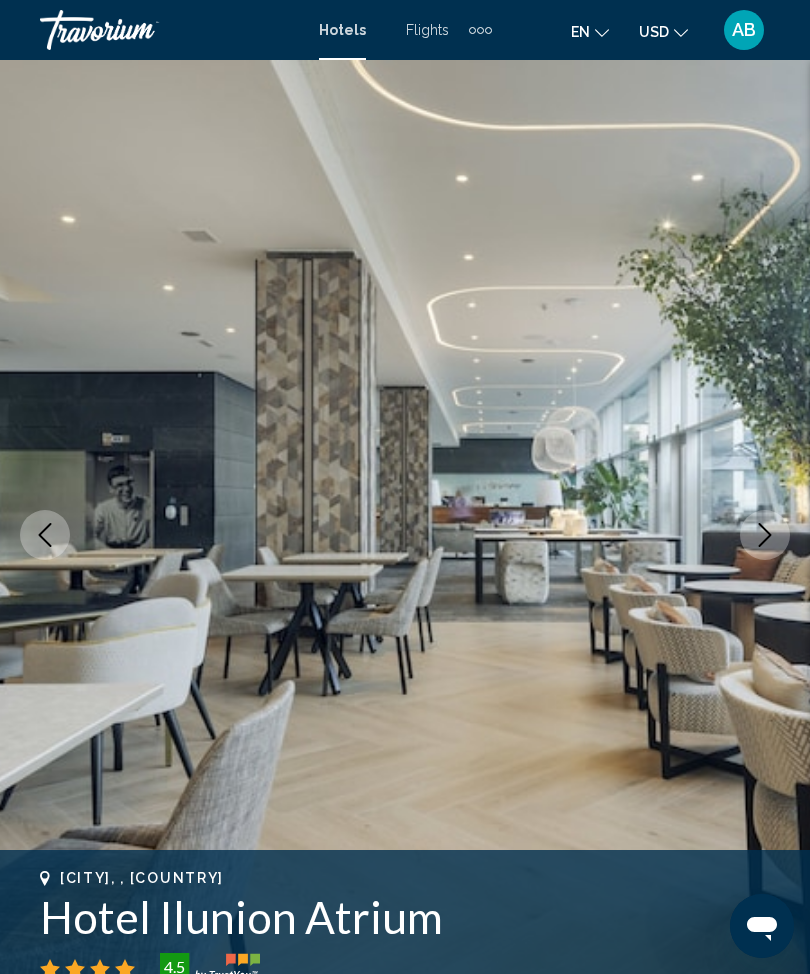 click 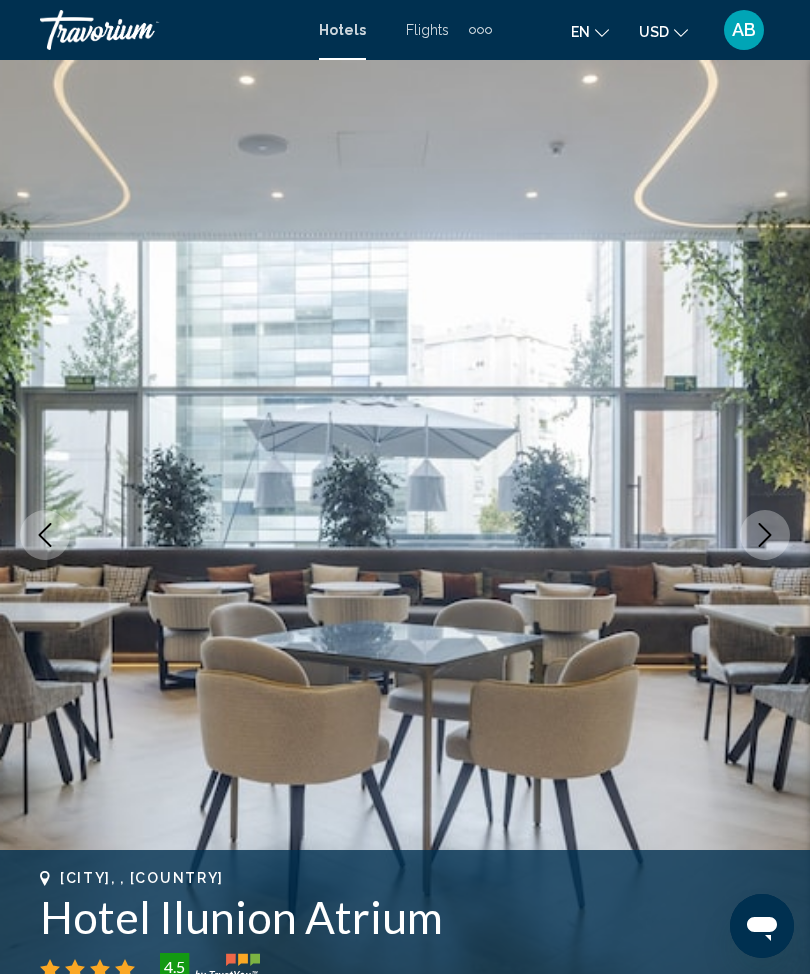 click 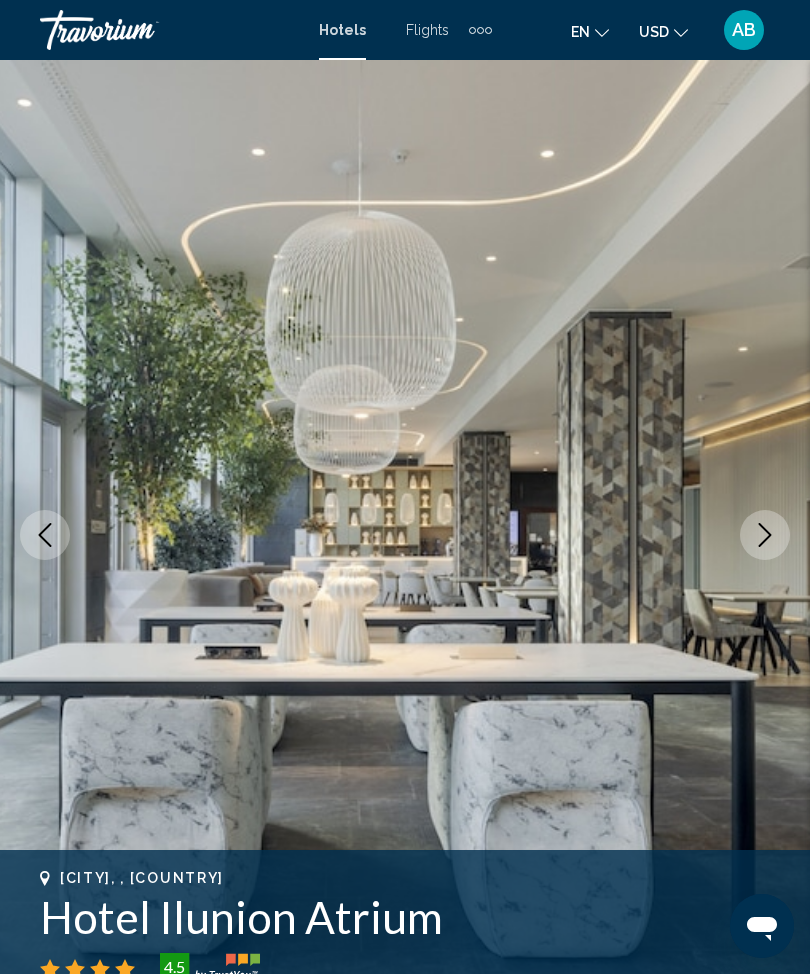 click at bounding box center [765, 535] 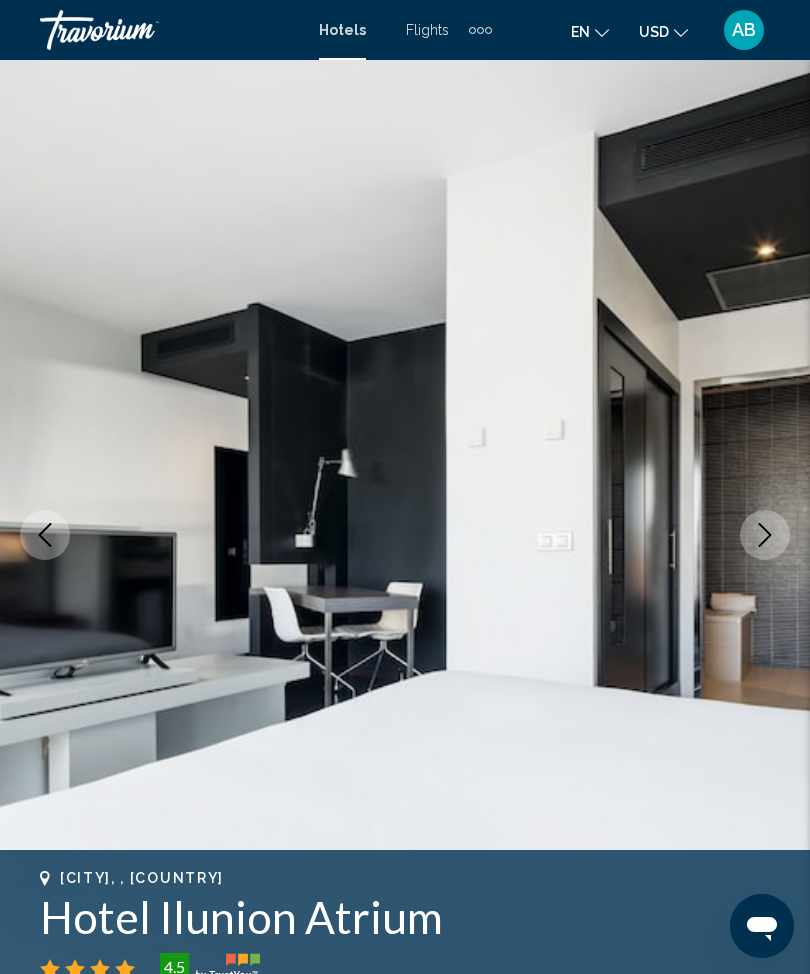 click 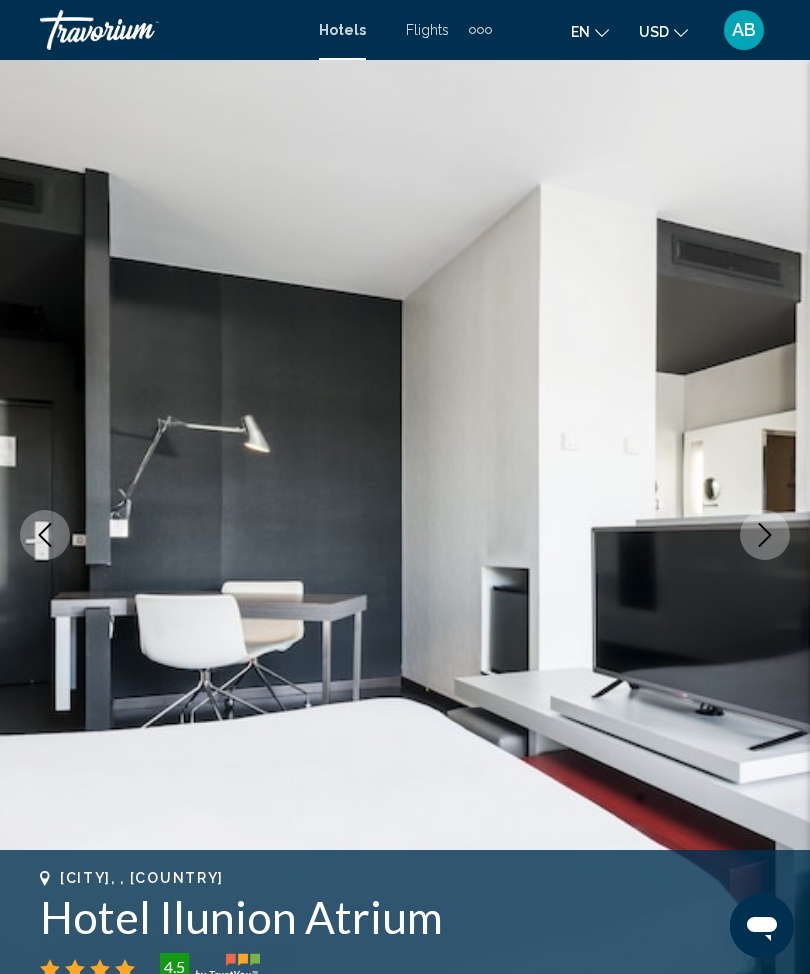 click at bounding box center [765, 535] 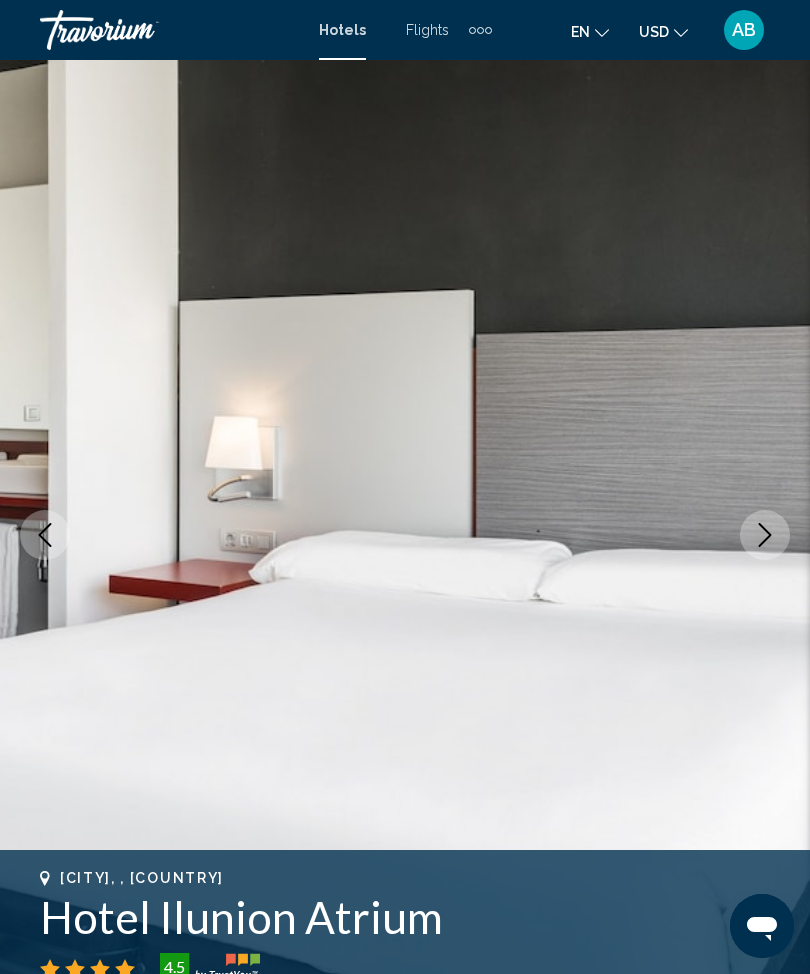 click 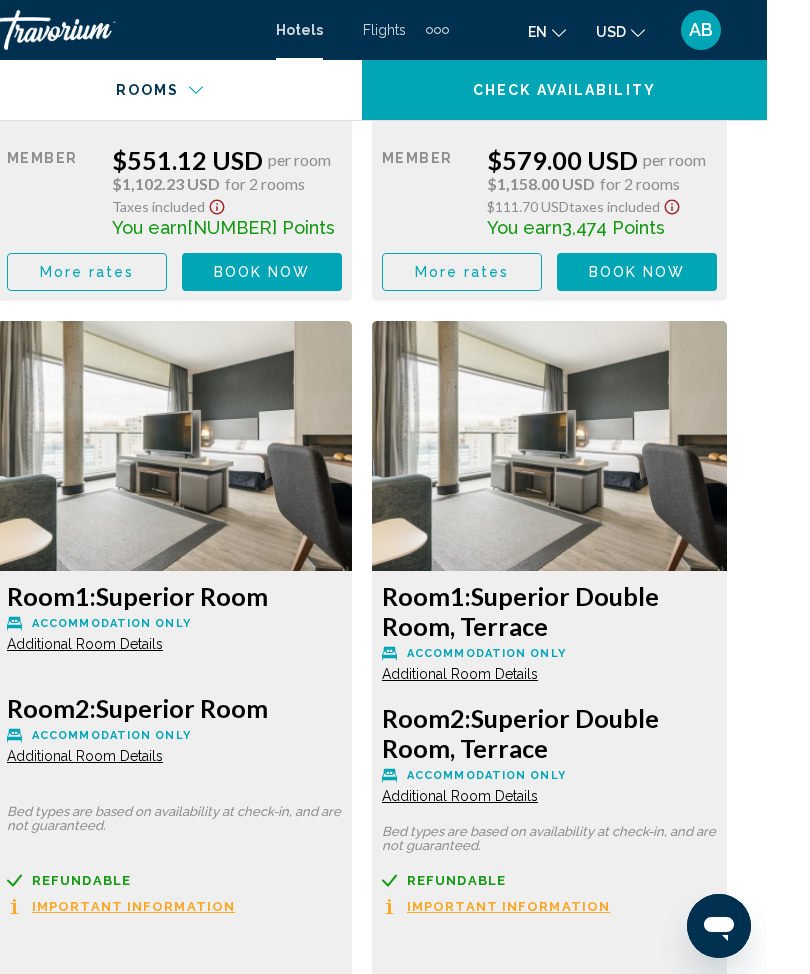 scroll, scrollTop: 5049, scrollLeft: 0, axis: vertical 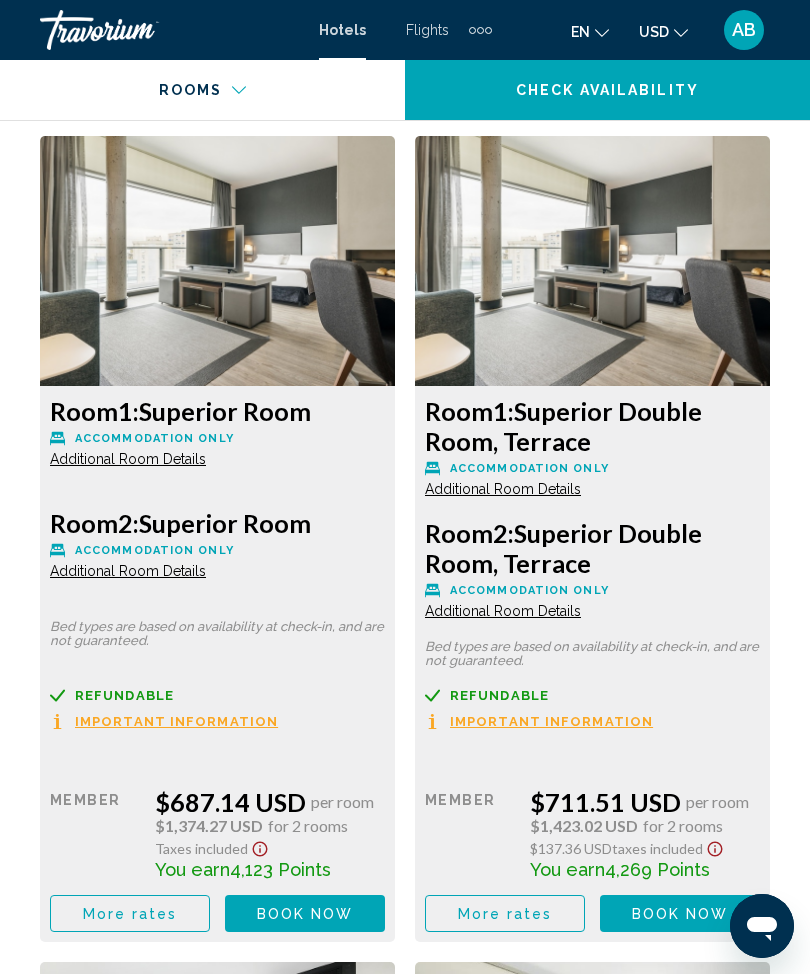 click on "Book now No longer available" at bounding box center [305, -740] 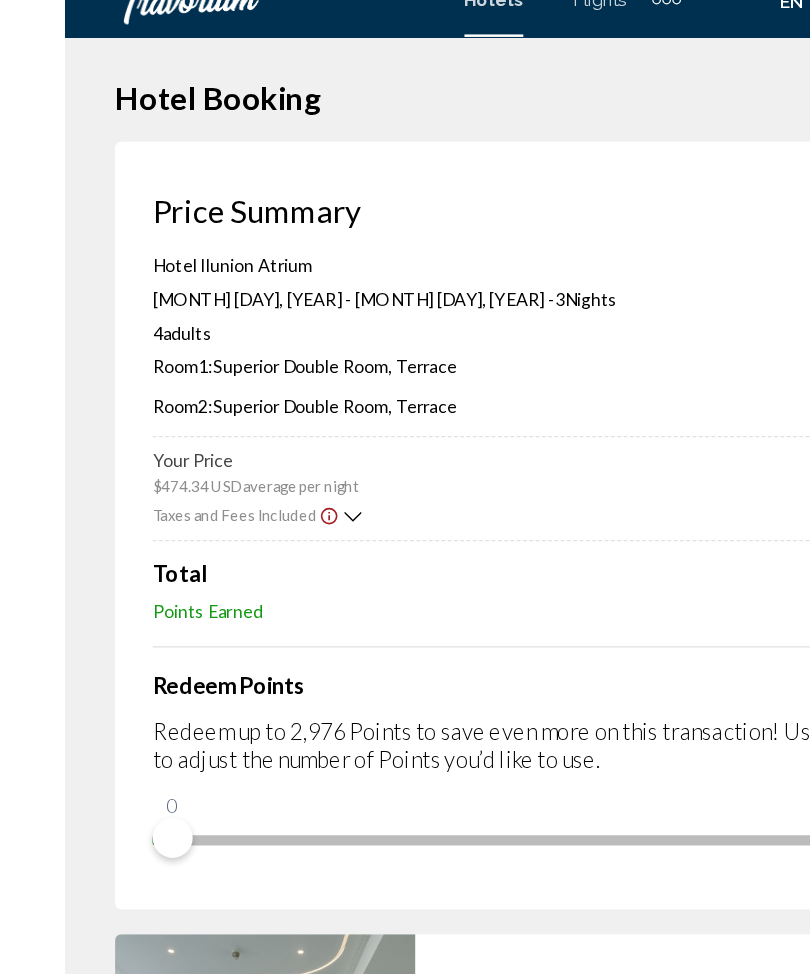scroll, scrollTop: 0, scrollLeft: 0, axis: both 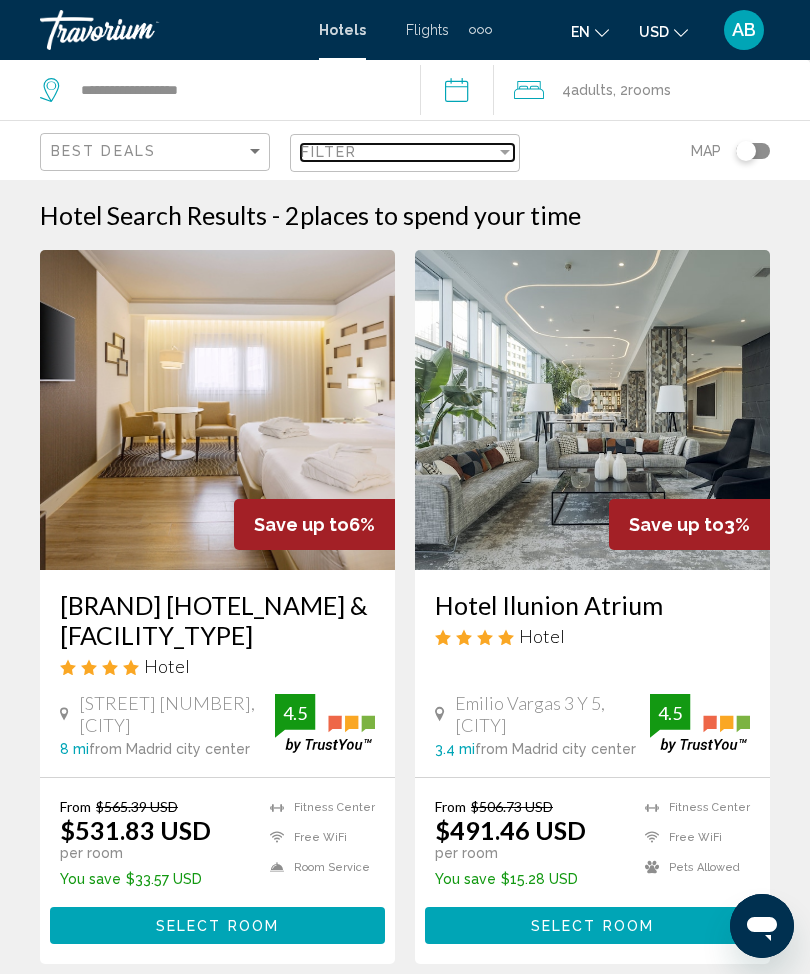 click at bounding box center (505, 152) 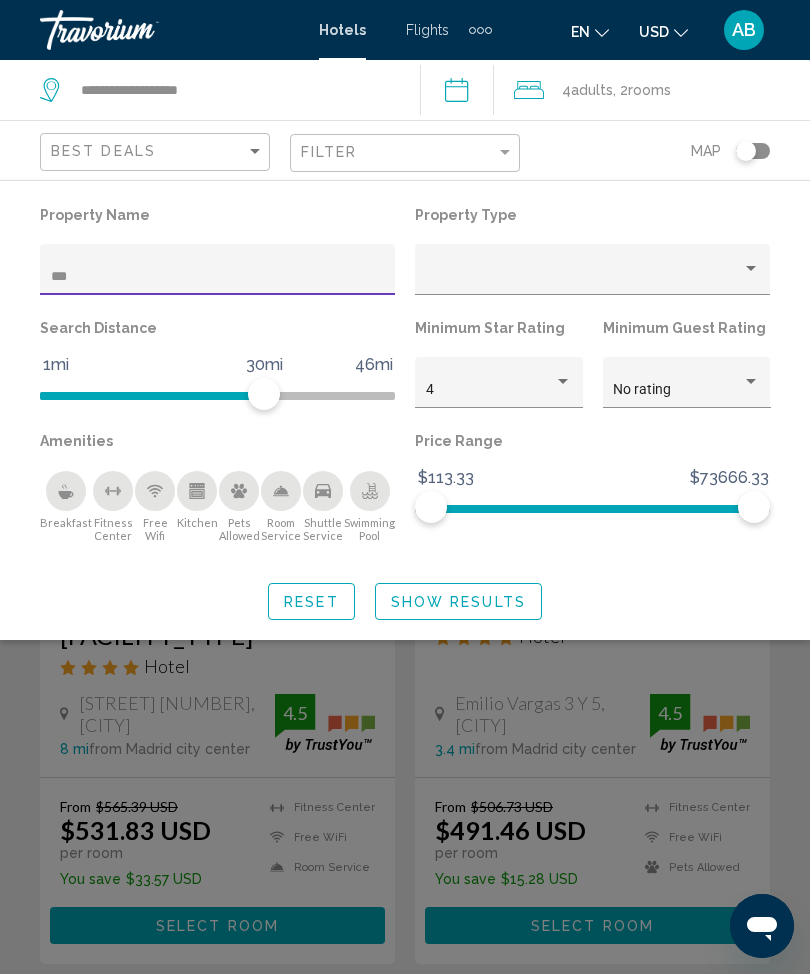 click on "***" at bounding box center [218, 277] 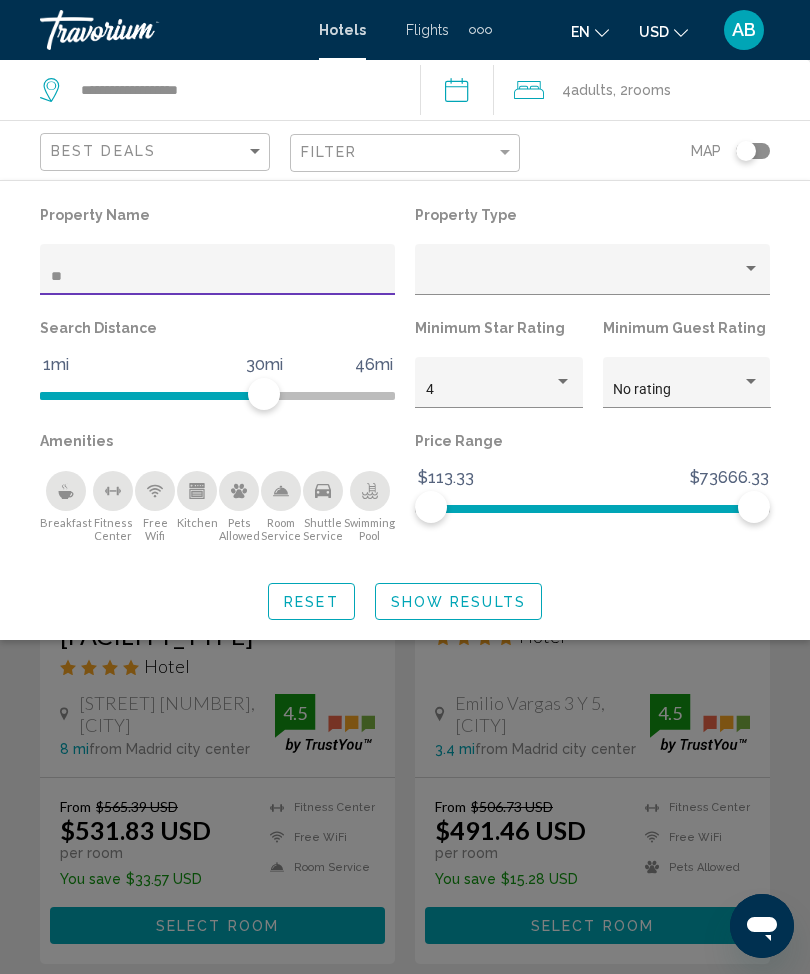 type on "*" 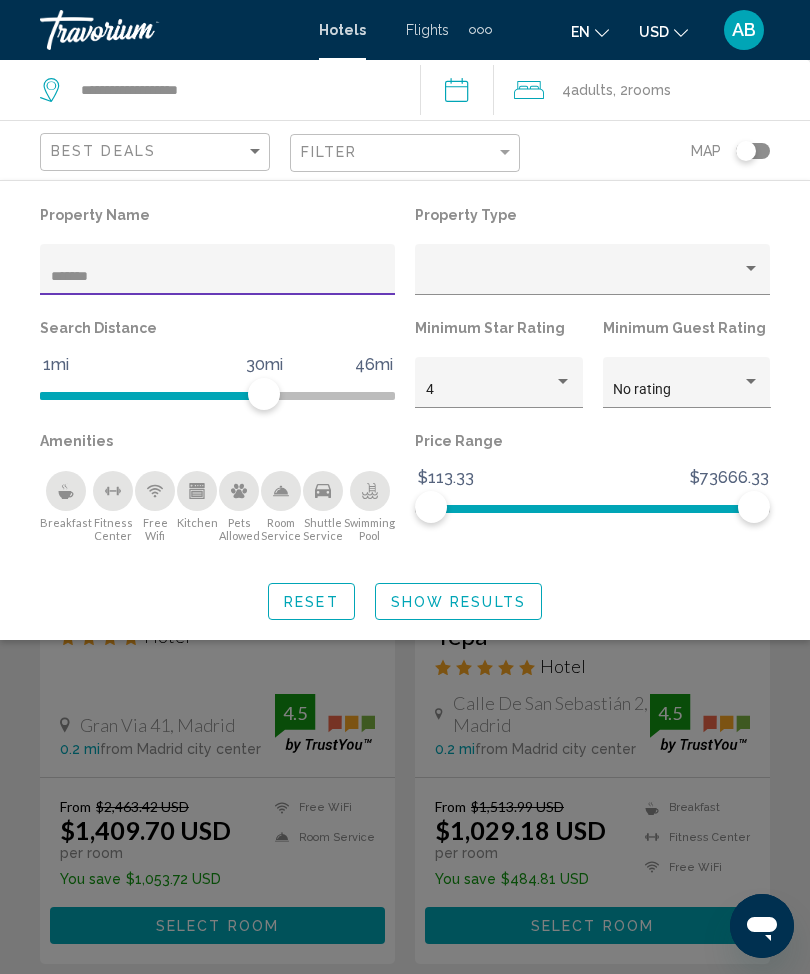 type on "********" 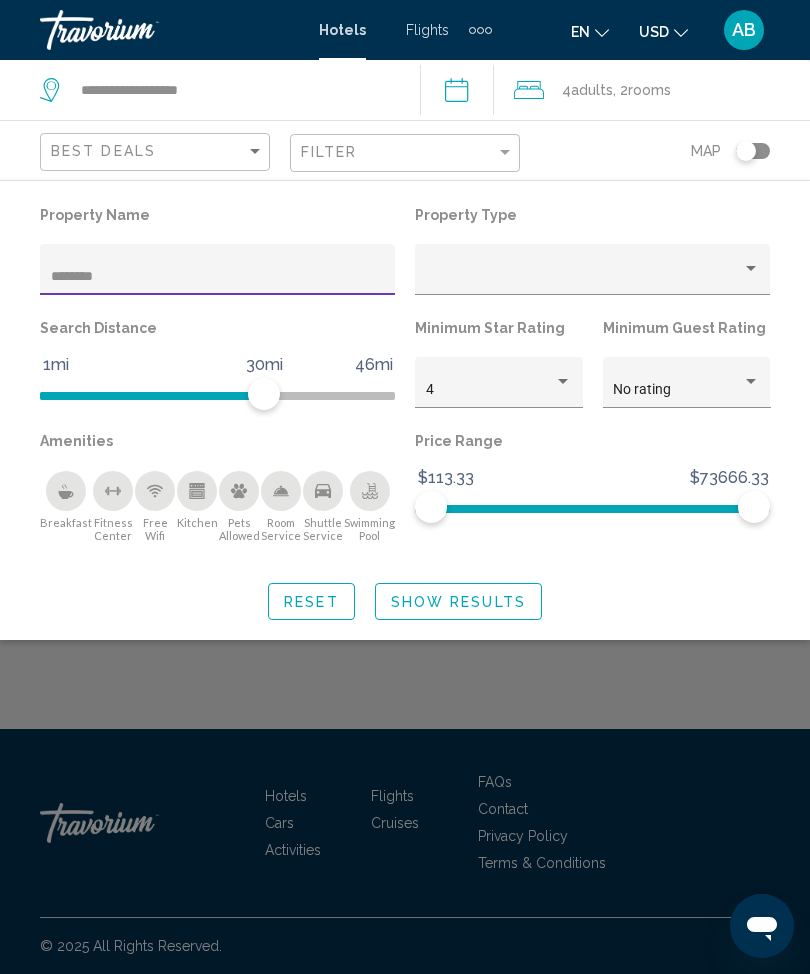 click on "Show Results" 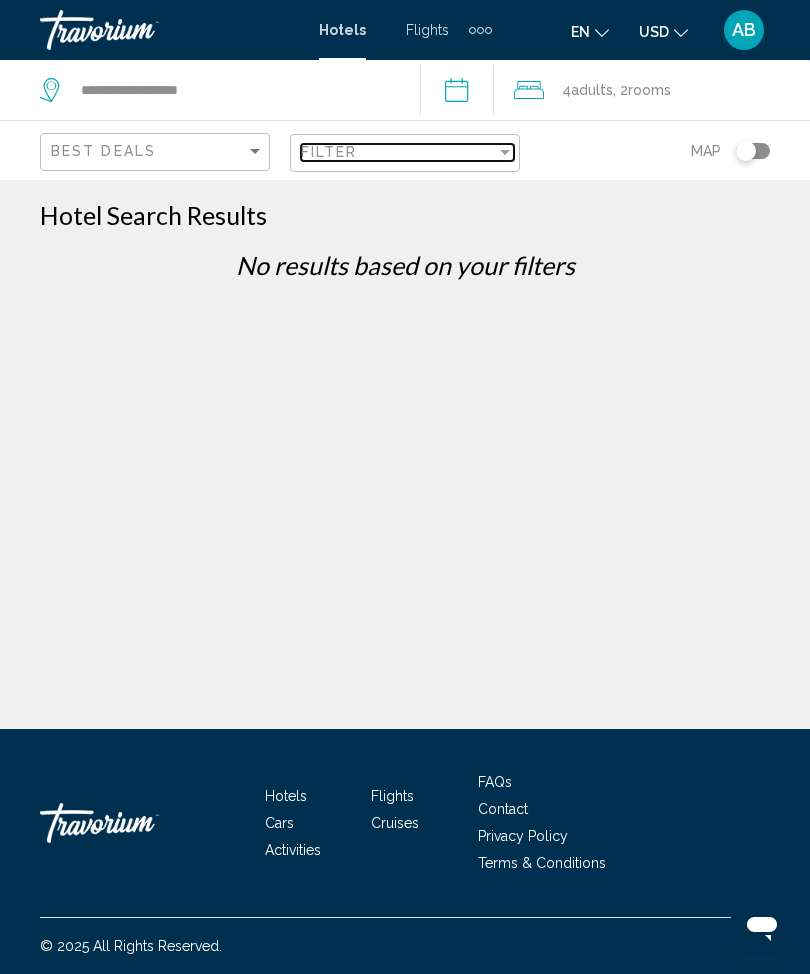 click at bounding box center [505, 152] 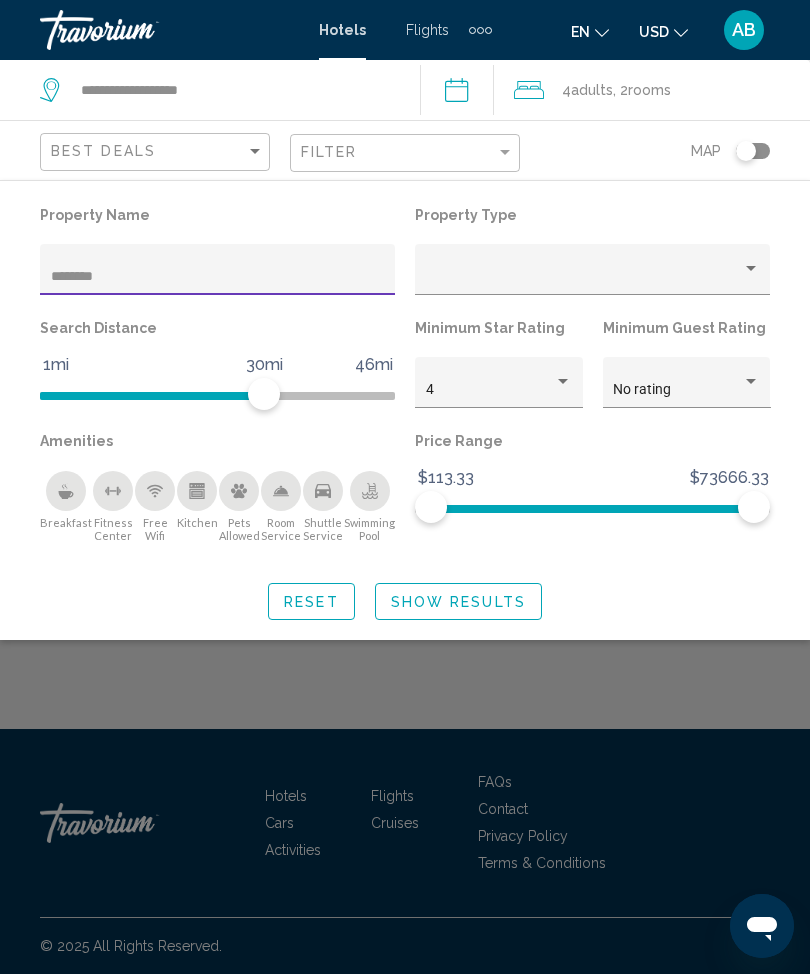 click on "********" at bounding box center (218, 277) 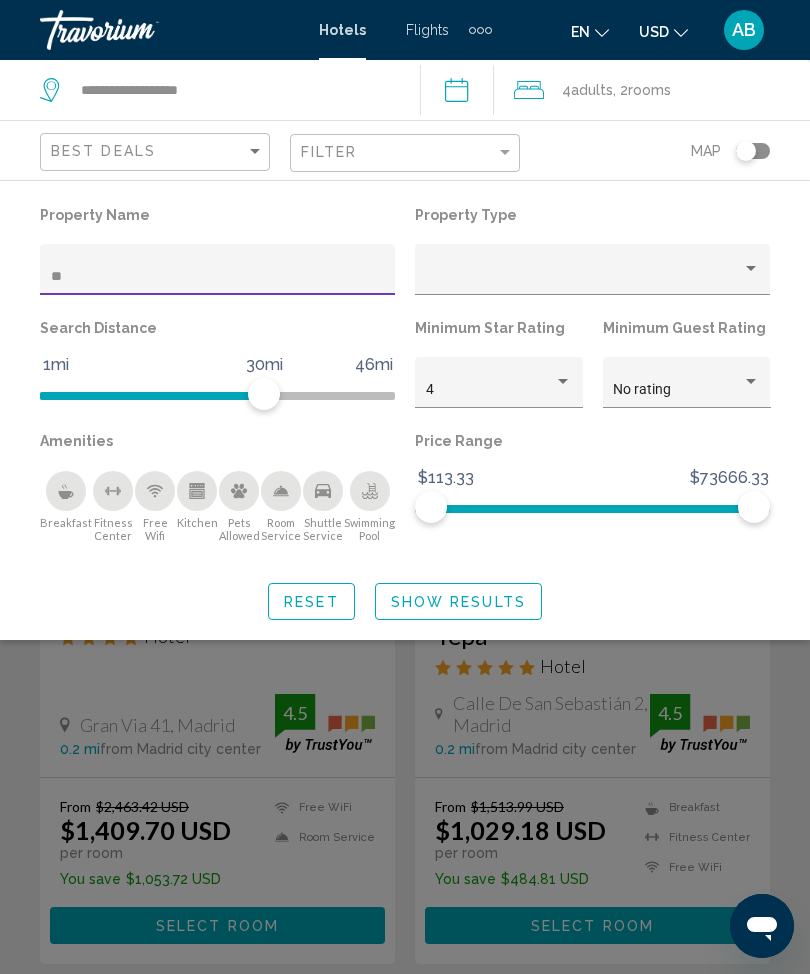 type on "***" 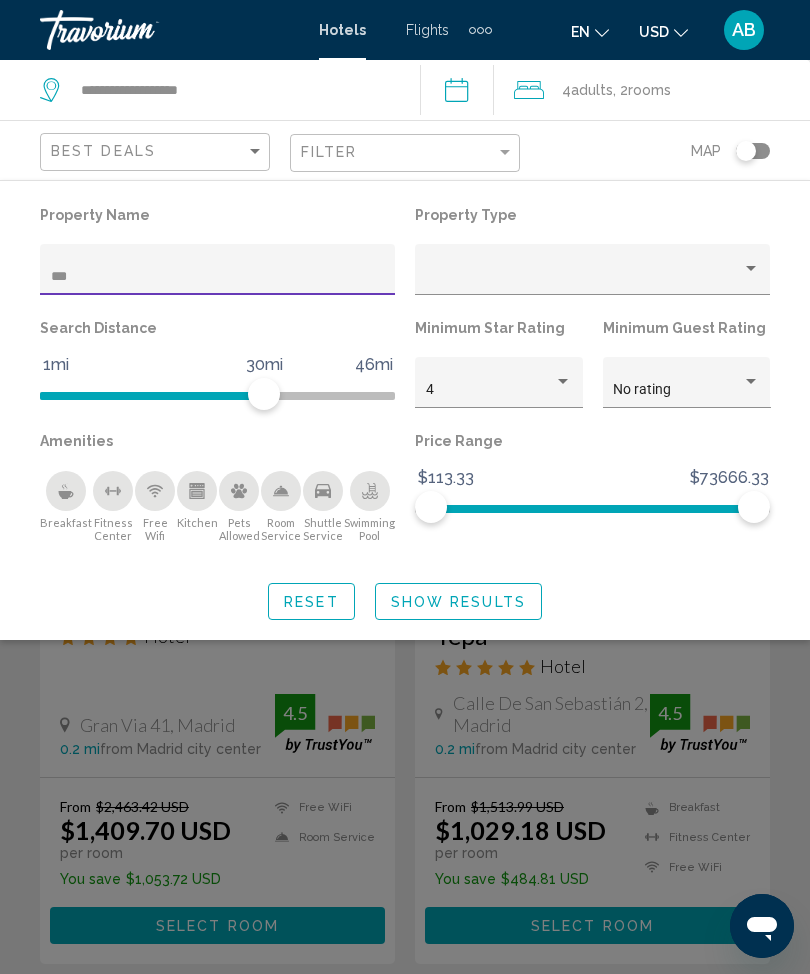 click on "Show Results" 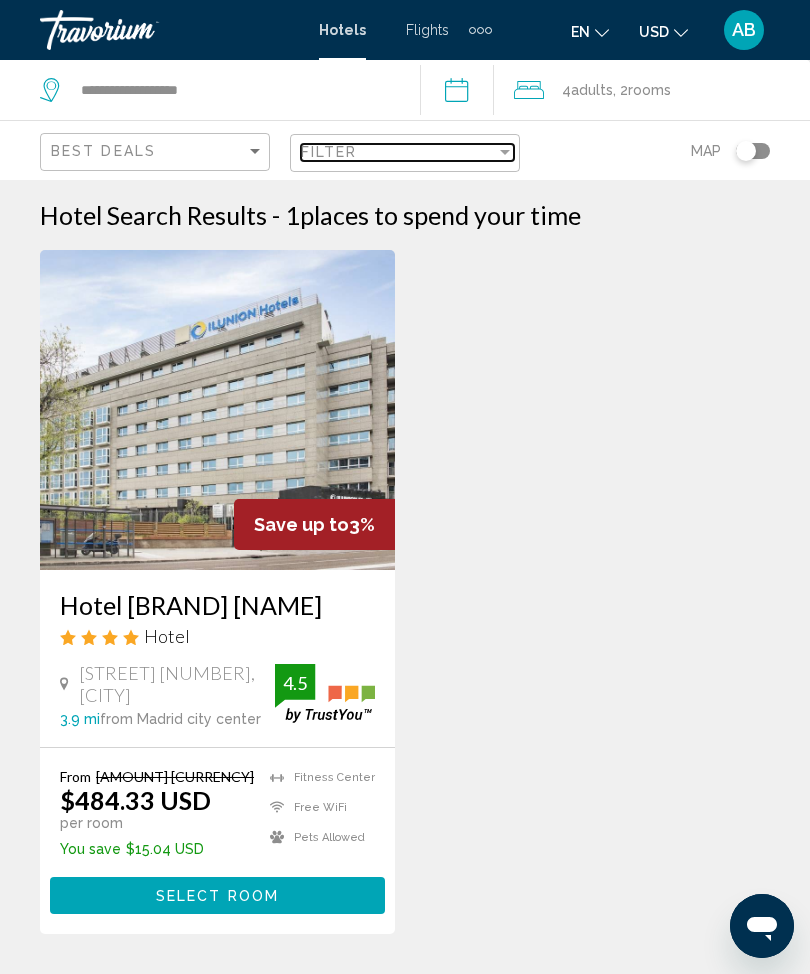 click at bounding box center (505, 152) 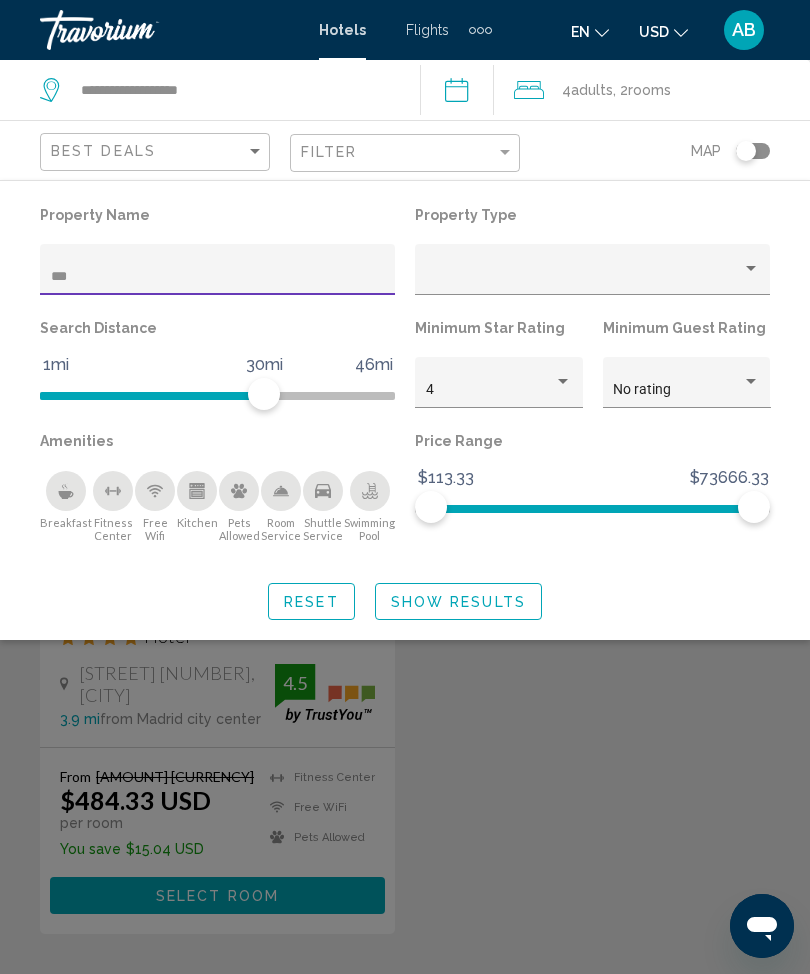 click on "***" at bounding box center [218, 277] 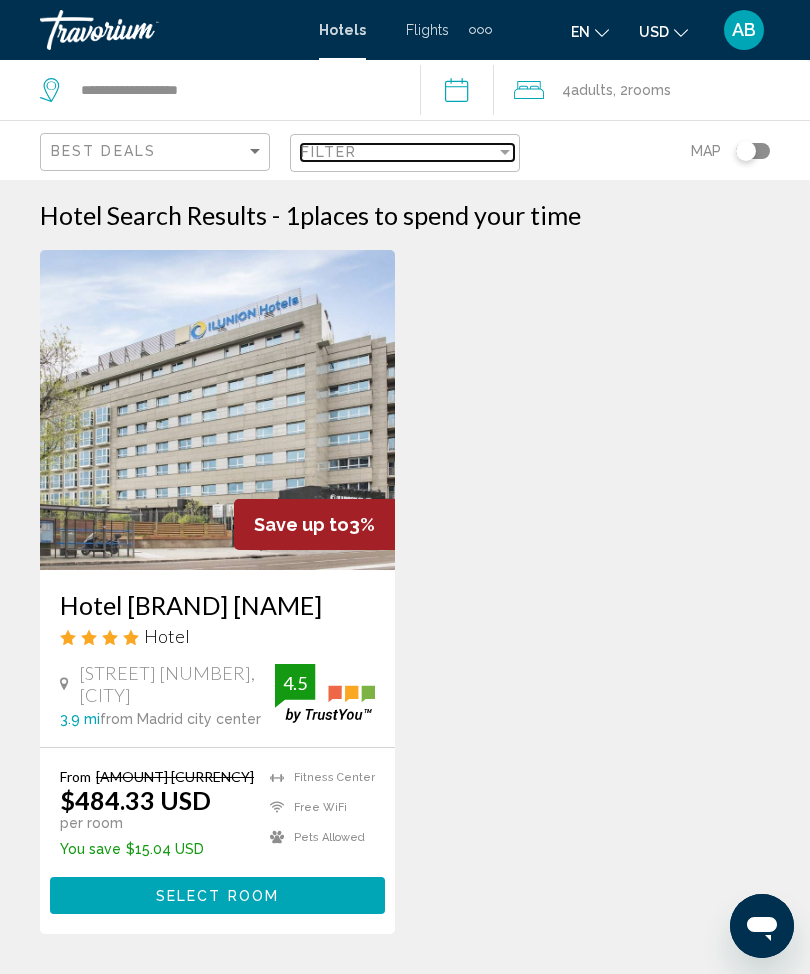 click on "Filter" at bounding box center (398, 152) 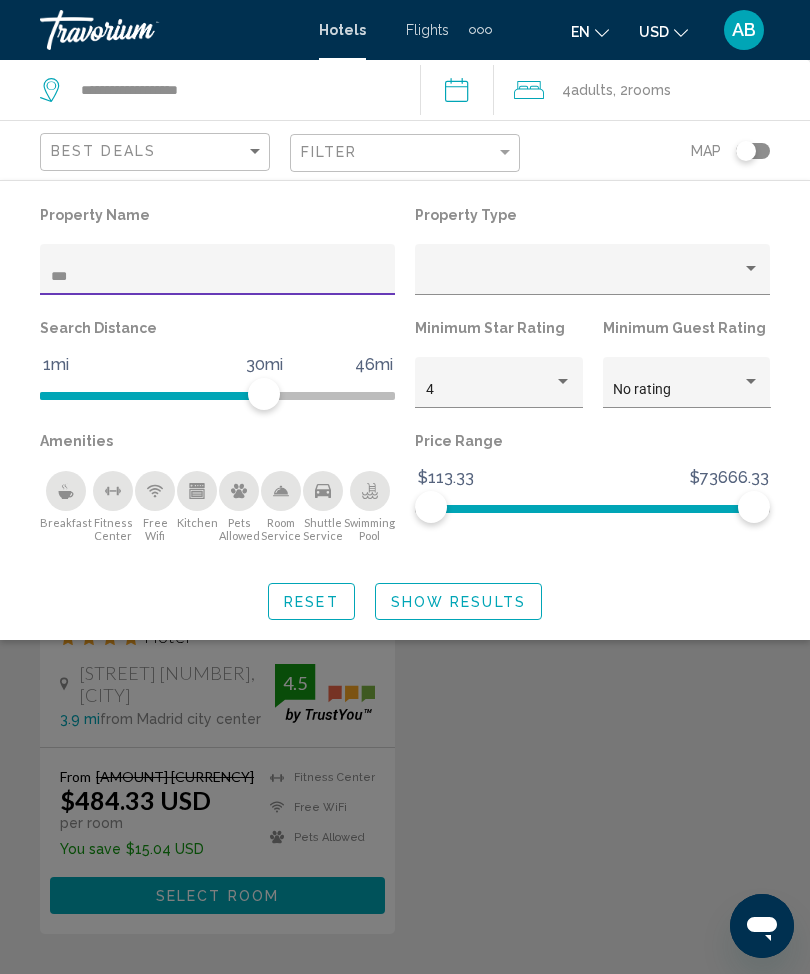 click on "***" at bounding box center (218, 277) 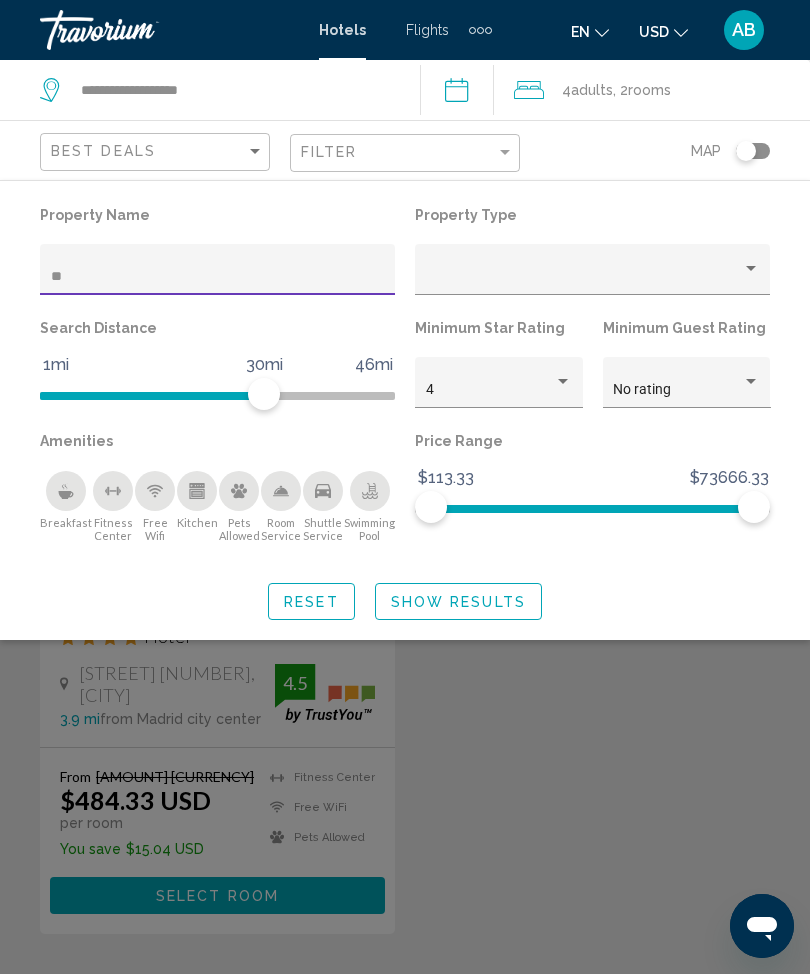 type on "*" 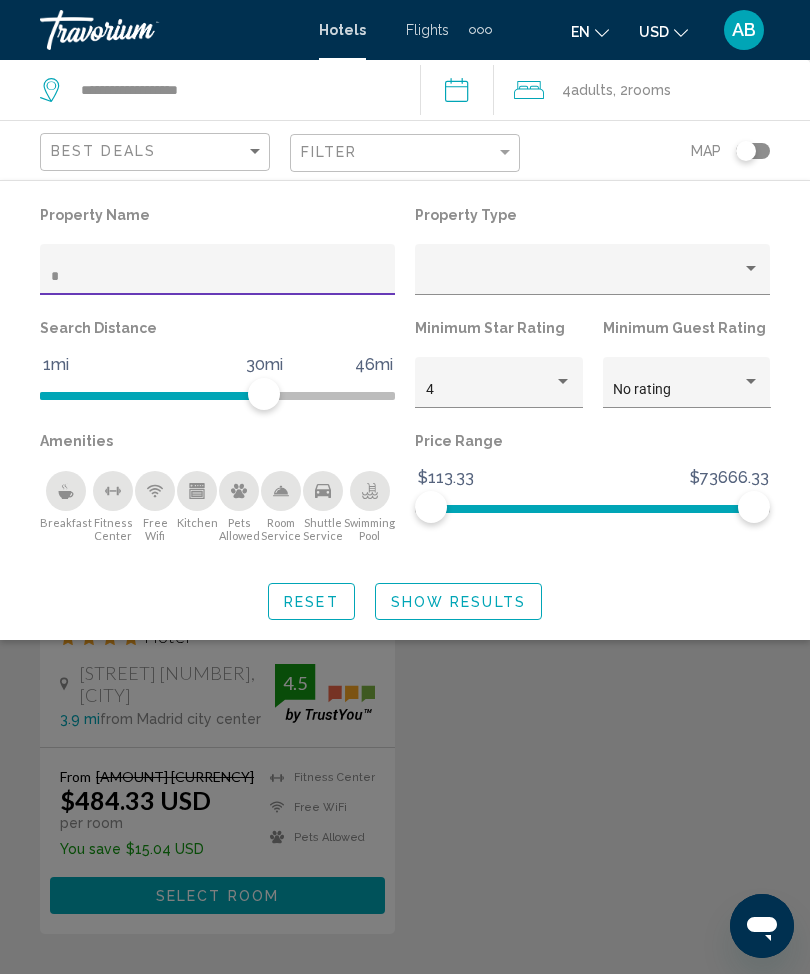 type 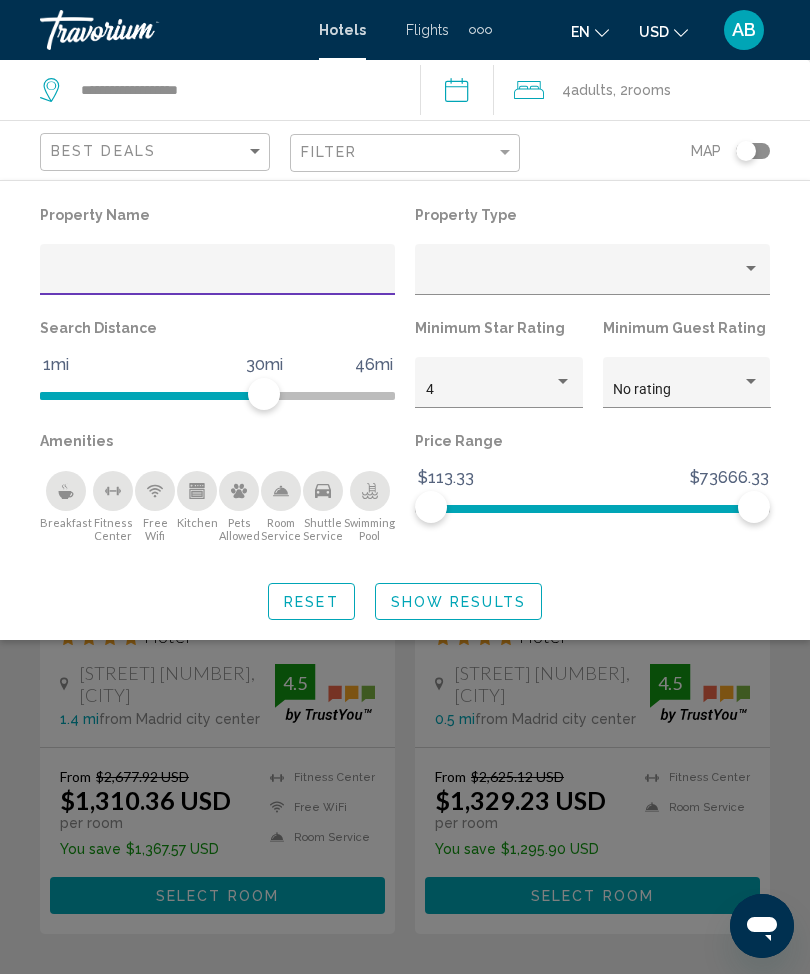 click on "Show Results" 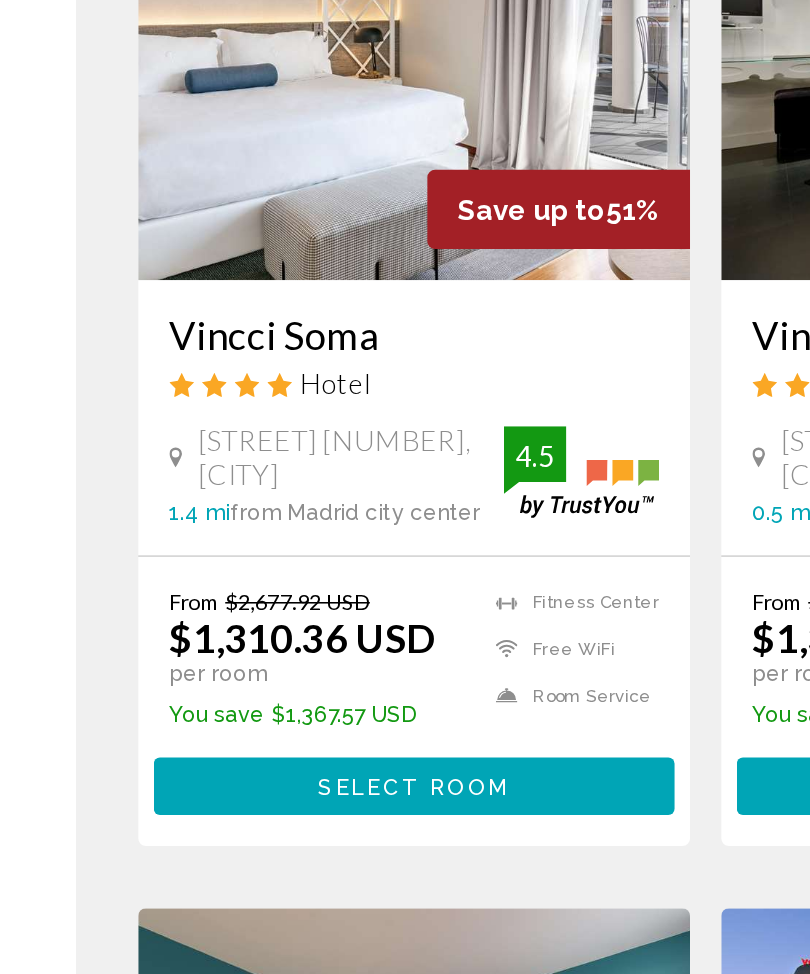 scroll, scrollTop: 114, scrollLeft: 0, axis: vertical 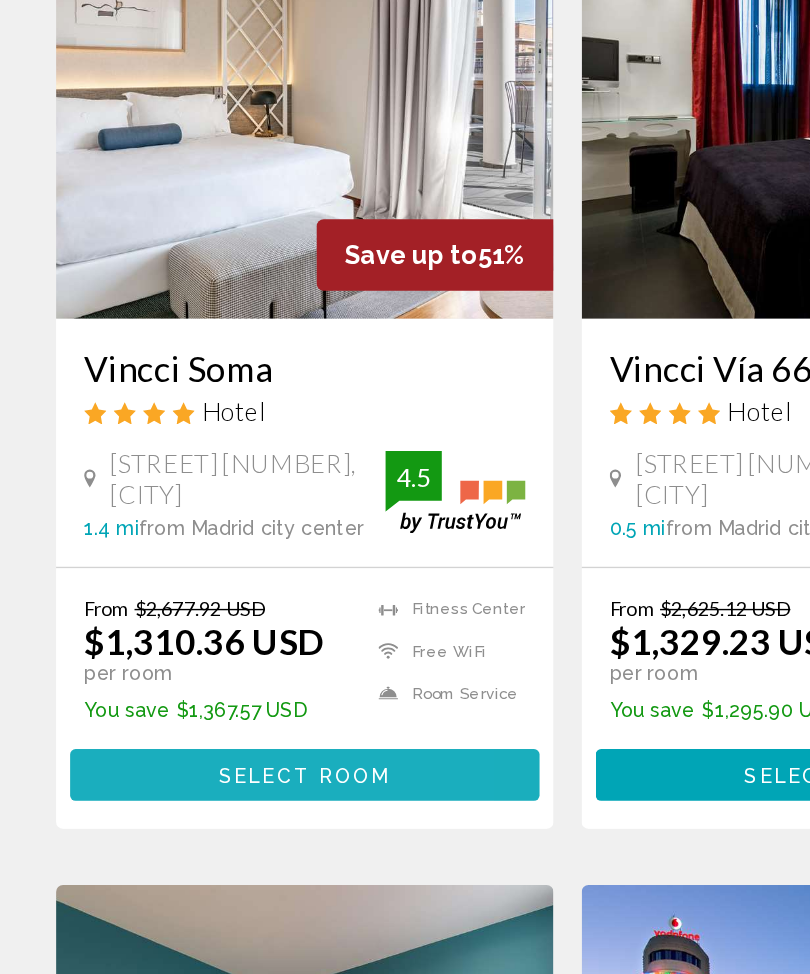 click on "Select Room" at bounding box center (217, 781) 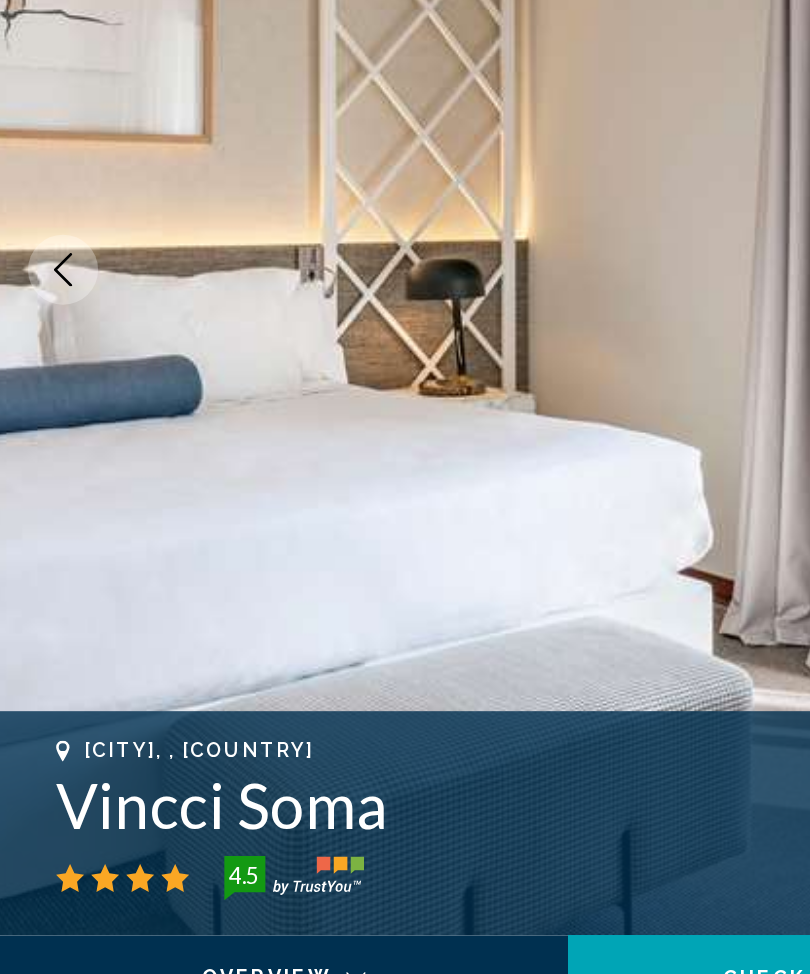 scroll, scrollTop: 0, scrollLeft: 0, axis: both 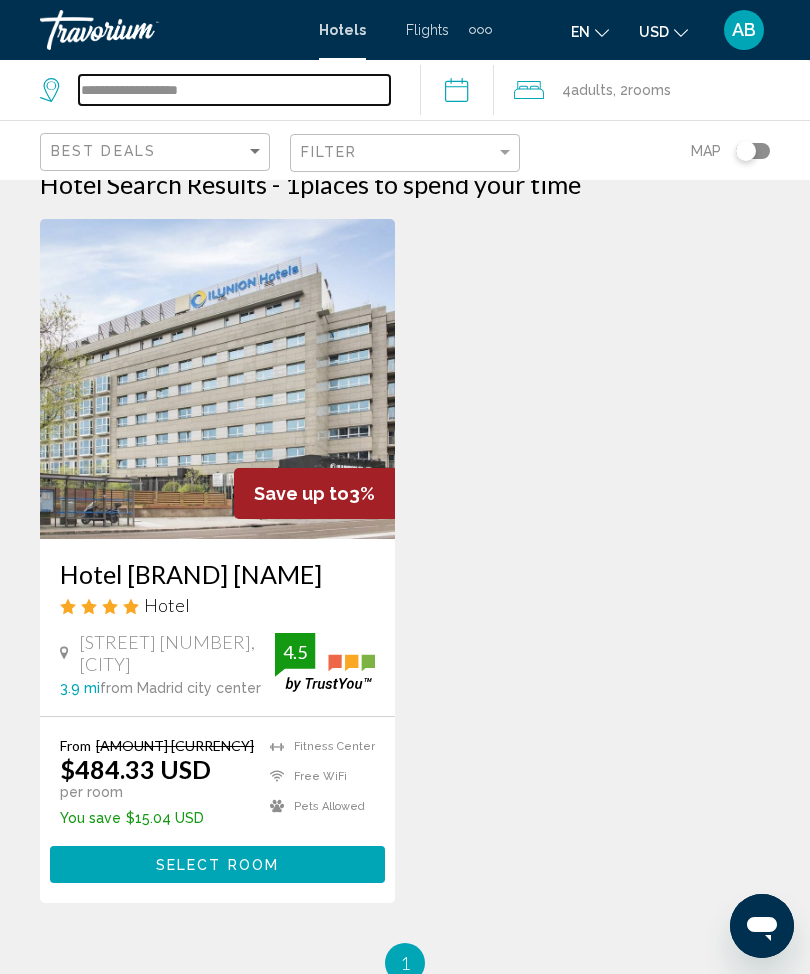 click on "**********" at bounding box center [234, 90] 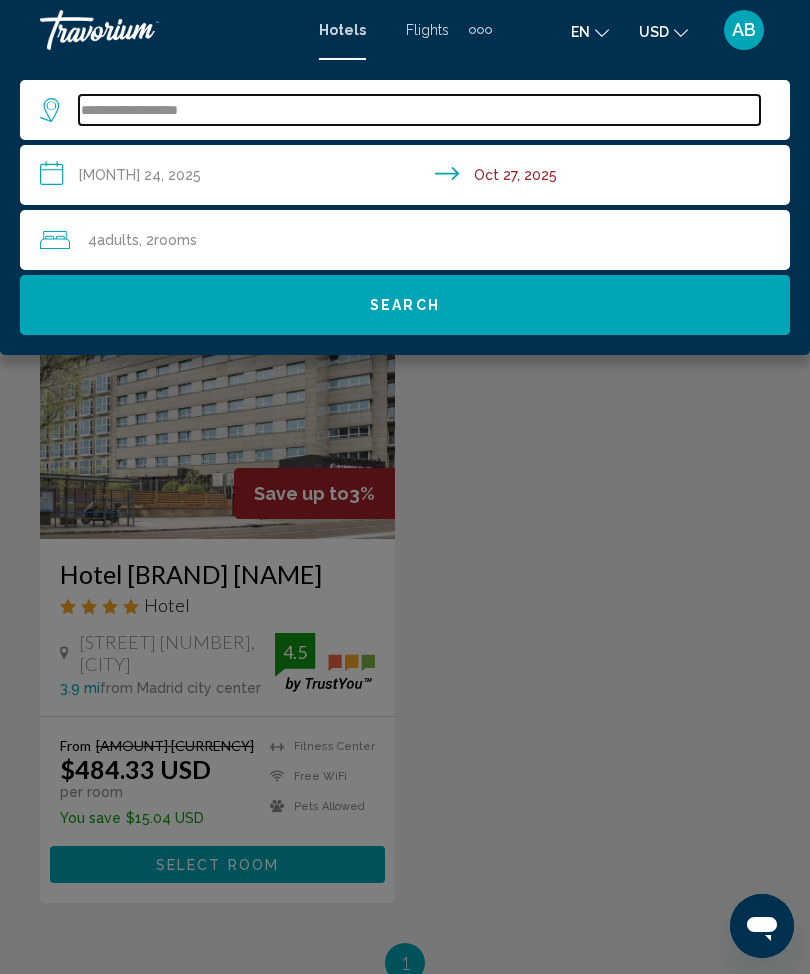 scroll, scrollTop: 30, scrollLeft: 0, axis: vertical 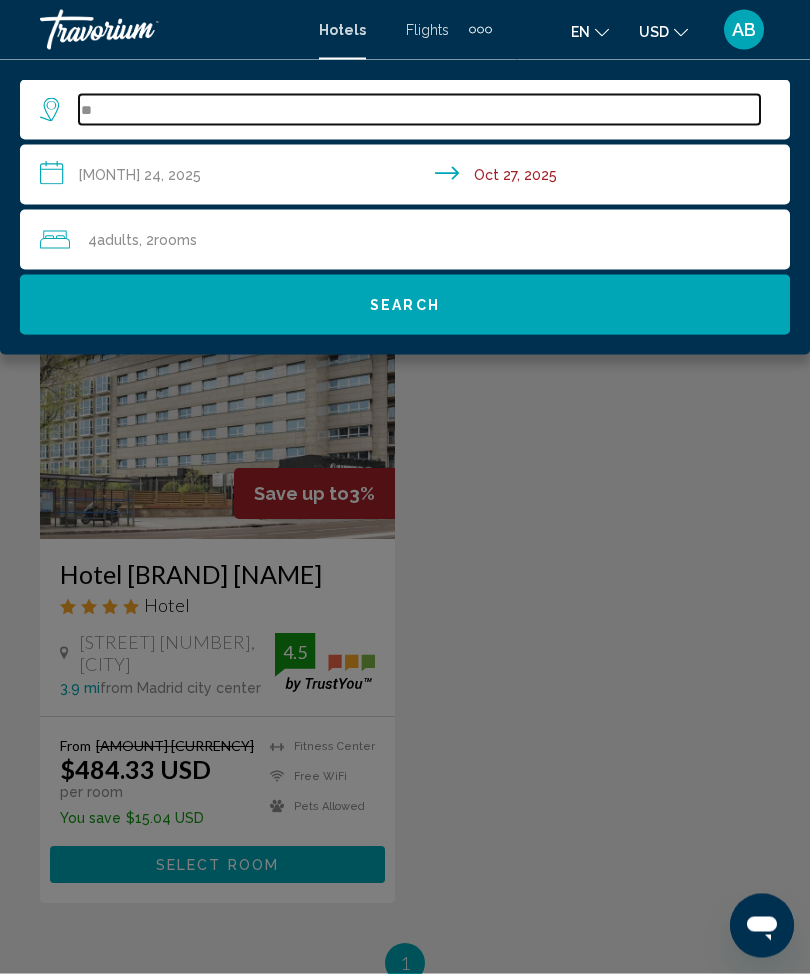 type on "*" 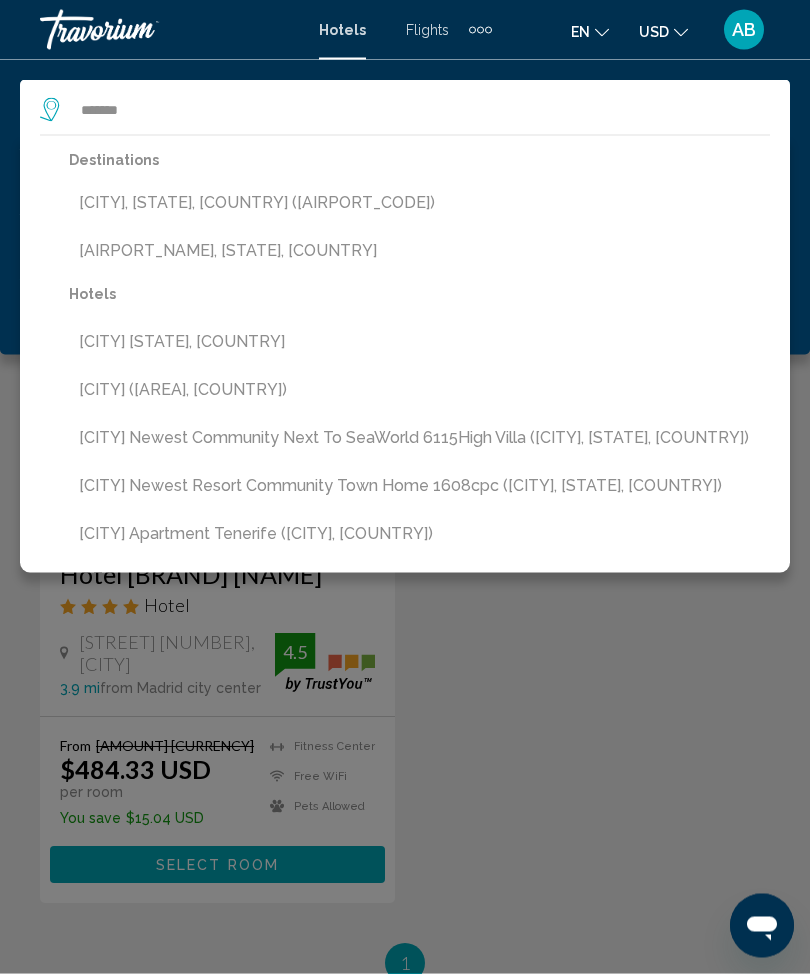 click on "[CITY], [STATE], [COUNTRY] ([AIRPORT_CODE])" at bounding box center [419, 203] 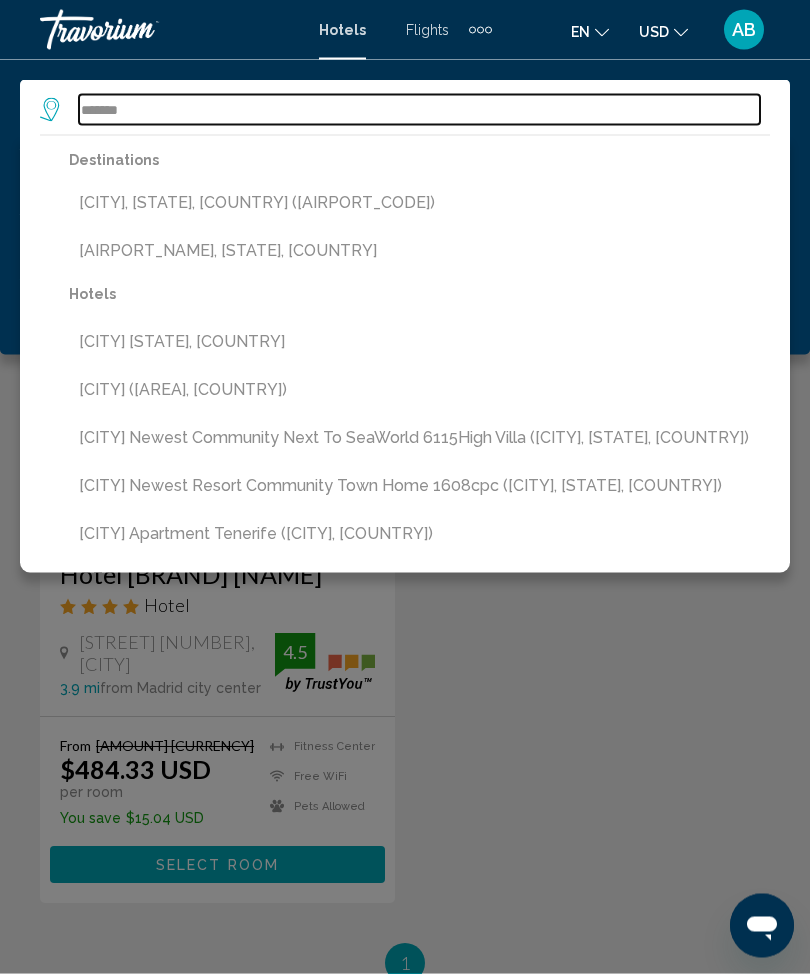 type on "**********" 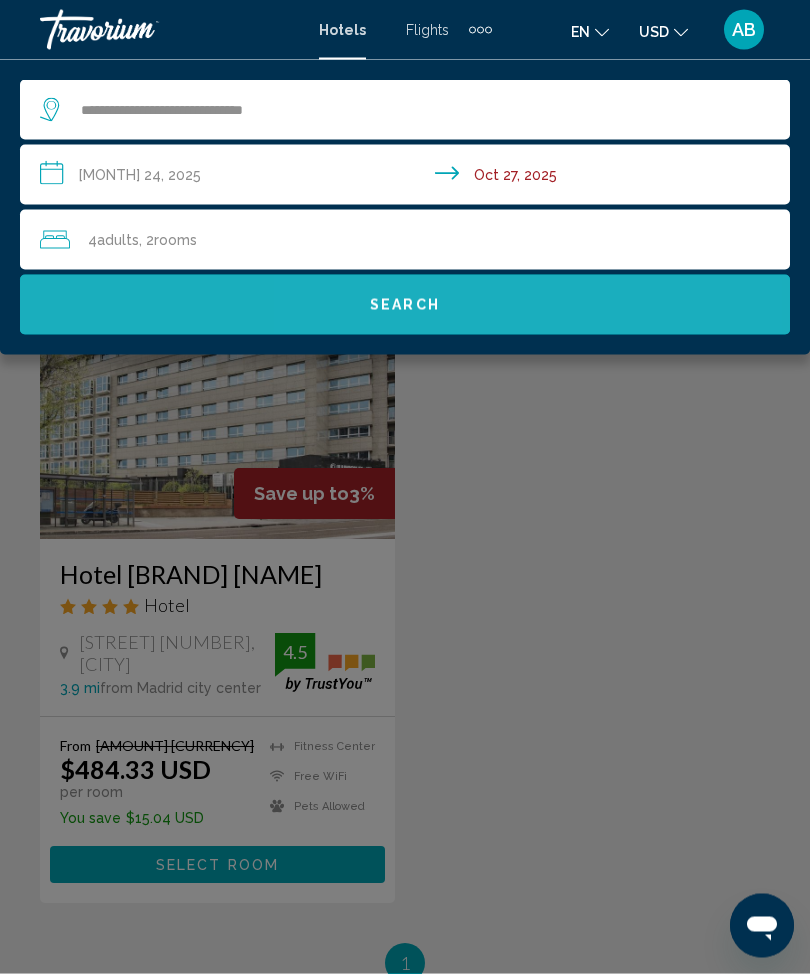 click on "Search" 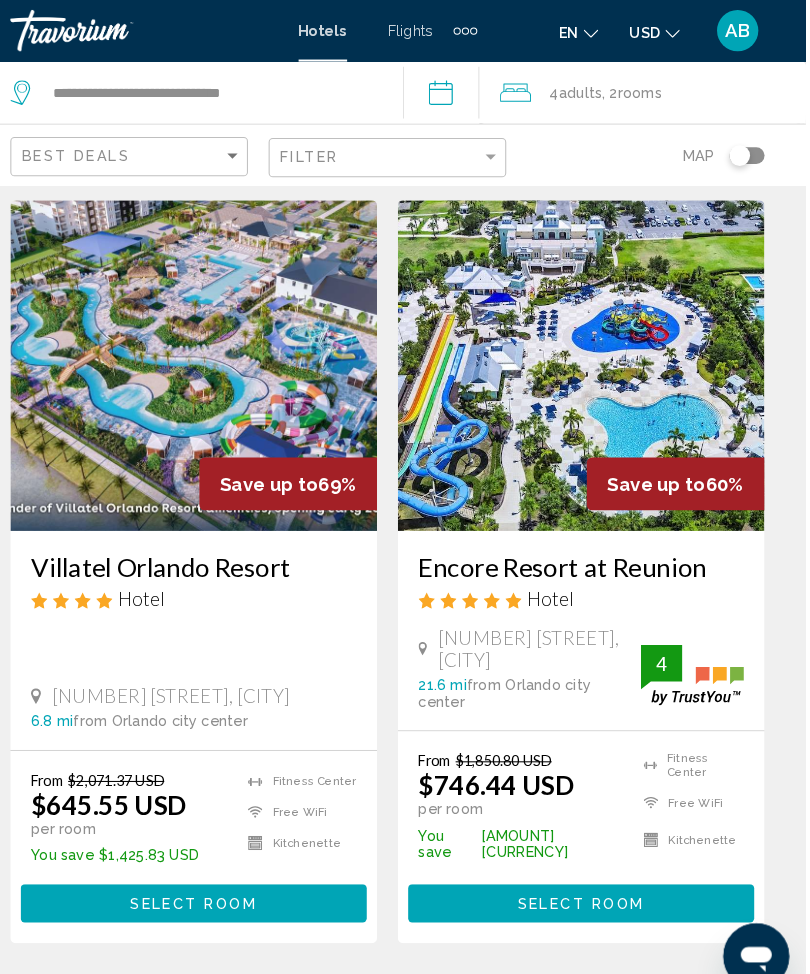 scroll, scrollTop: 0, scrollLeft: 0, axis: both 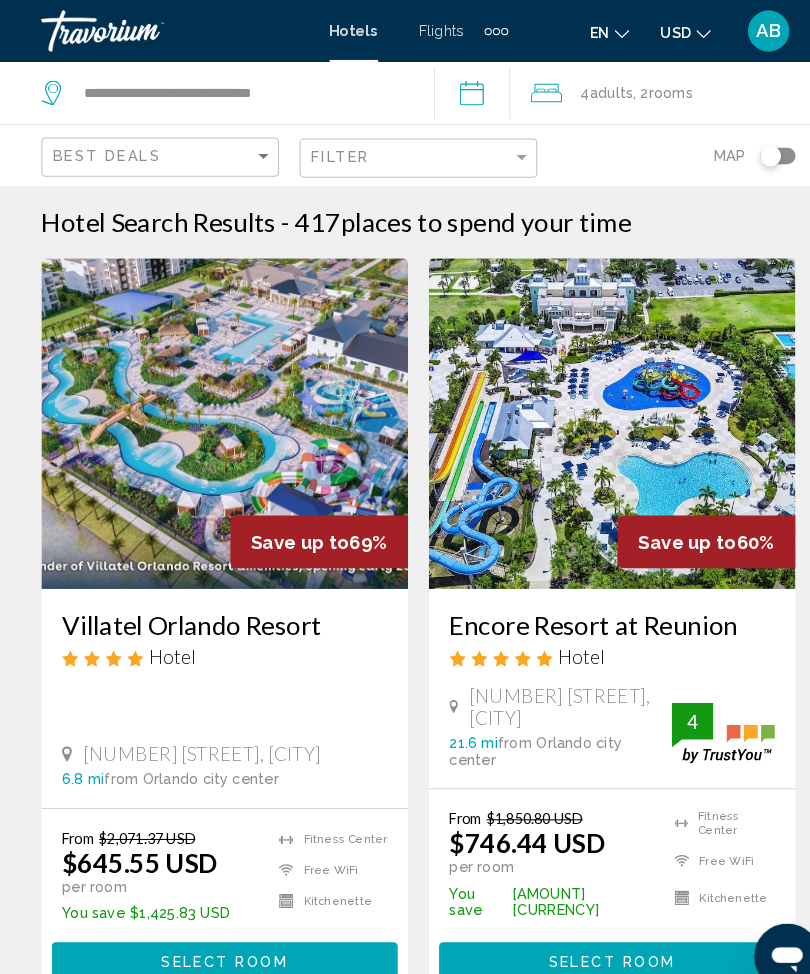 click on "rooms" 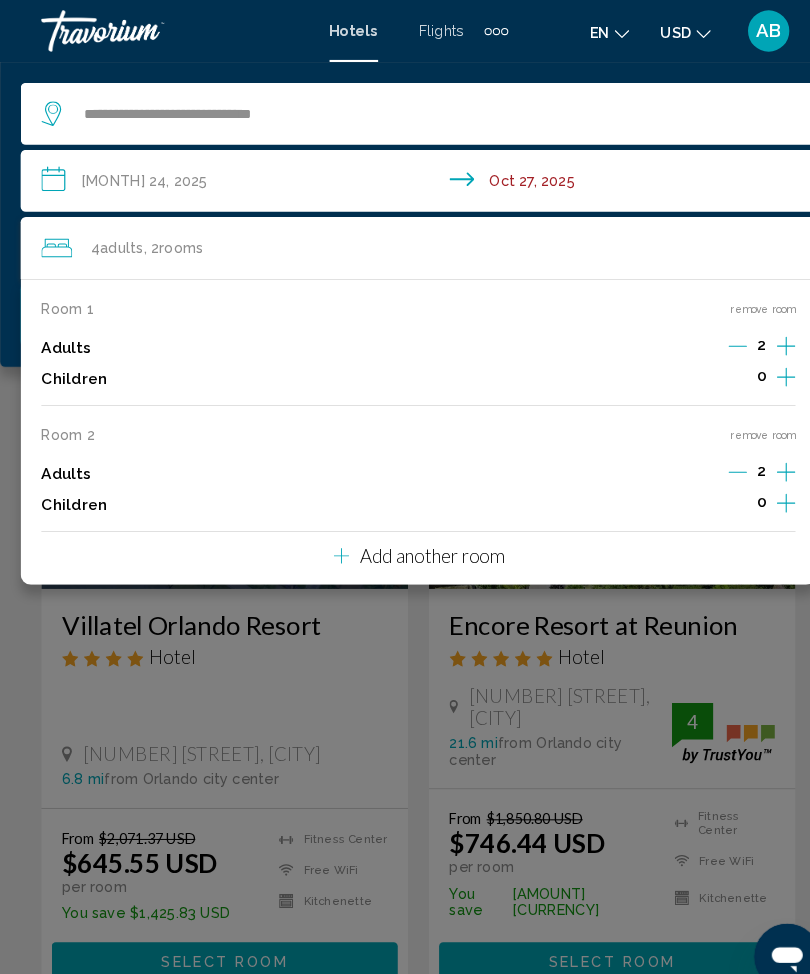 click on "**********" at bounding box center (409, 178) 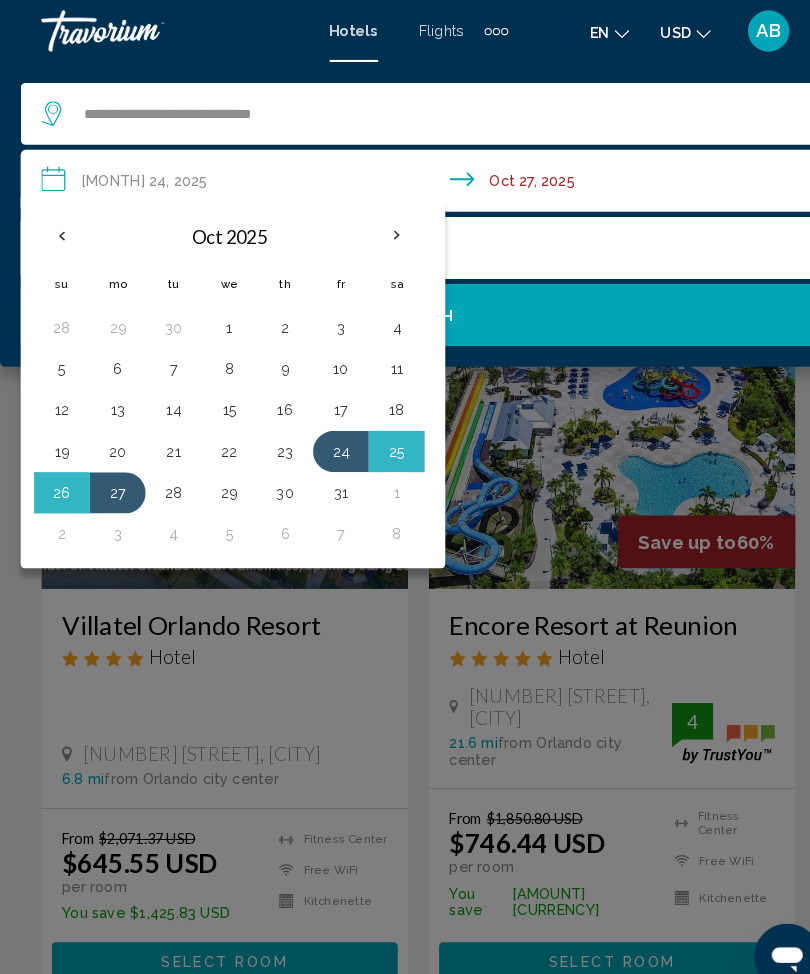 click at bounding box center [60, 228] 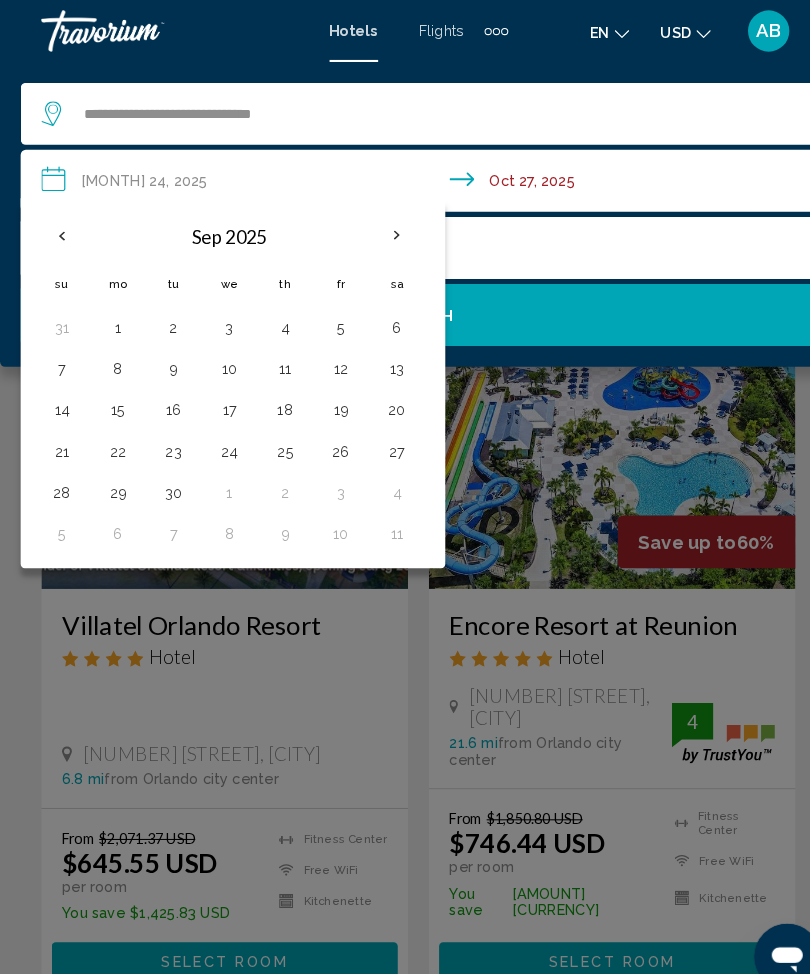 click at bounding box center (60, 228) 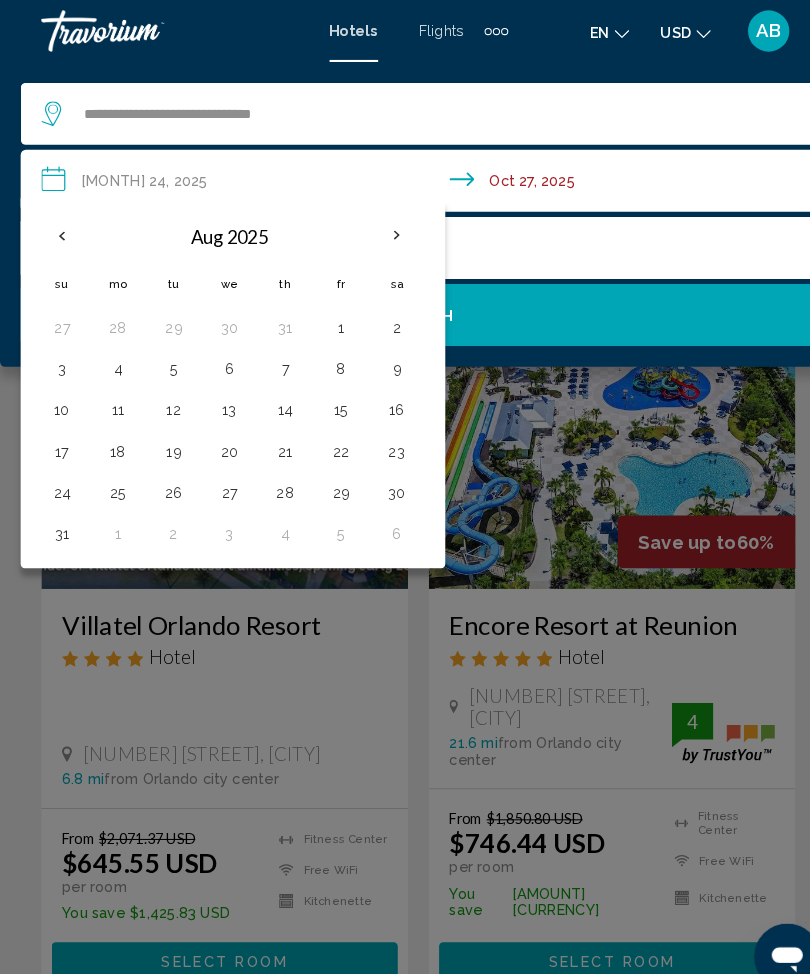 click at bounding box center (60, 228) 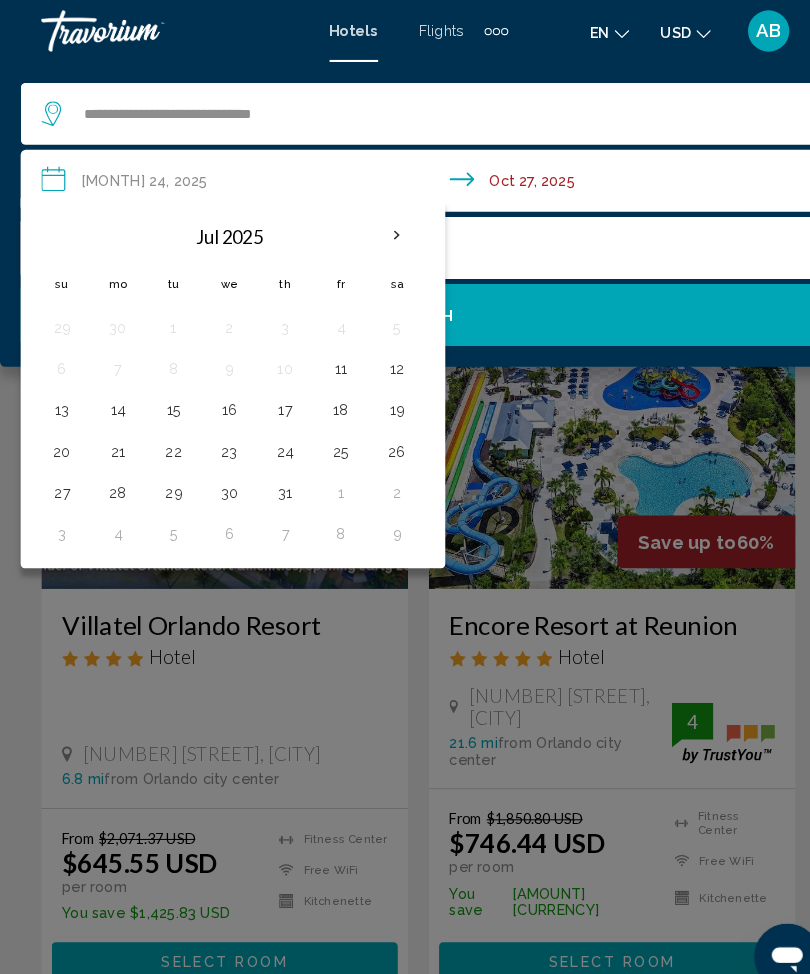click at bounding box center (384, 228) 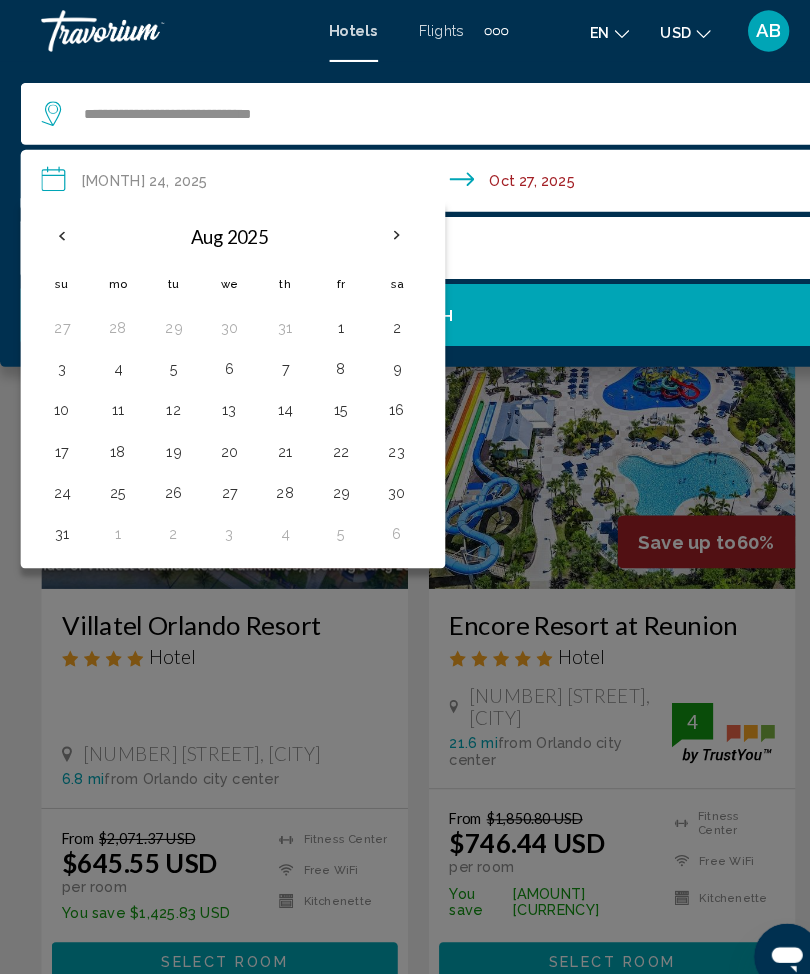 click on "4" at bounding box center [114, 357] 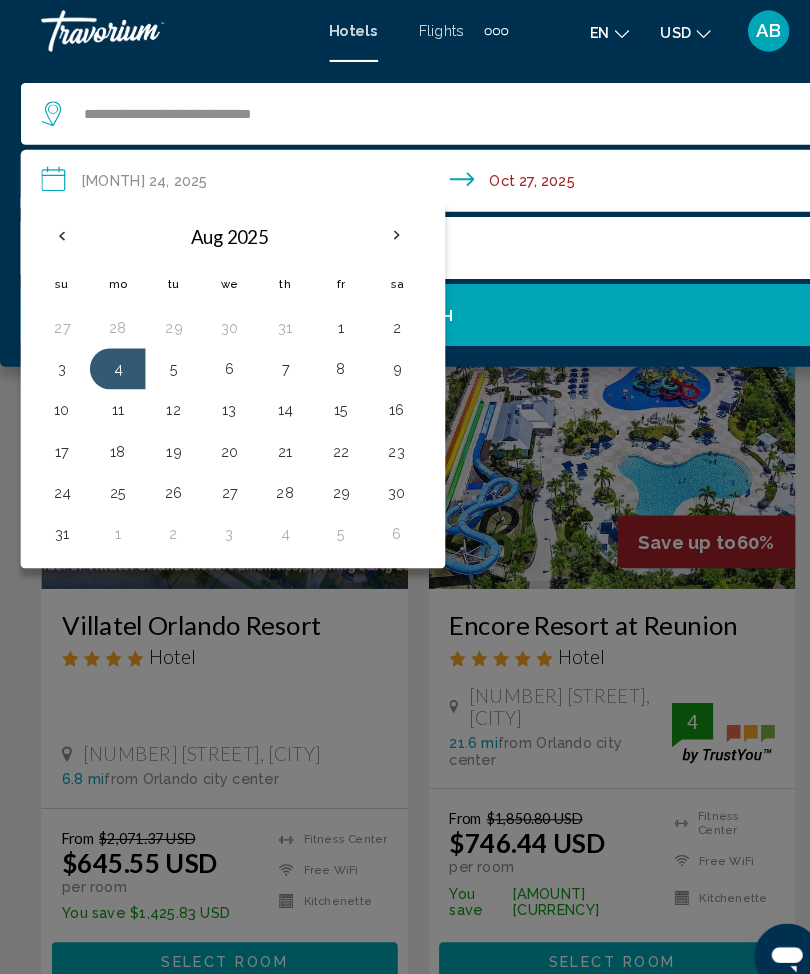 click on "7" at bounding box center [276, 357] 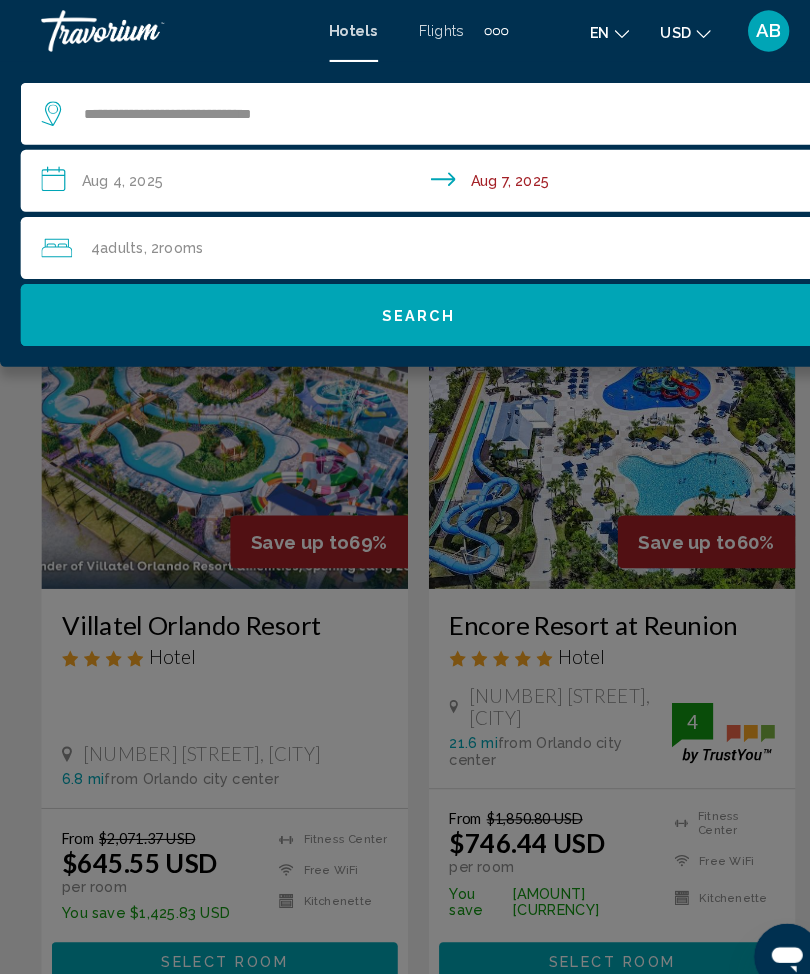 click on "4  Adult Adults , 2  Room rooms" 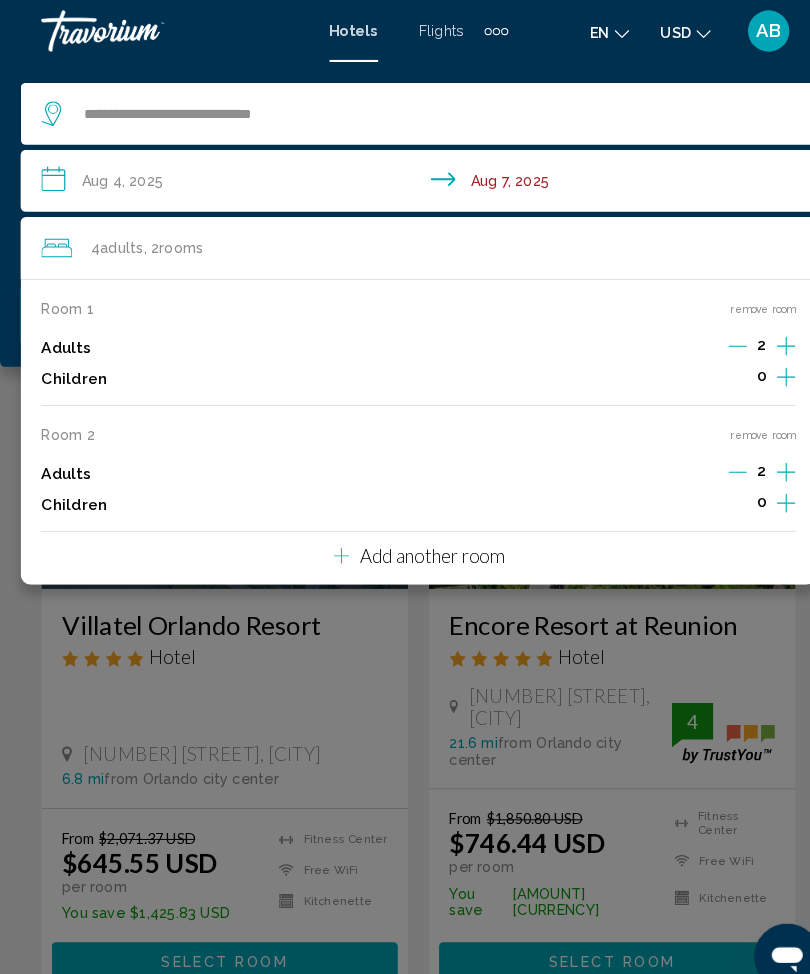 click on "remove room" at bounding box center (738, 421) 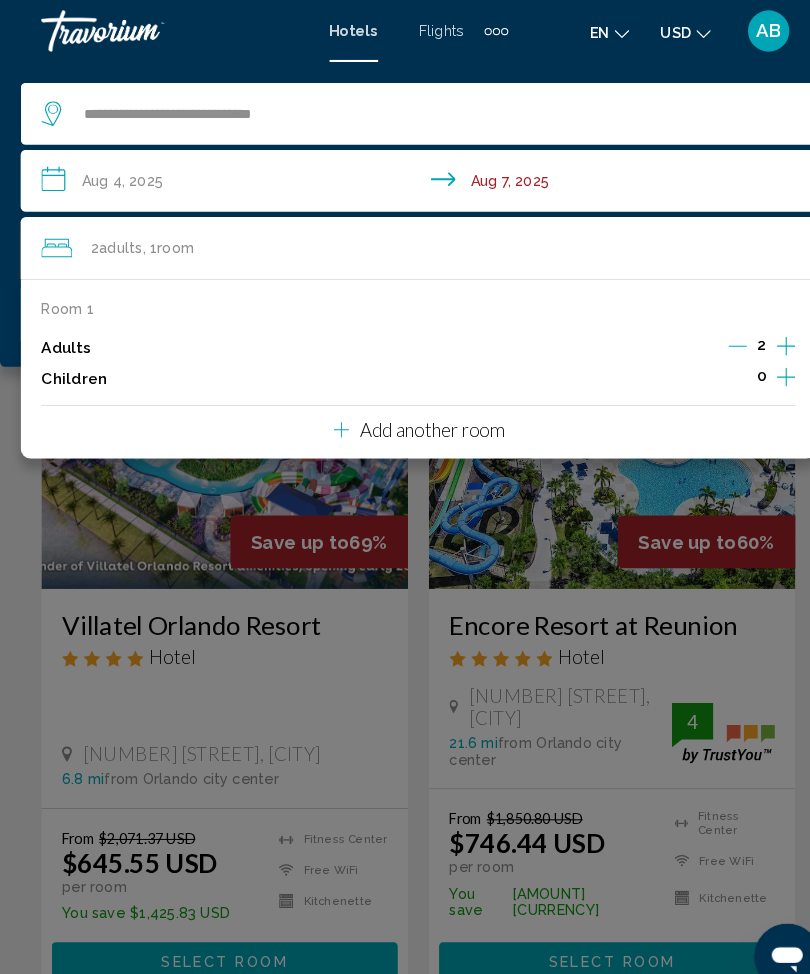 click at bounding box center (761, 367) 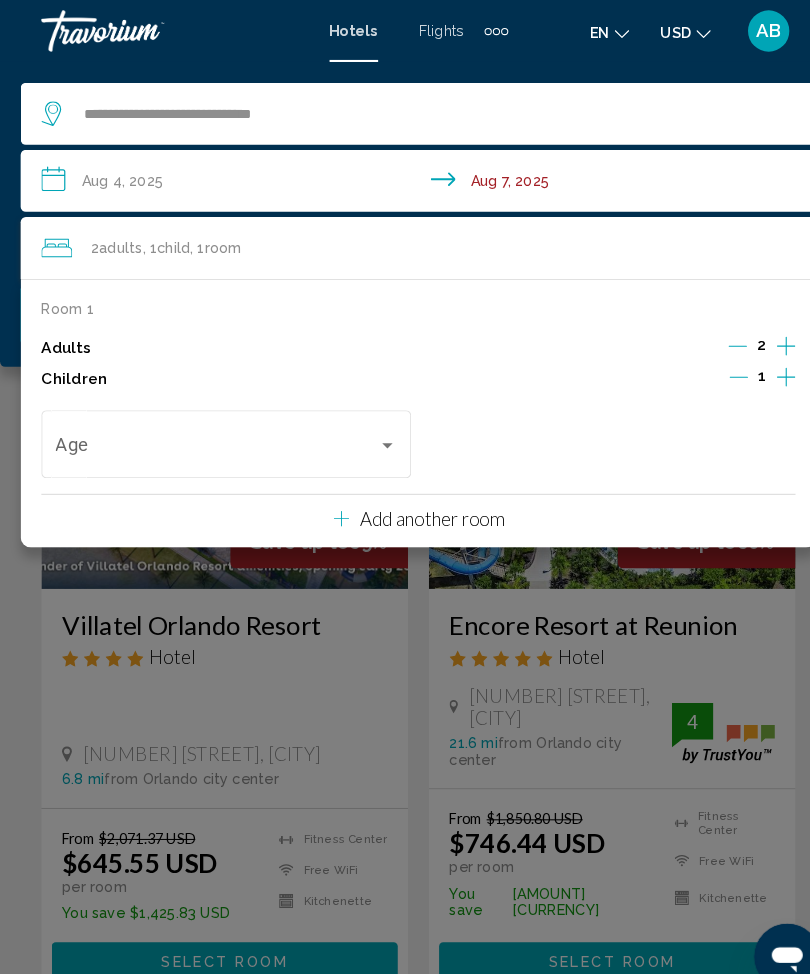 click 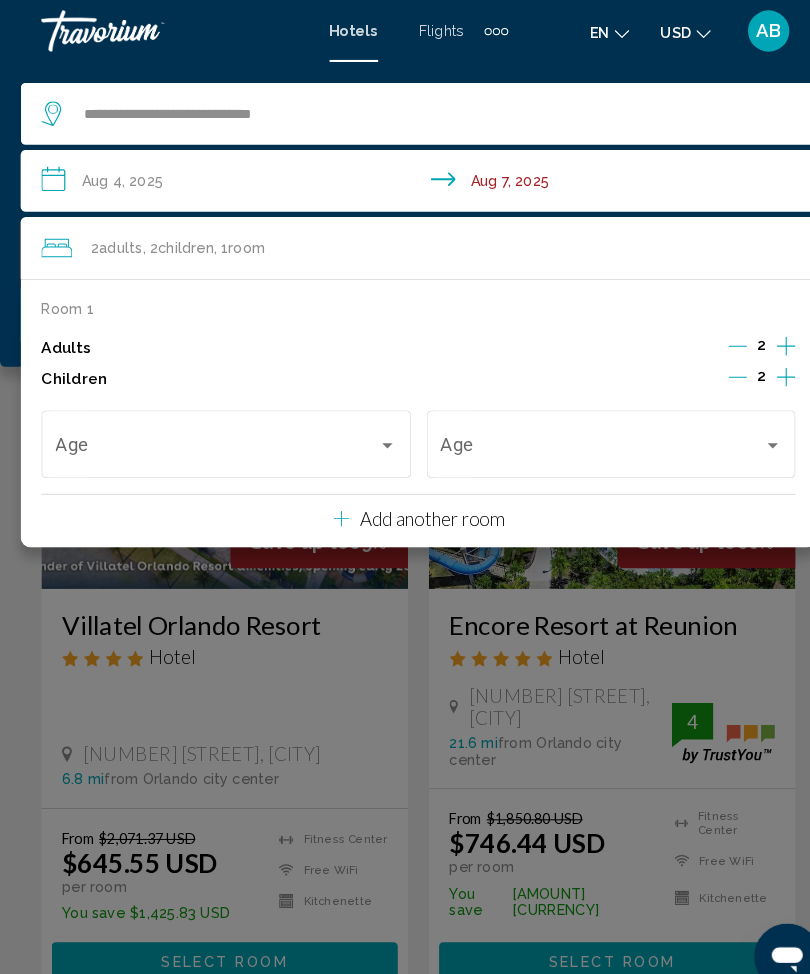 click on "Age" at bounding box center [219, 427] 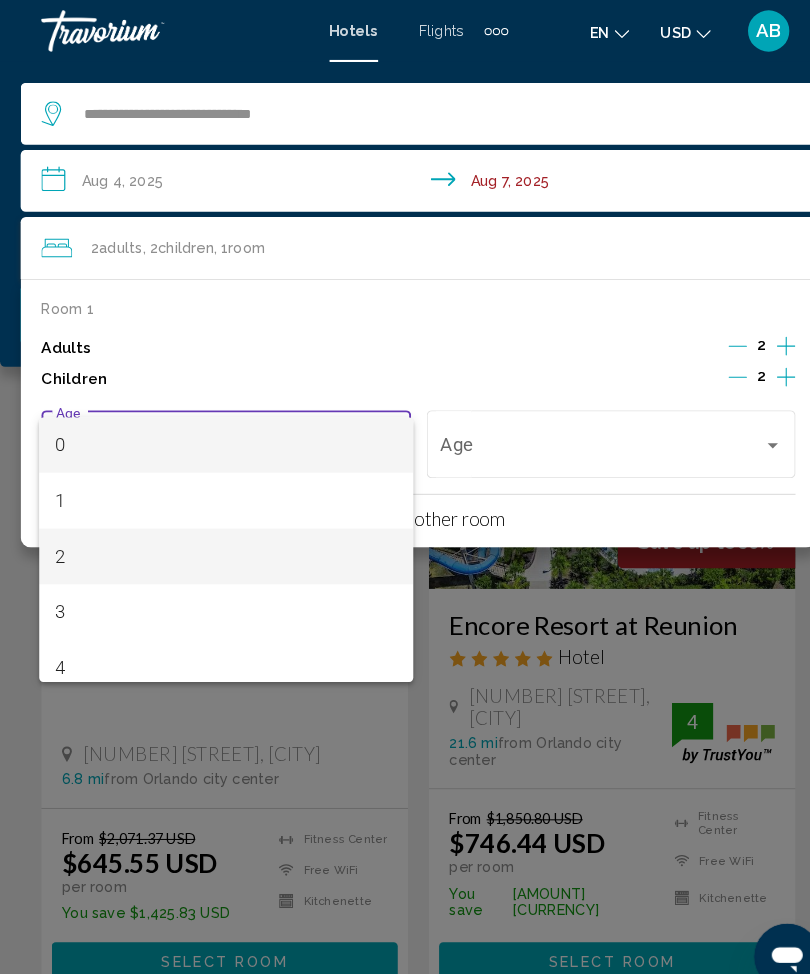 click on "2" at bounding box center (219, 539) 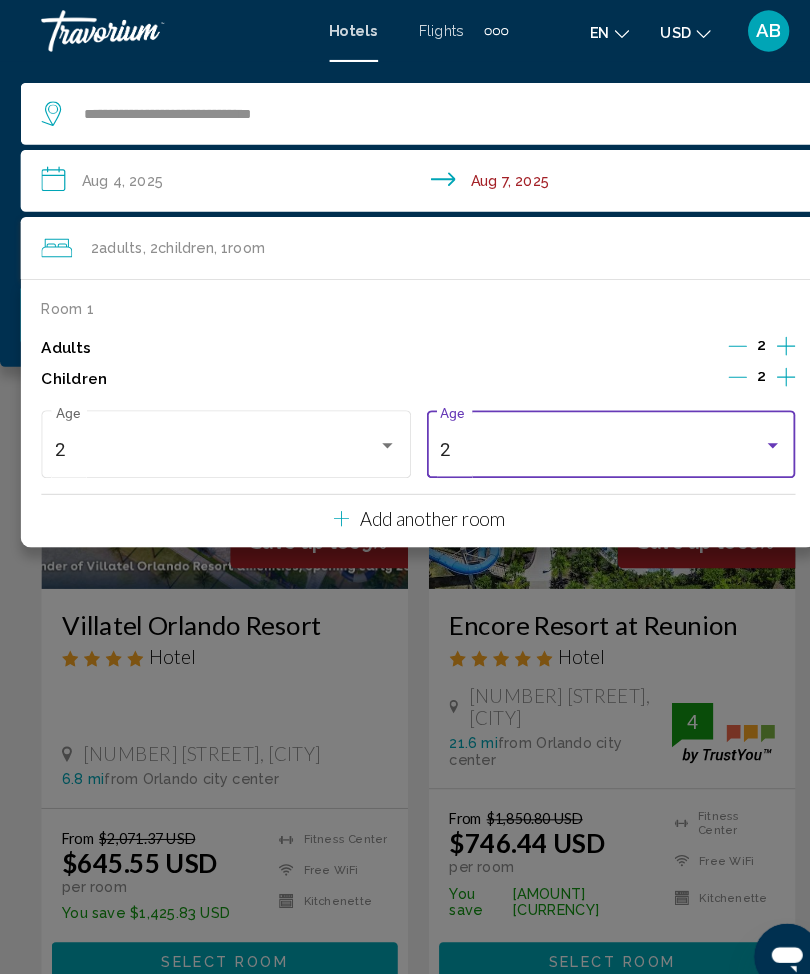 click on "2" at bounding box center [591, 435] 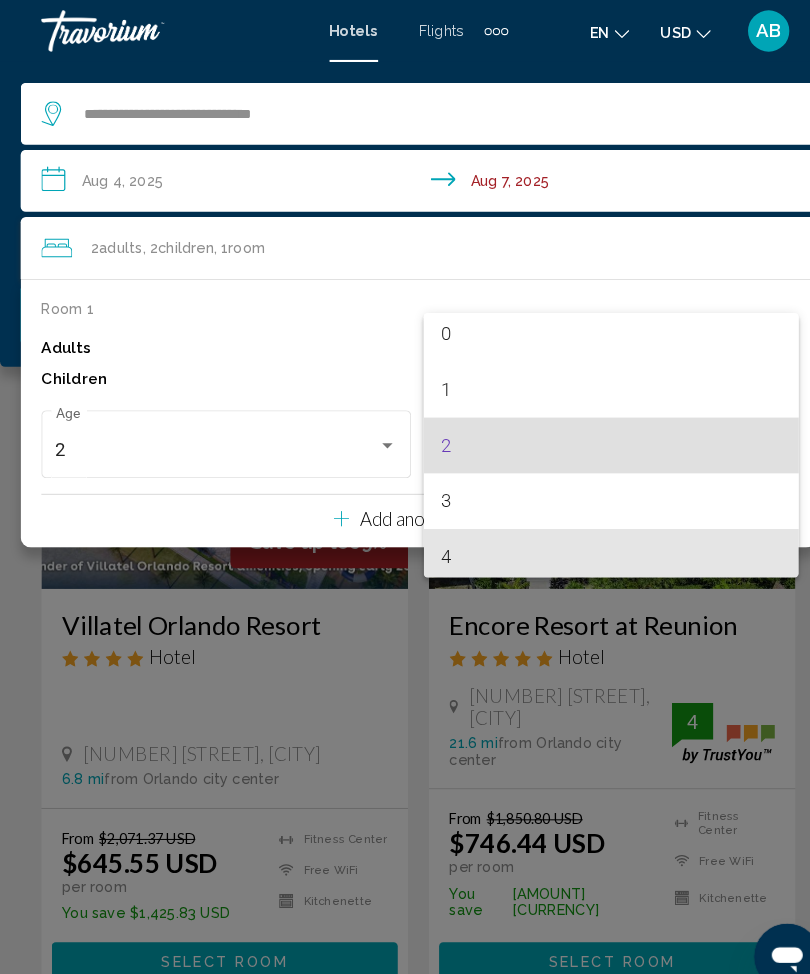 scroll, scrollTop: 136, scrollLeft: 0, axis: vertical 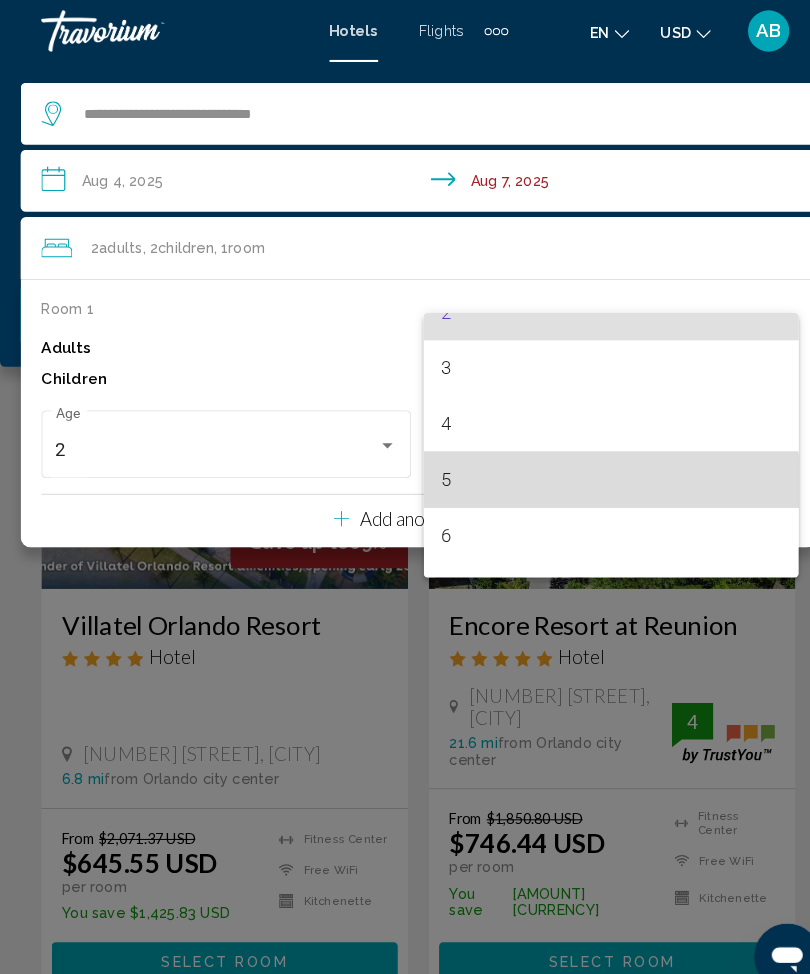 click on "5" at bounding box center [591, 464] 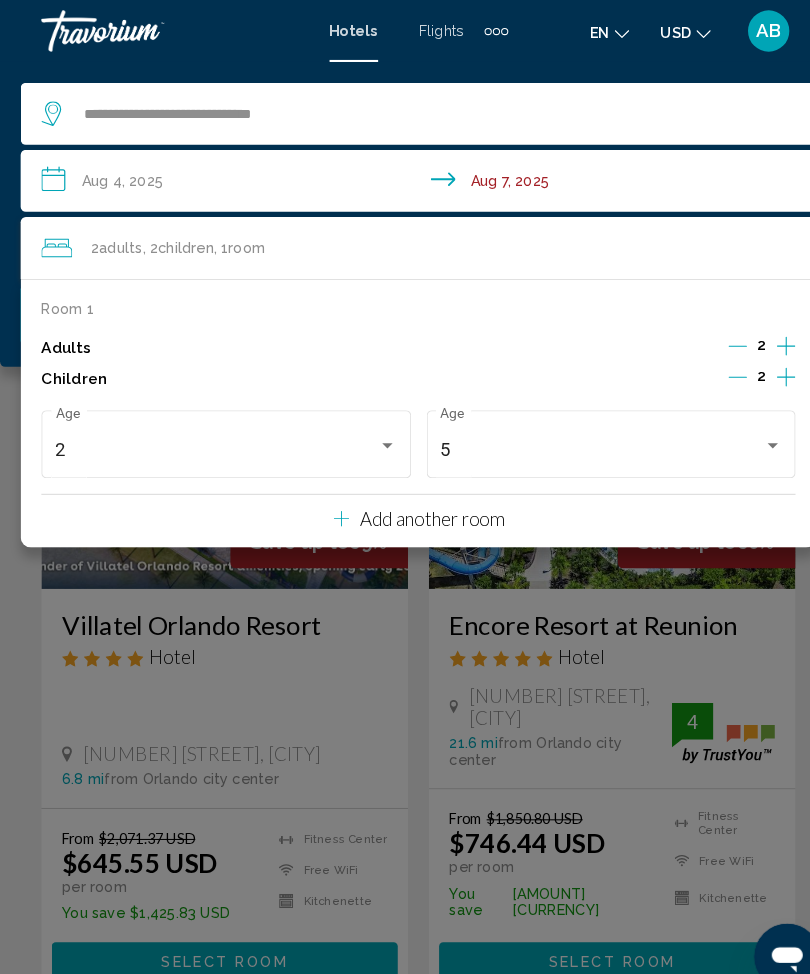 click on "**********" 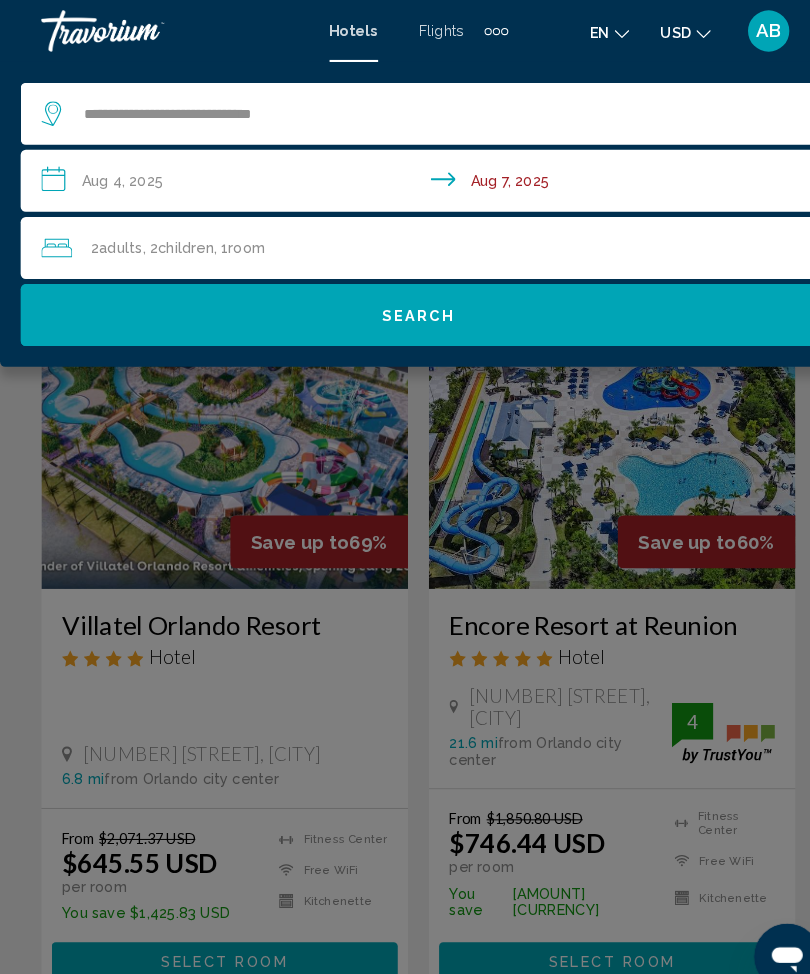 click on "Search" 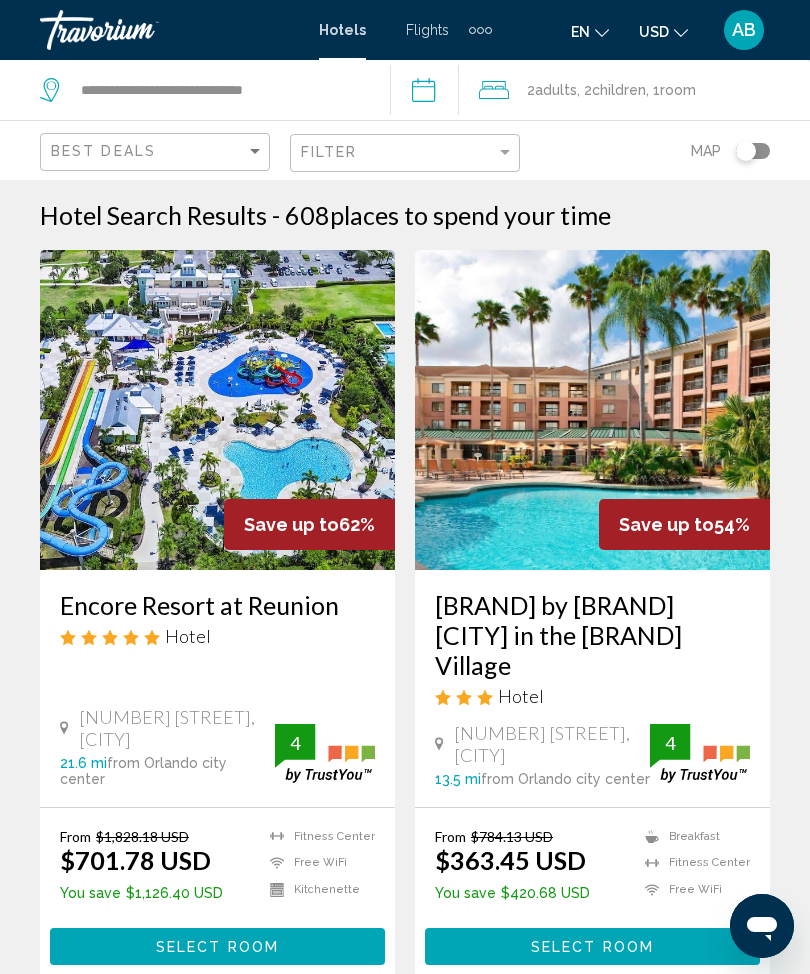 click on "Children" 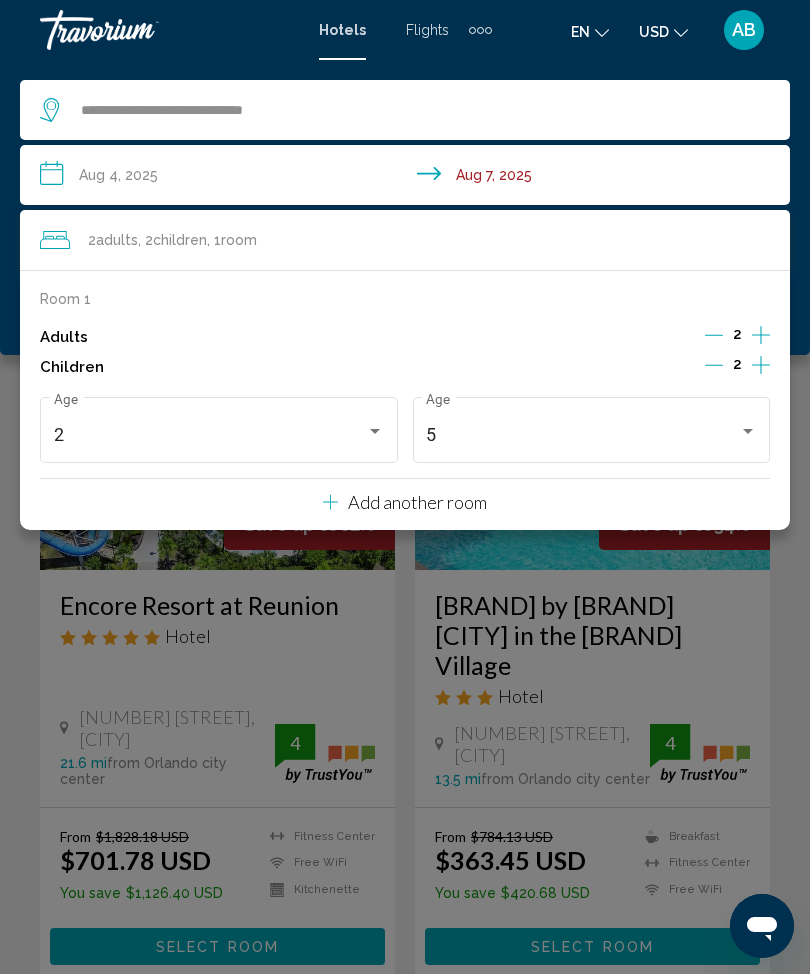 click 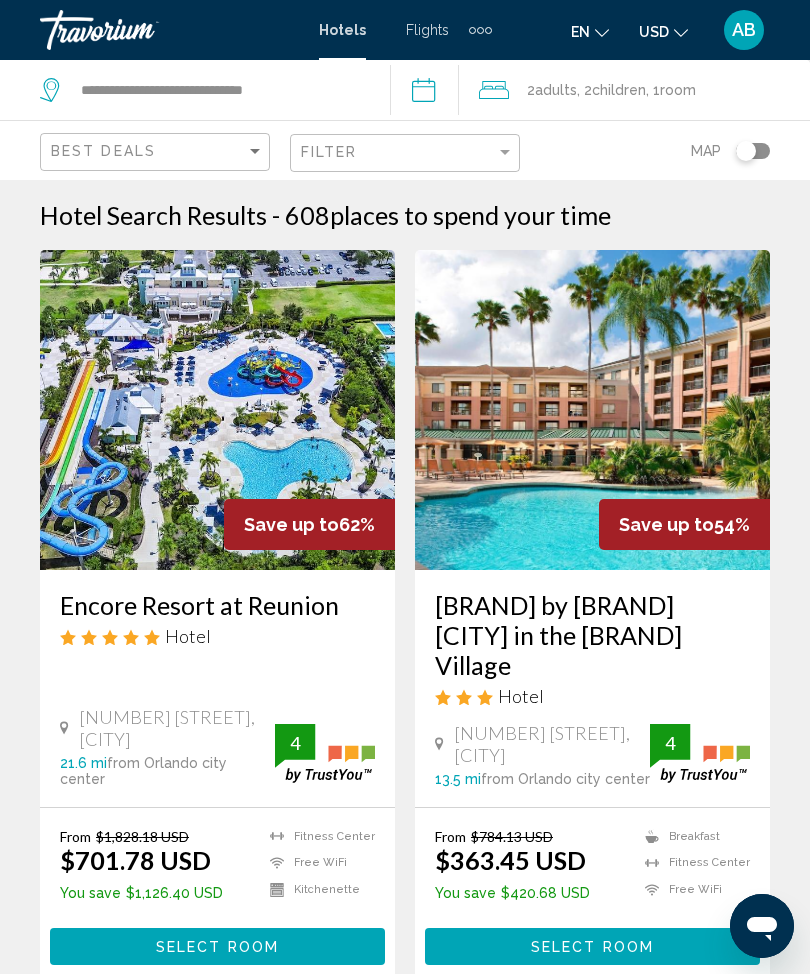 click on "2  Adult Adults , 2  Child Children , 1  Room rooms" 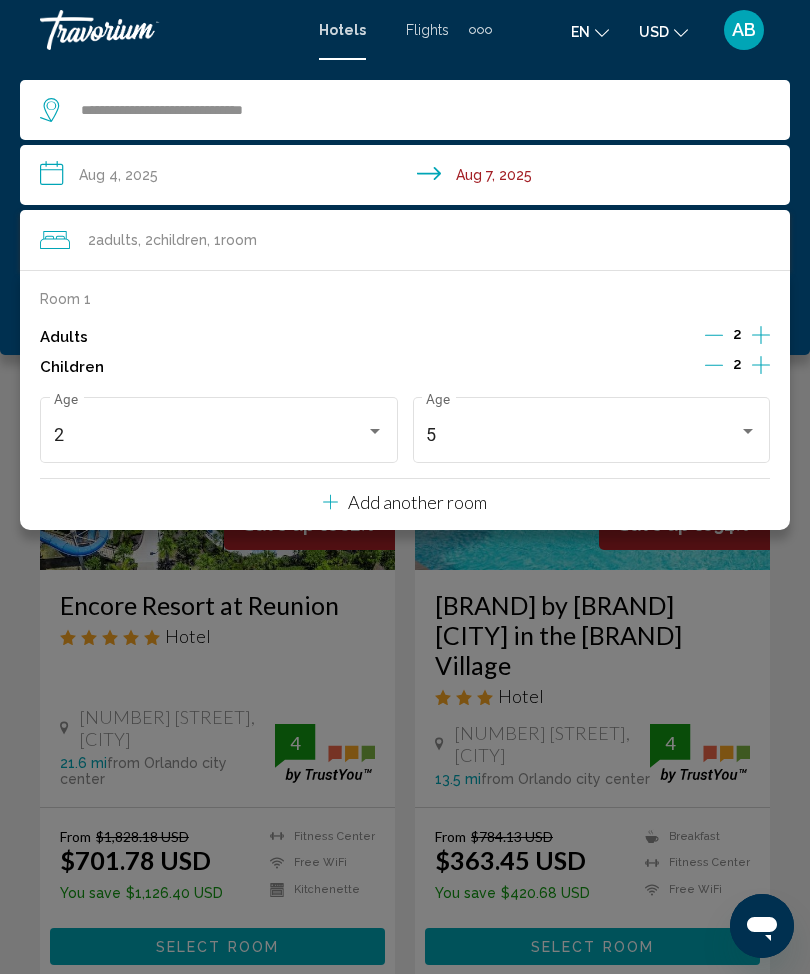 click 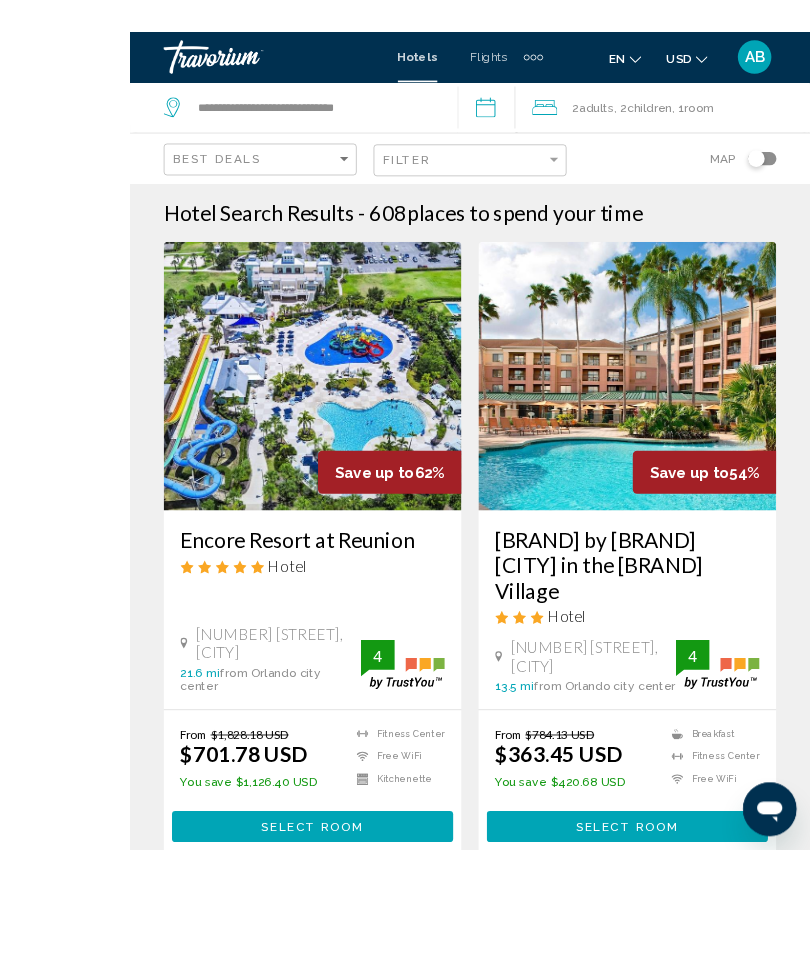 scroll, scrollTop: 51, scrollLeft: 0, axis: vertical 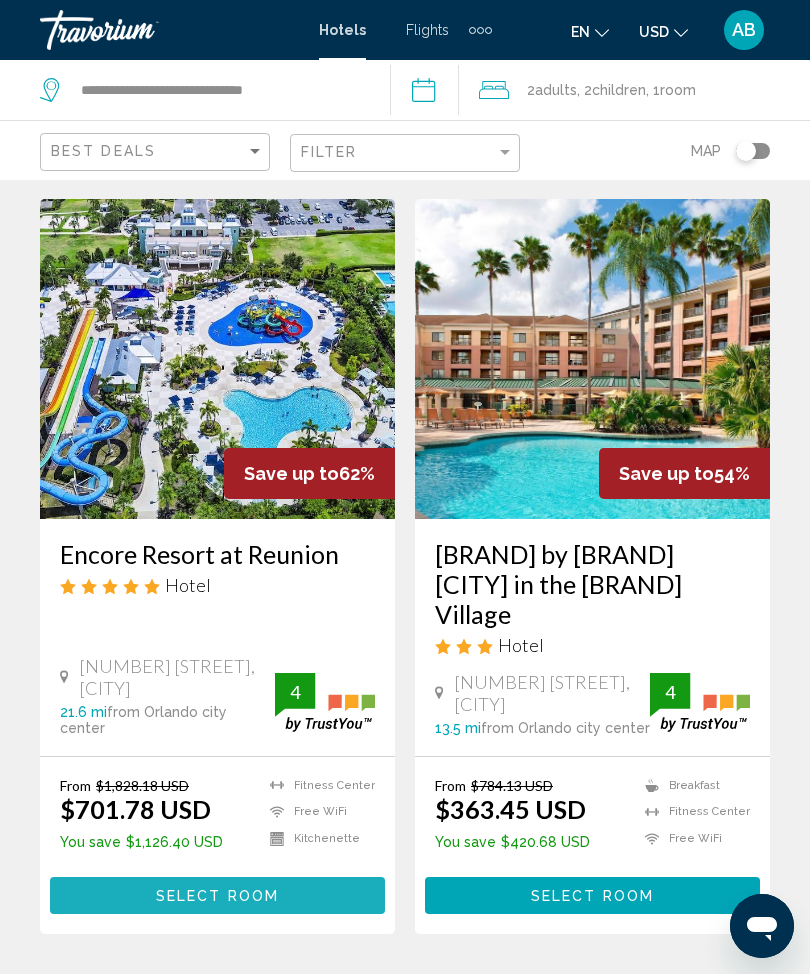click on "Select Room" at bounding box center [217, 895] 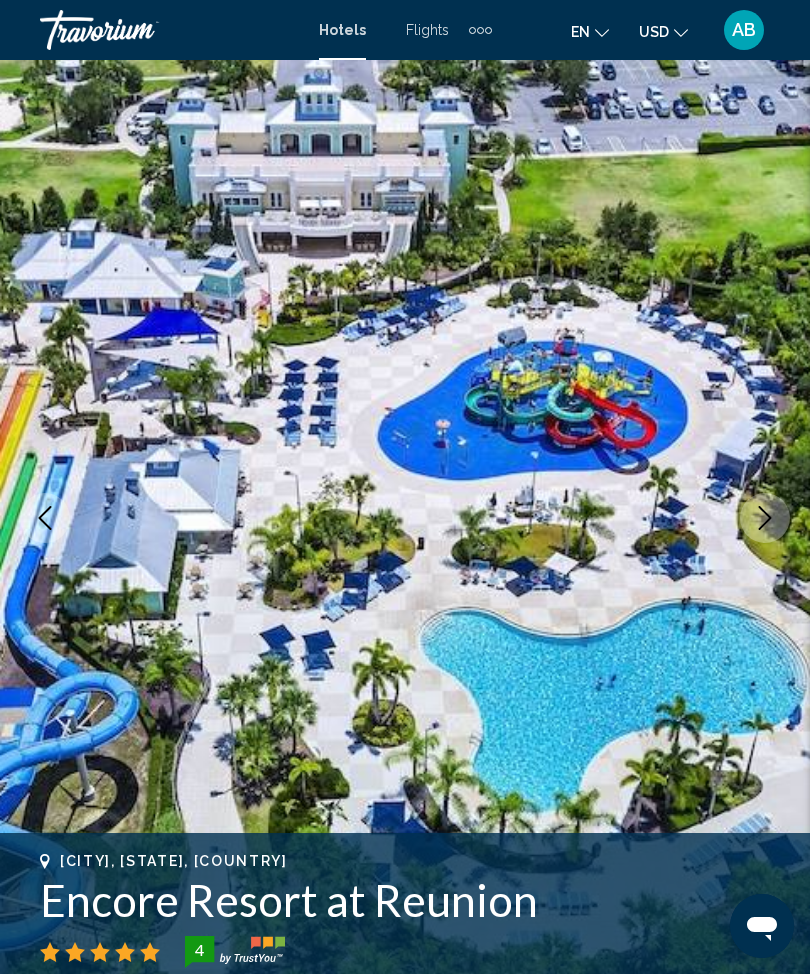 scroll, scrollTop: 8, scrollLeft: 0, axis: vertical 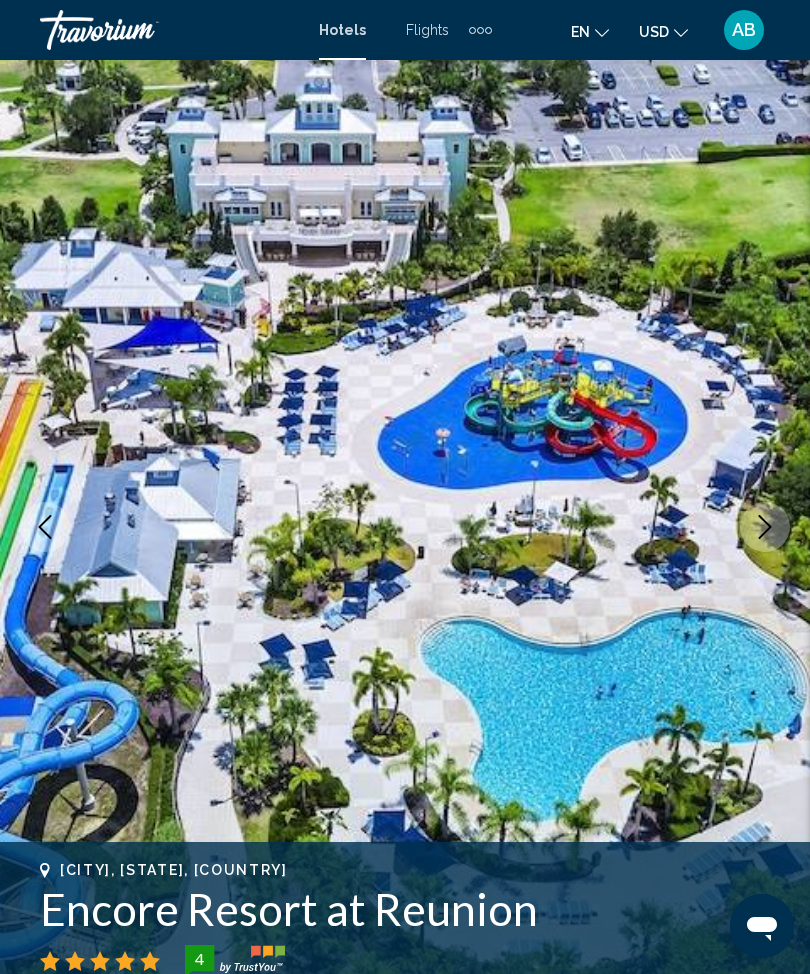 click at bounding box center (765, 527) 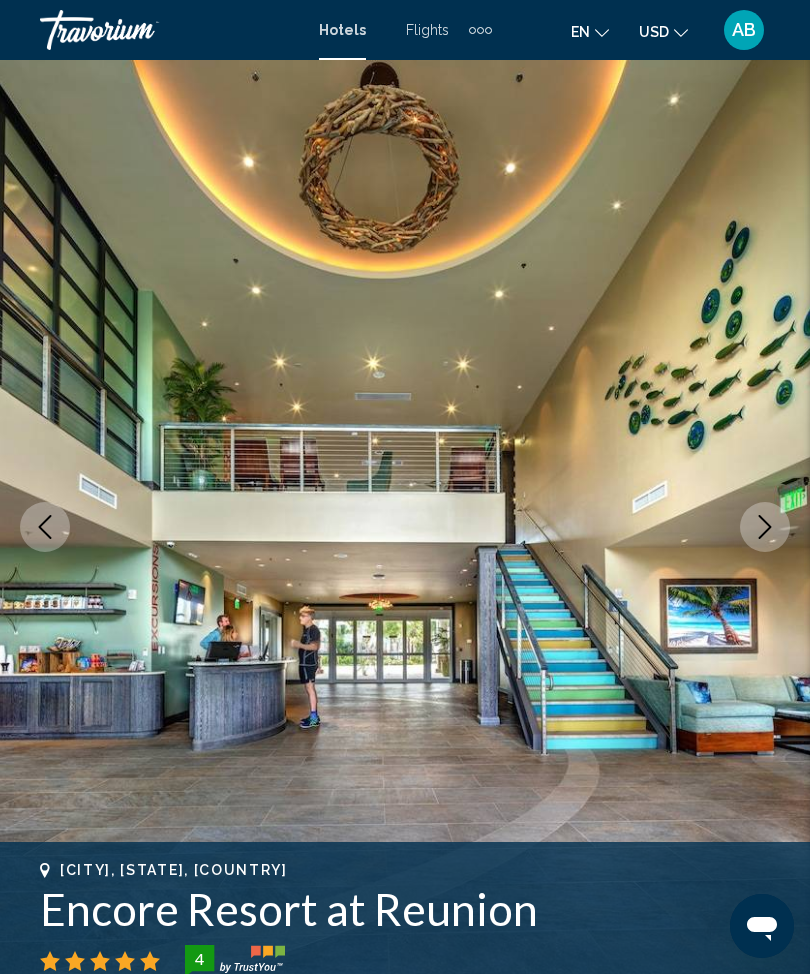 click 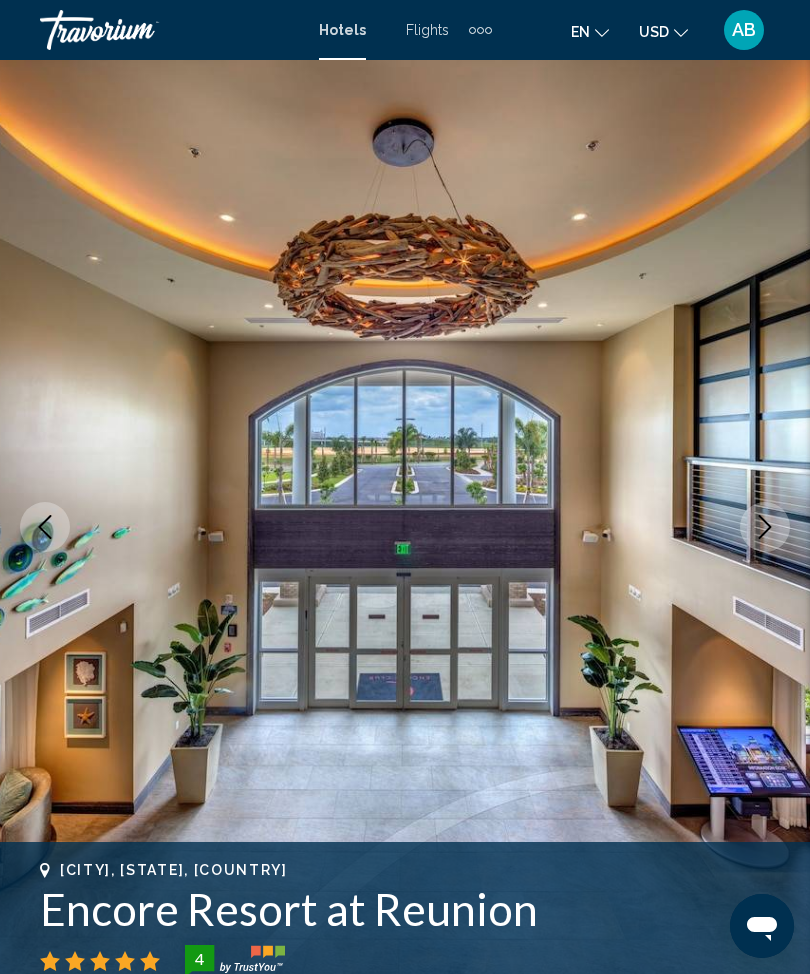 click at bounding box center (765, 527) 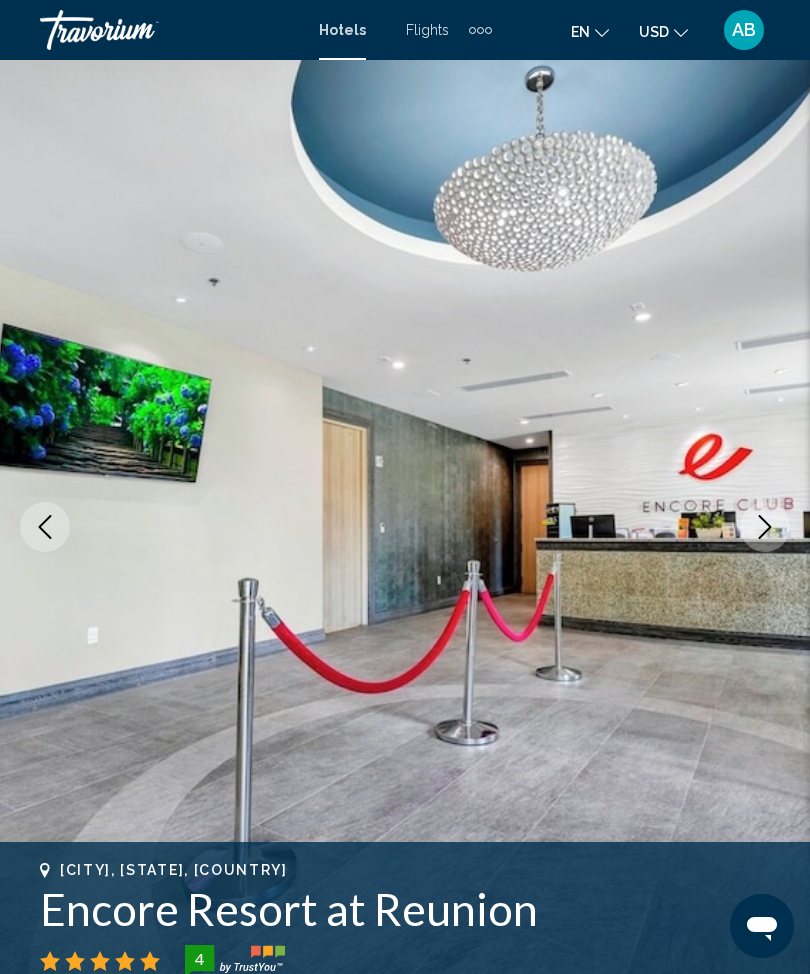 click 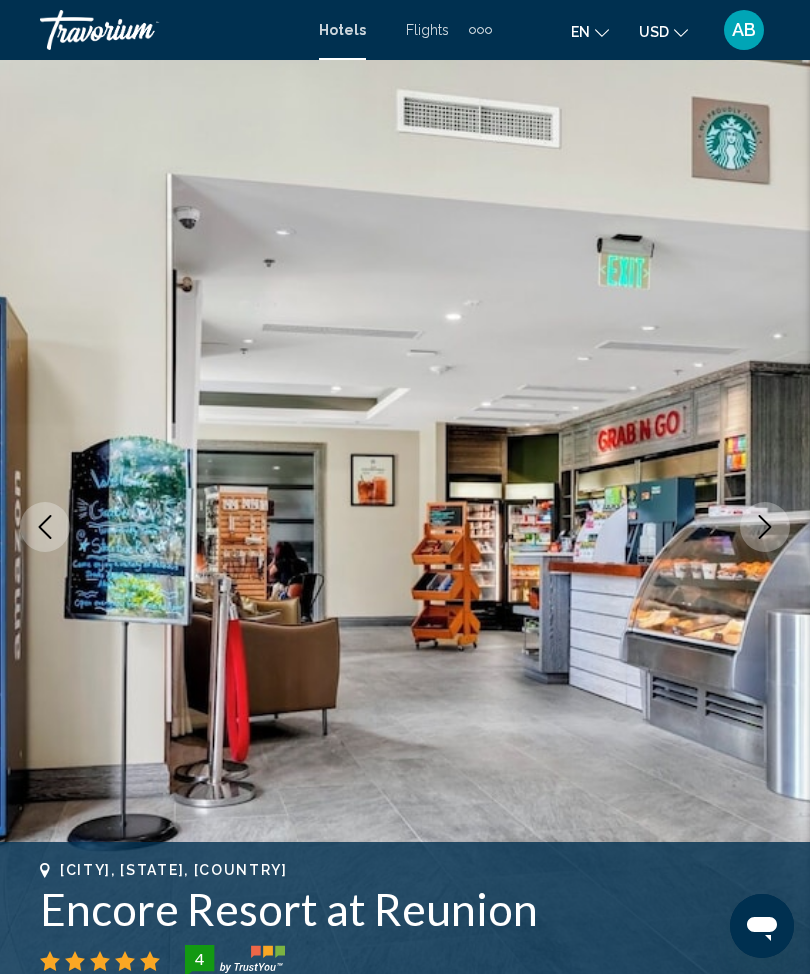 click at bounding box center (405, 527) 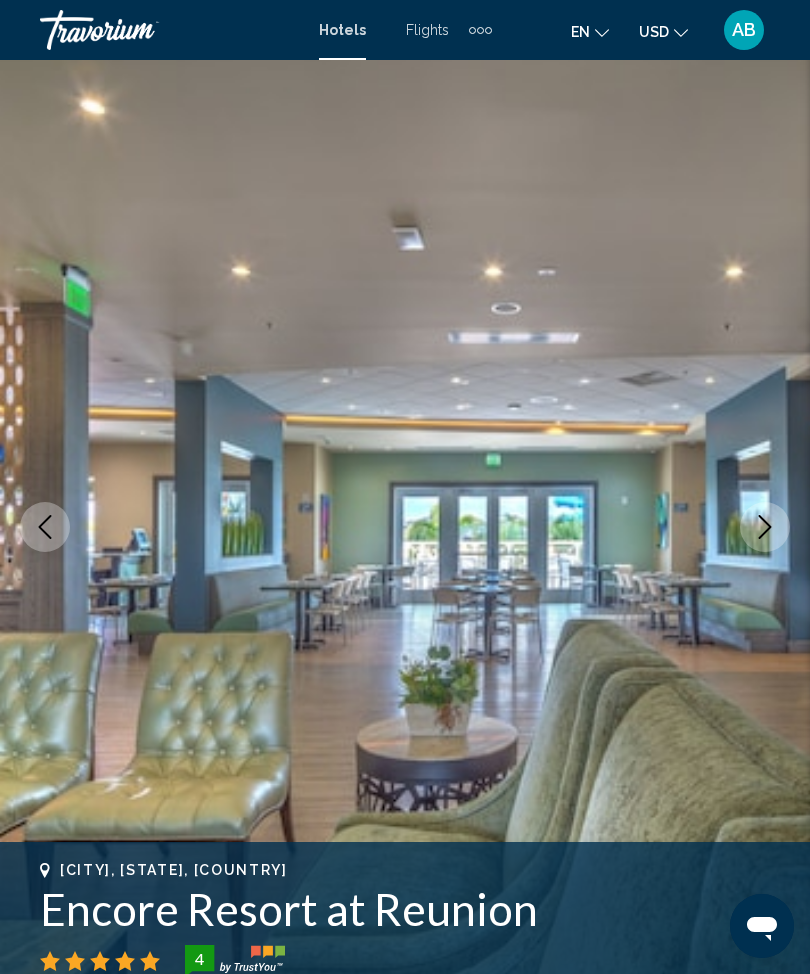 click at bounding box center [765, 527] 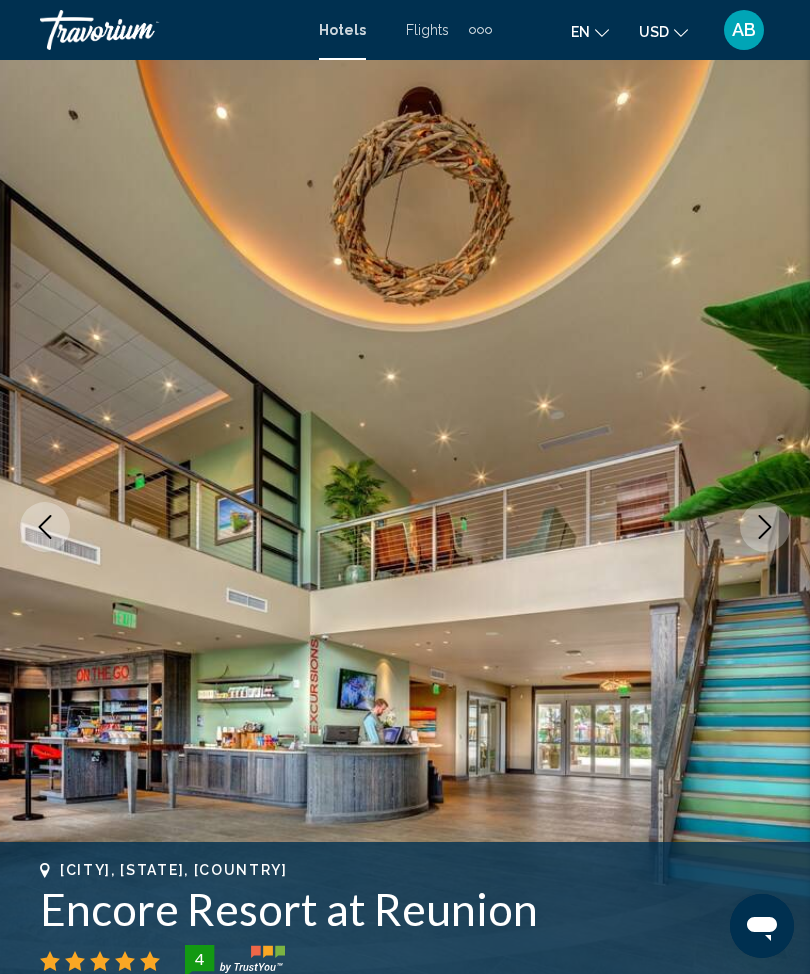 click 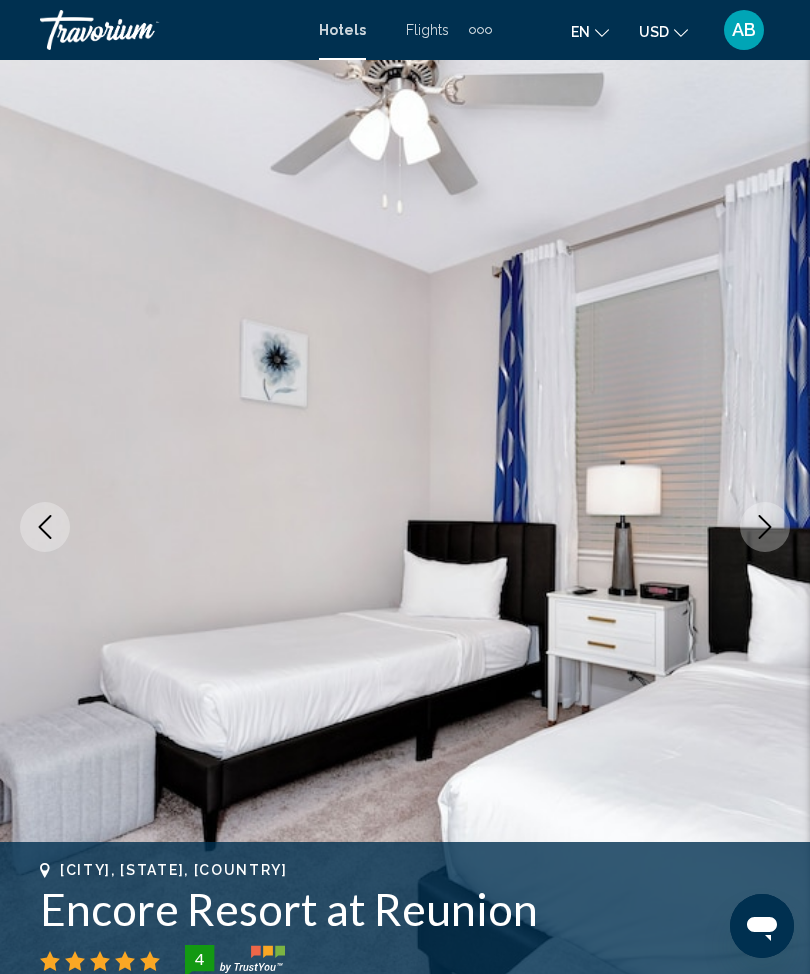 click 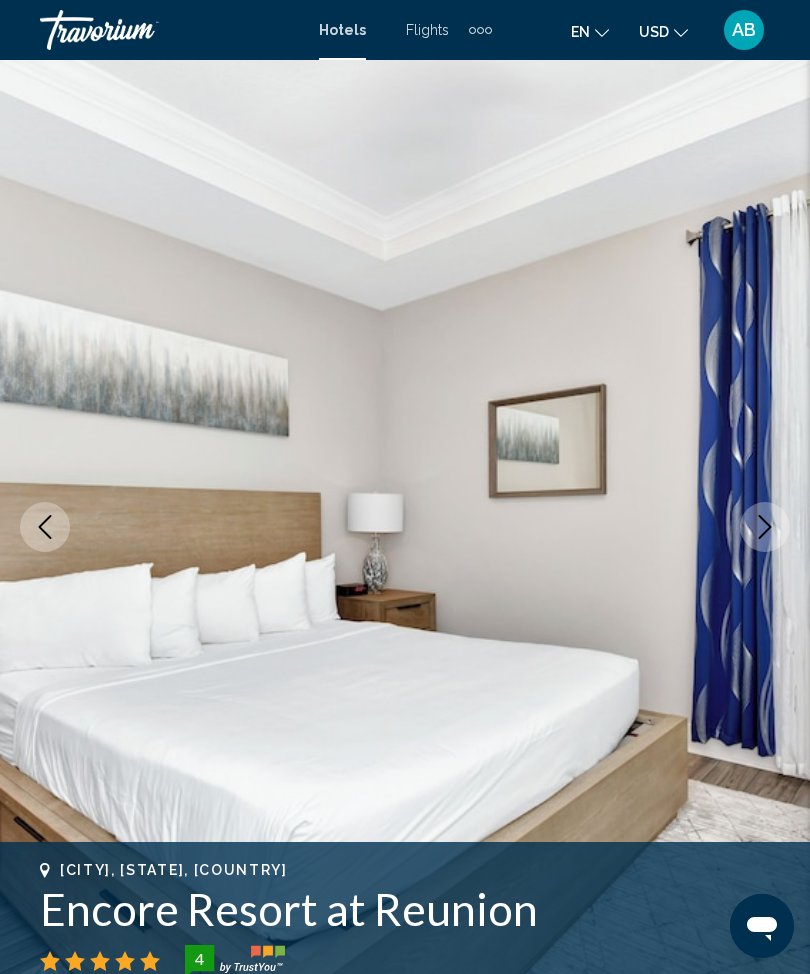 click at bounding box center (765, 527) 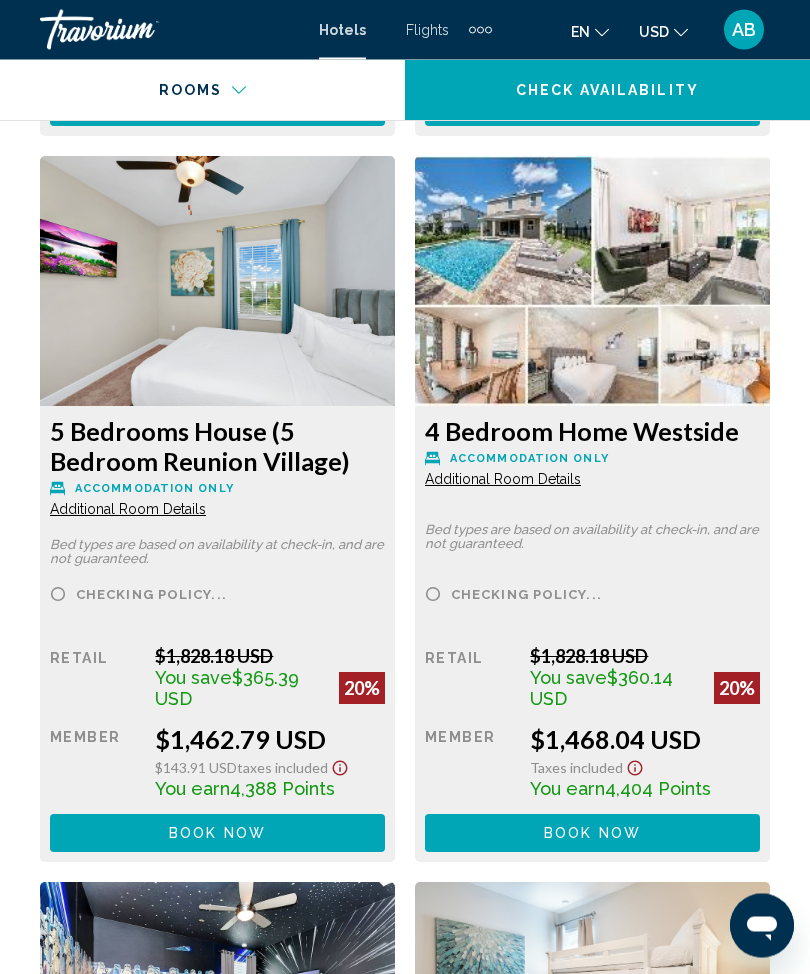 scroll, scrollTop: 6457, scrollLeft: 0, axis: vertical 